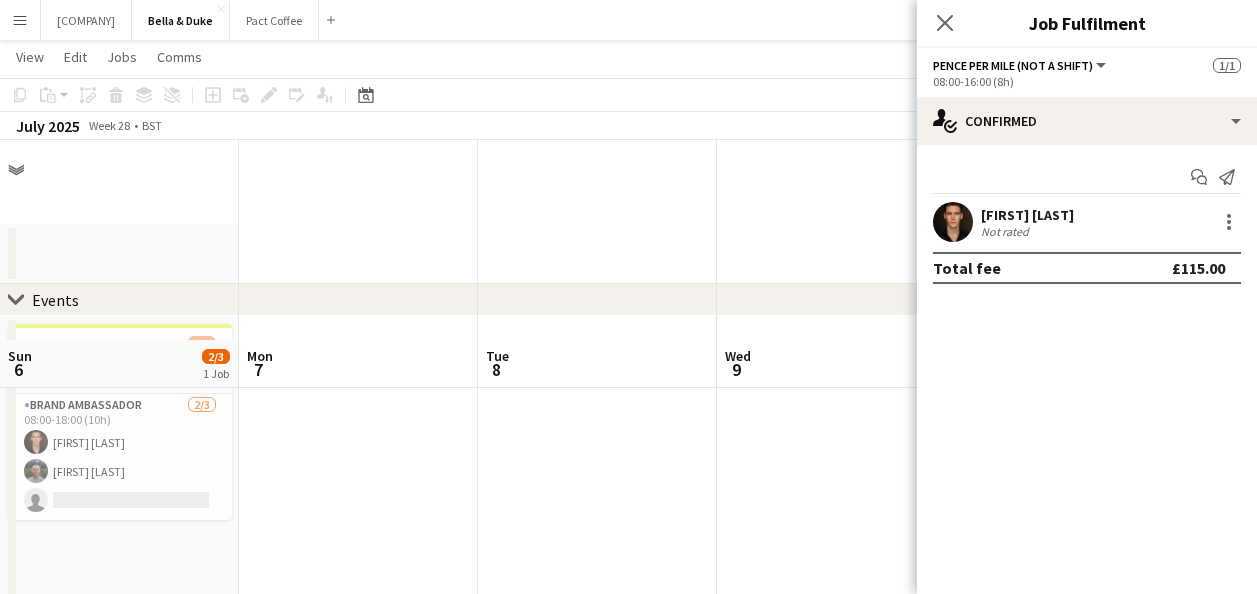 scroll, scrollTop: 200, scrollLeft: 0, axis: vertical 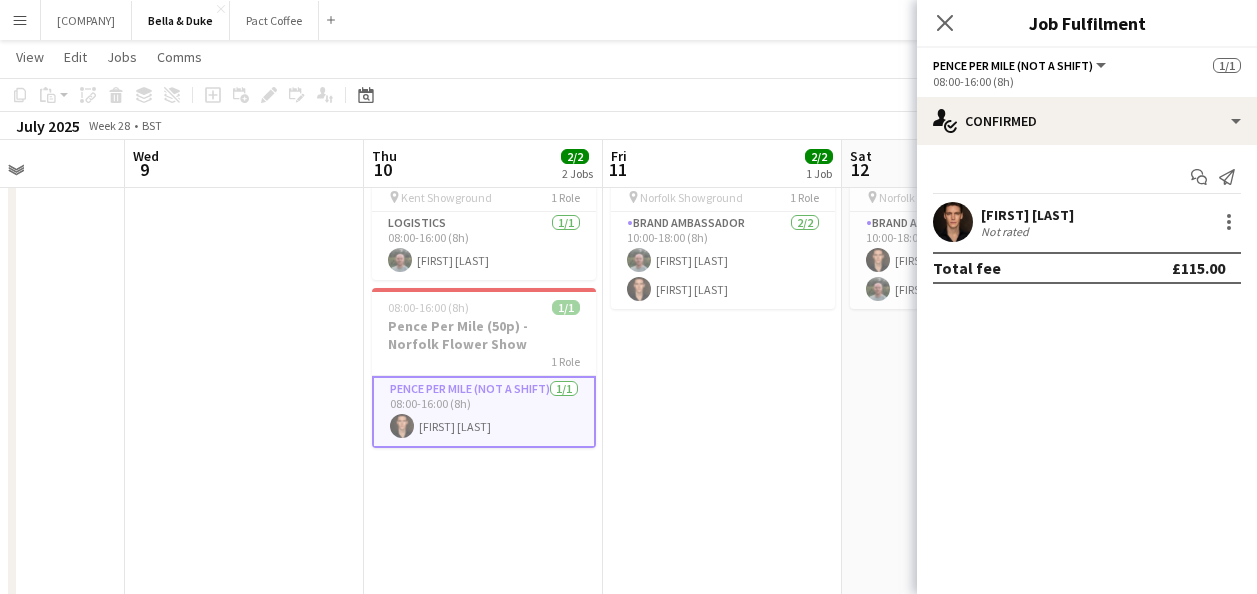 click on "Copy
Paste
Paste   Ctrl+V Paste with crew  Ctrl+Shift+V
Paste linked Job
Delete
Group
Ungroup
Add job
Add linked Job
Edit
Edit linked Job
Applicants
Date picker
JUL 2025 JUL 2025 Monday M Tuesday T Wednesday W Thursday T Friday F Saturday S Sunday S  JUL      1   2   3   4   5   6   7   8   9   10   11   12   13   14   15   16   17   18   19   20   21   22   23   24   25   26   27   28   29   30   31
Comparison range
Comparison range
Today" 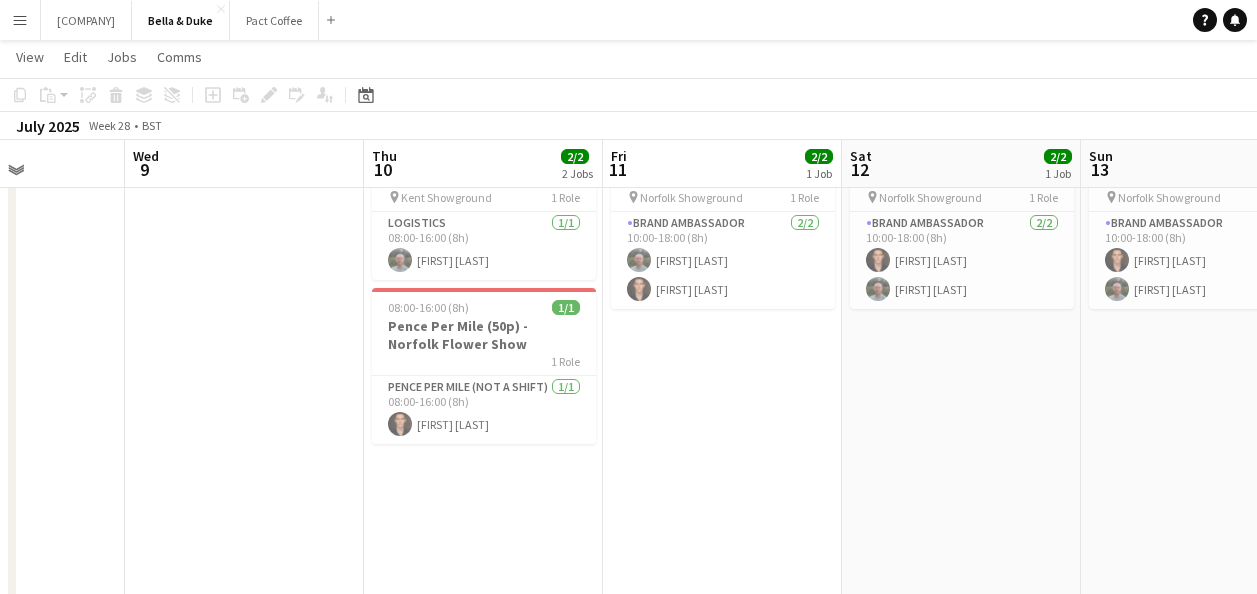 drag, startPoint x: 668, startPoint y: 80, endPoint x: 468, endPoint y: 92, distance: 200.35968 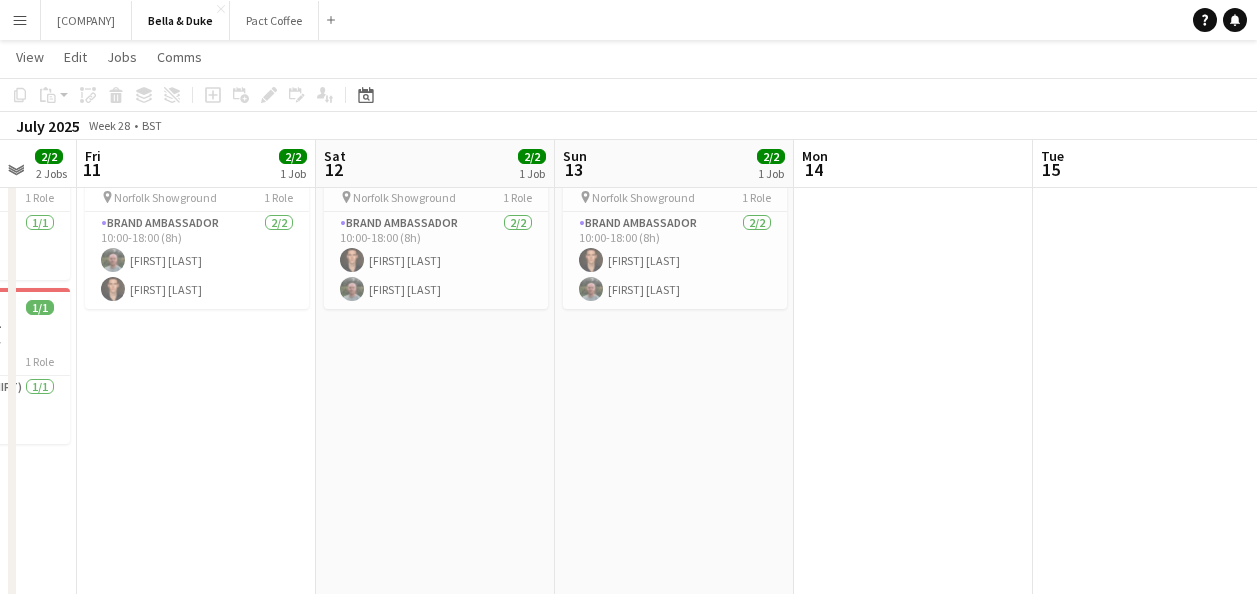 drag, startPoint x: 457, startPoint y: 415, endPoint x: 406, endPoint y: 425, distance: 51.971146 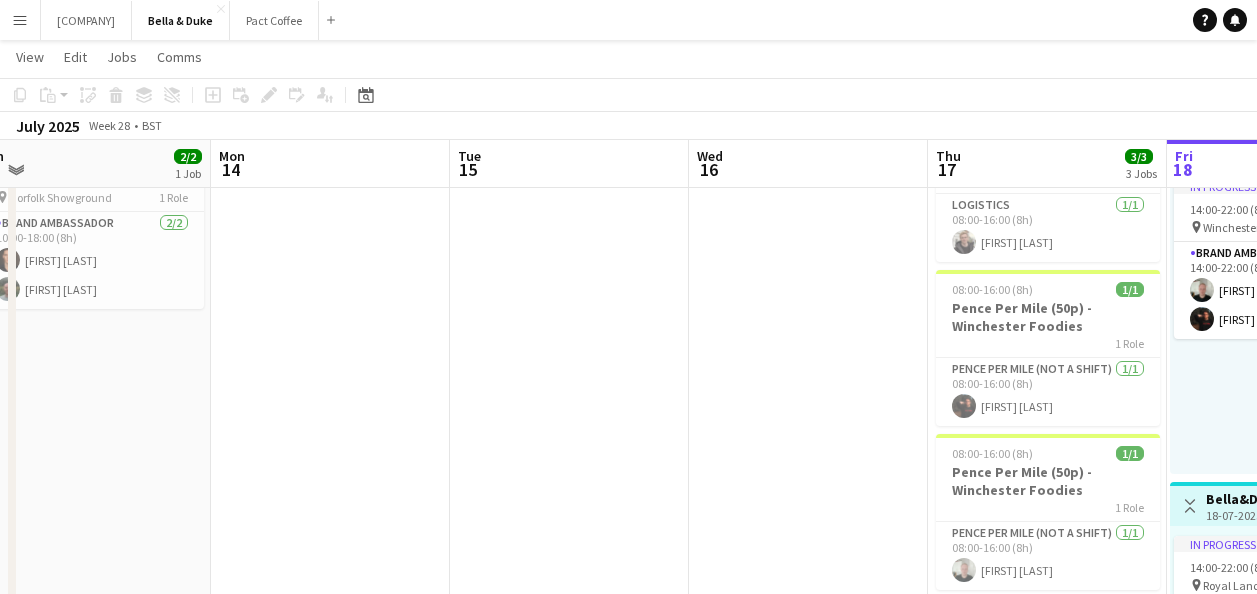 drag, startPoint x: 942, startPoint y: 421, endPoint x: 444, endPoint y: 421, distance: 498 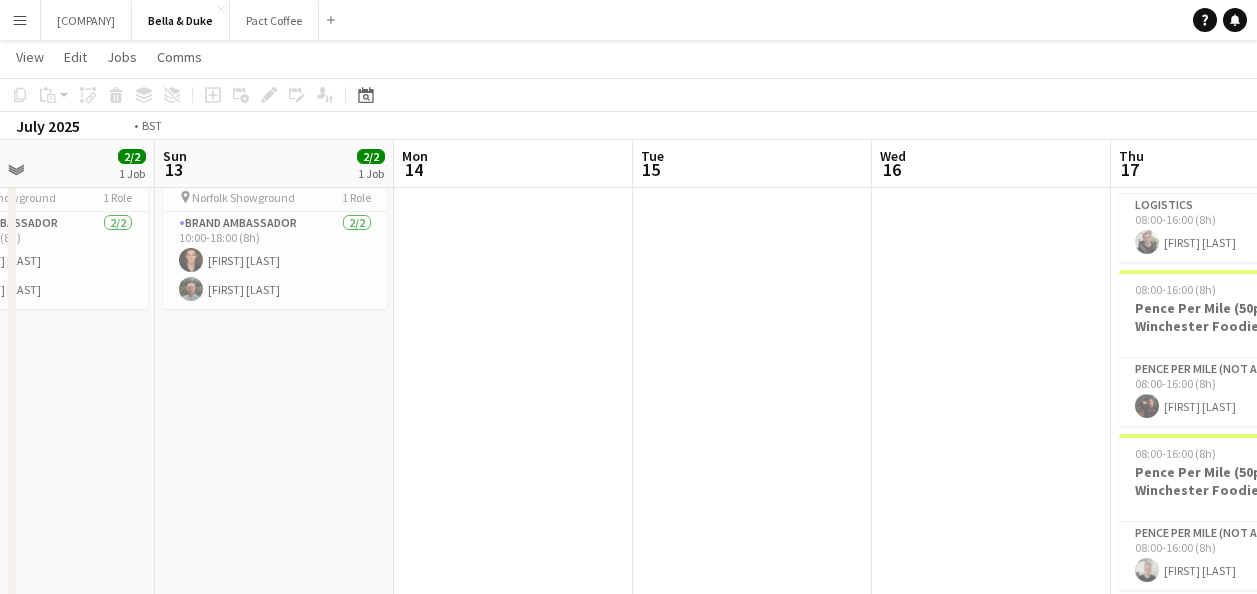 drag, startPoint x: 676, startPoint y: 425, endPoint x: 337, endPoint y: 447, distance: 339.7131 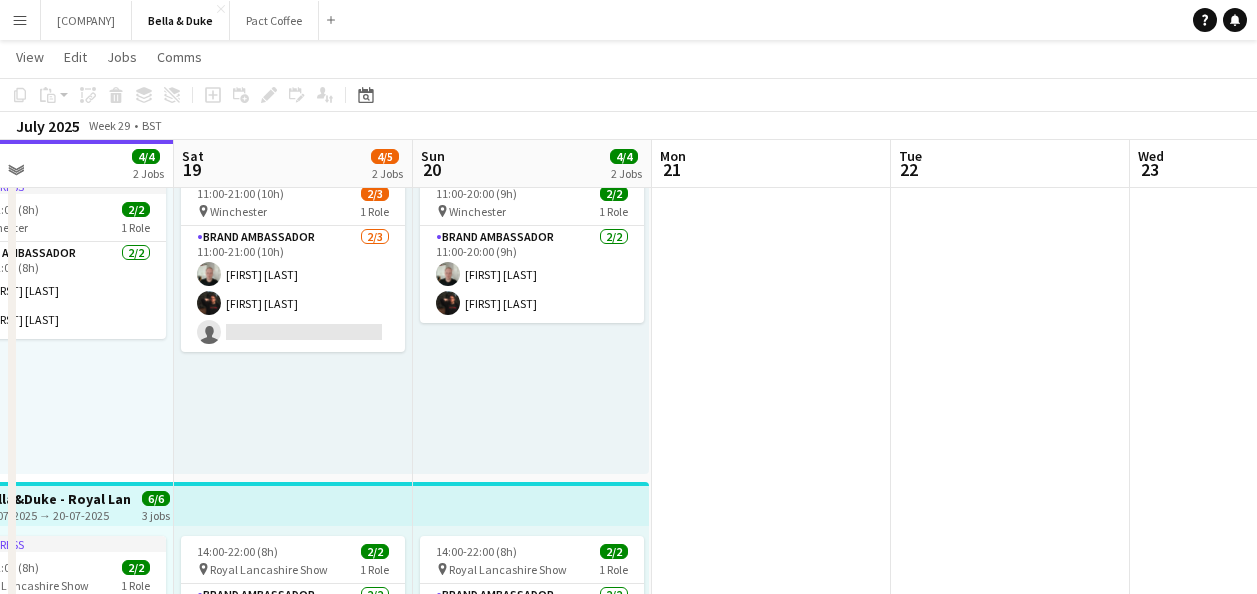 drag, startPoint x: 1114, startPoint y: 426, endPoint x: 414, endPoint y: 436, distance: 700.0714 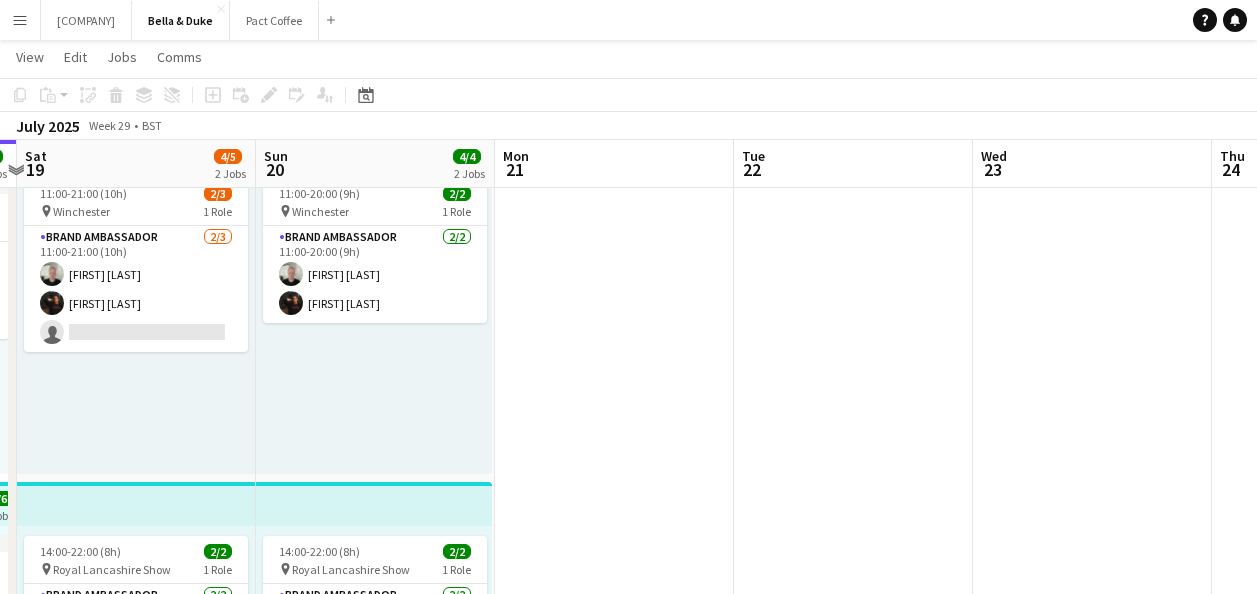 drag, startPoint x: 1002, startPoint y: 406, endPoint x: 359, endPoint y: 406, distance: 643 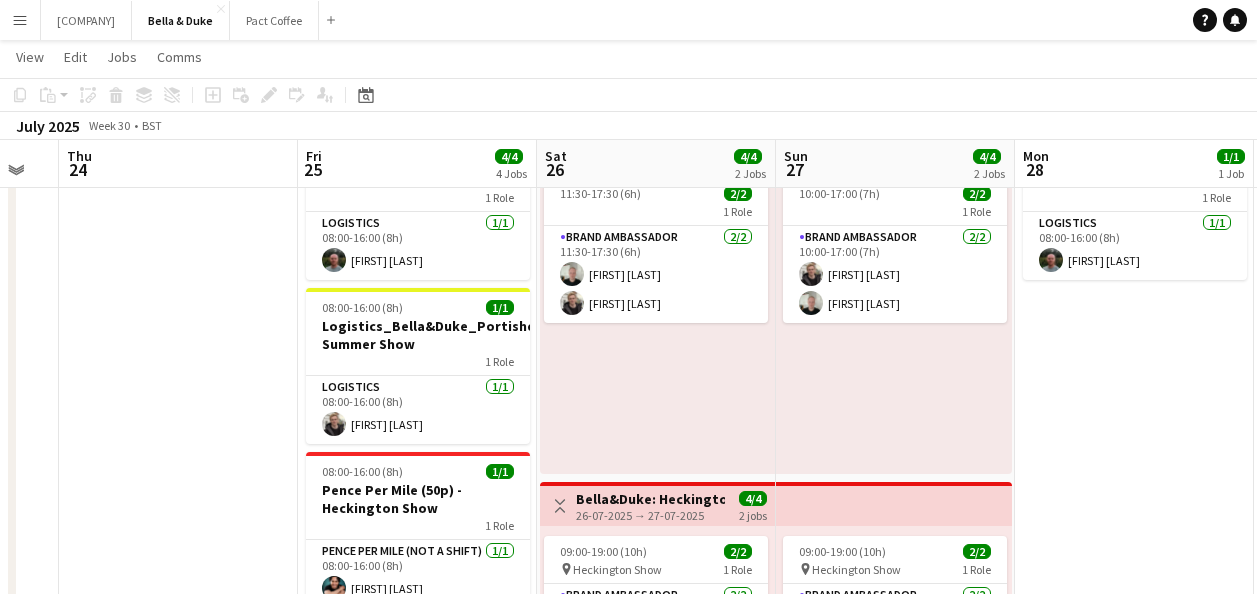 scroll, scrollTop: 0, scrollLeft: 898, axis: horizontal 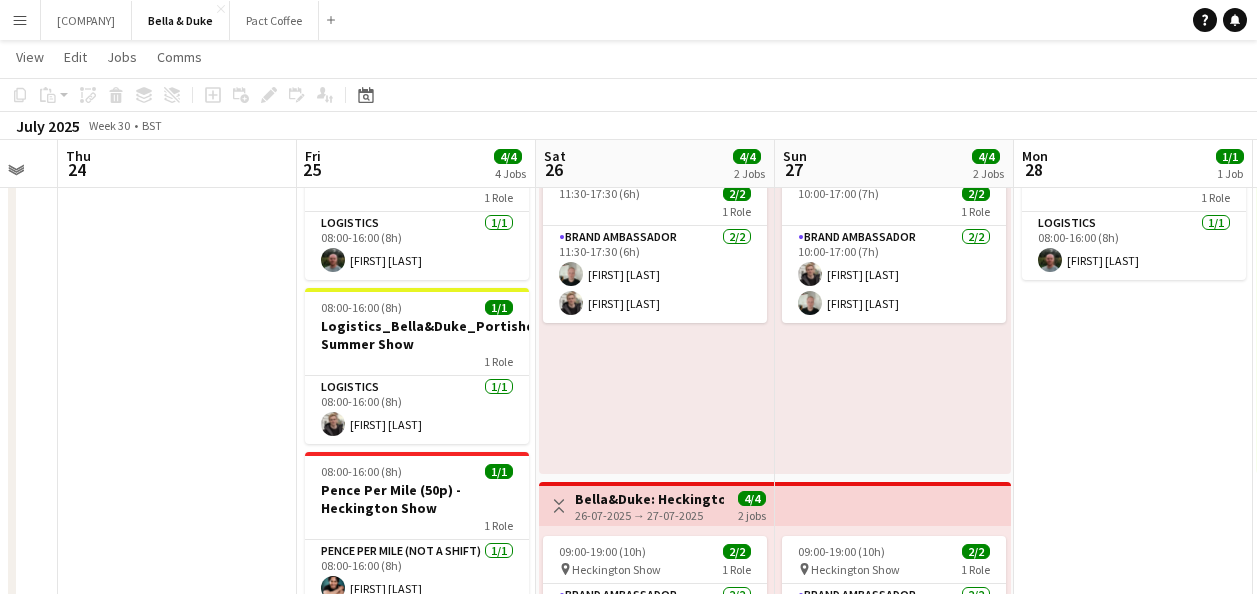 drag, startPoint x: 825, startPoint y: 377, endPoint x: 157, endPoint y: 377, distance: 668 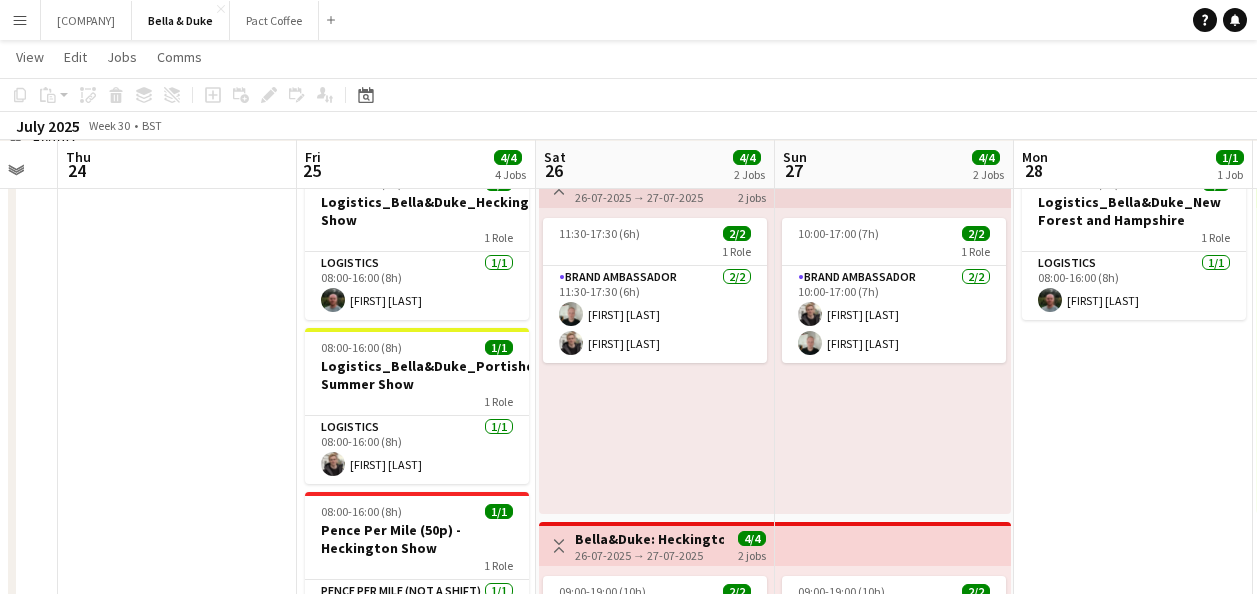 scroll, scrollTop: 100, scrollLeft: 0, axis: vertical 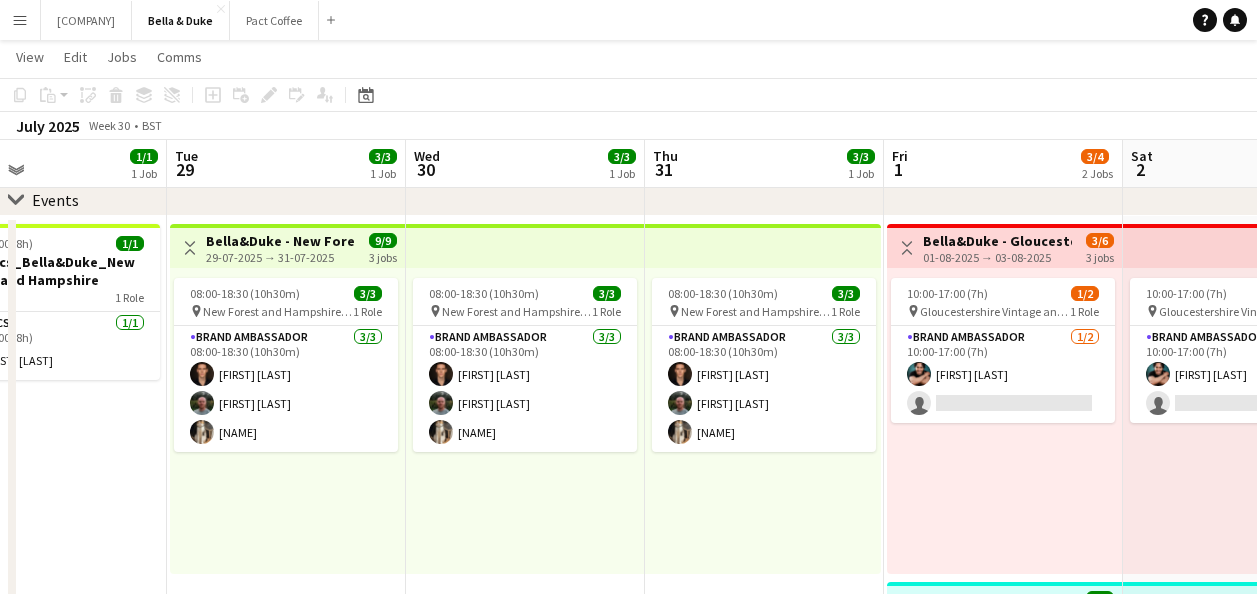 drag, startPoint x: 1101, startPoint y: 496, endPoint x: 448, endPoint y: 515, distance: 653.27637 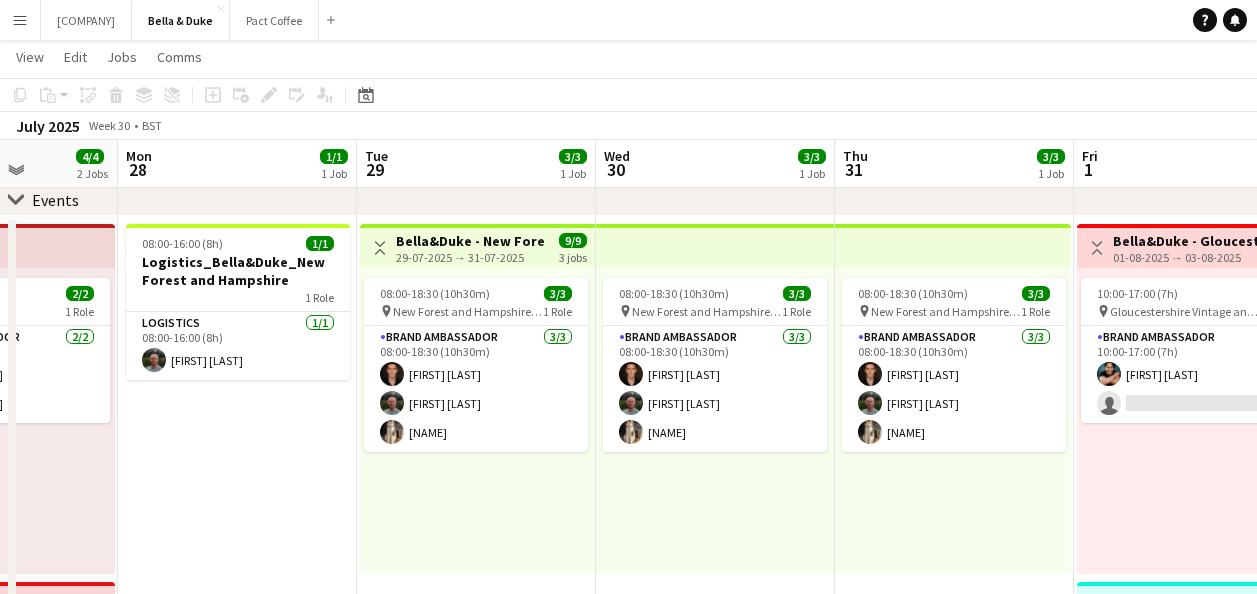 drag, startPoint x: 905, startPoint y: 521, endPoint x: 646, endPoint y: 542, distance: 259.84995 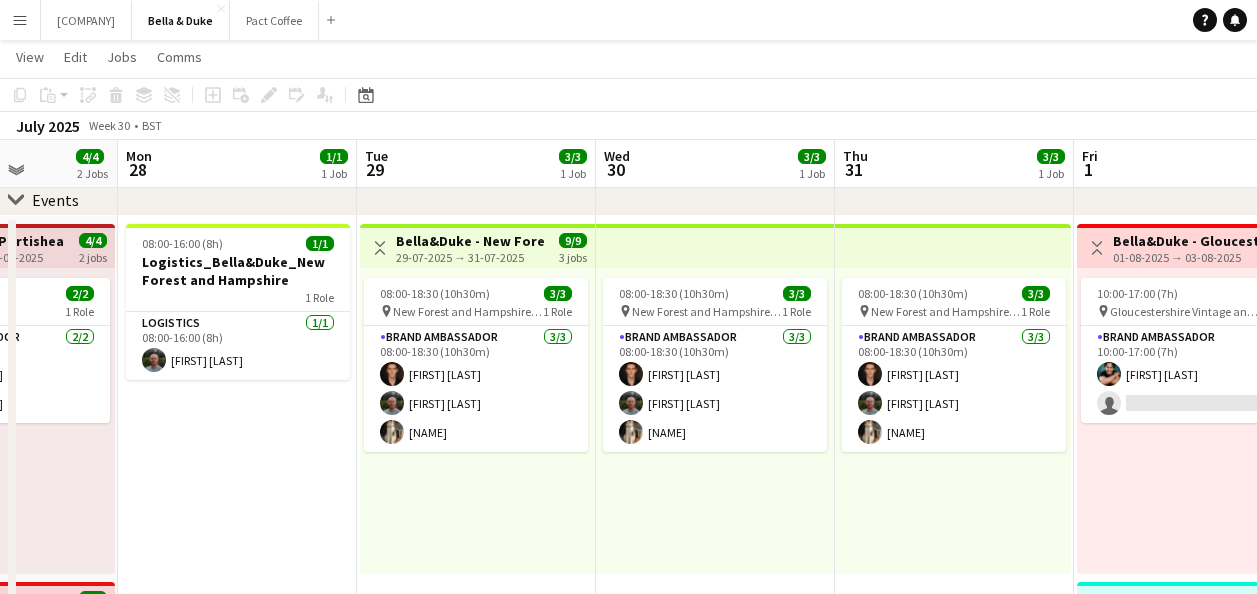 scroll, scrollTop: 0, scrollLeft: 854, axis: horizontal 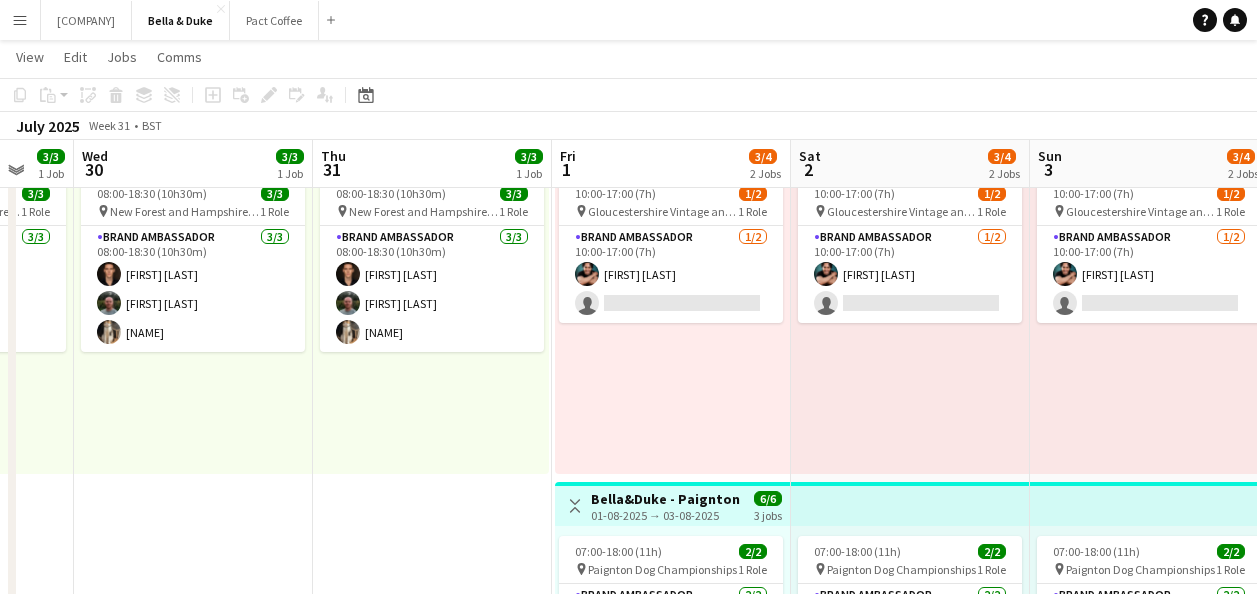 drag, startPoint x: 515, startPoint y: 439, endPoint x: 384, endPoint y: 438, distance: 131.00381 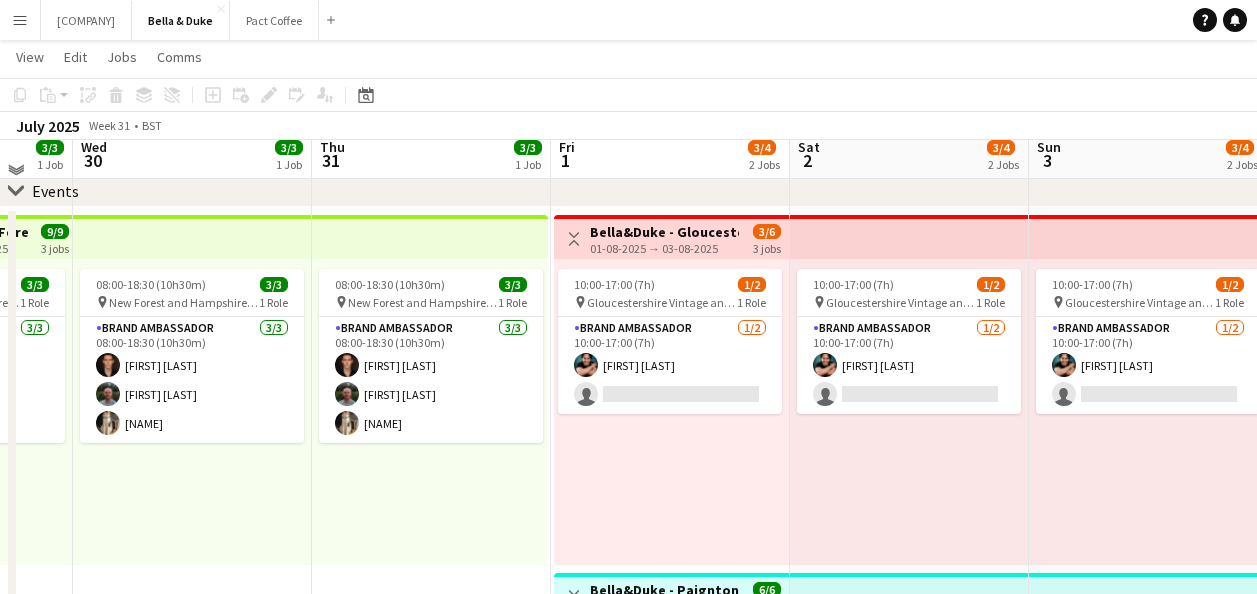 scroll, scrollTop: 100, scrollLeft: 0, axis: vertical 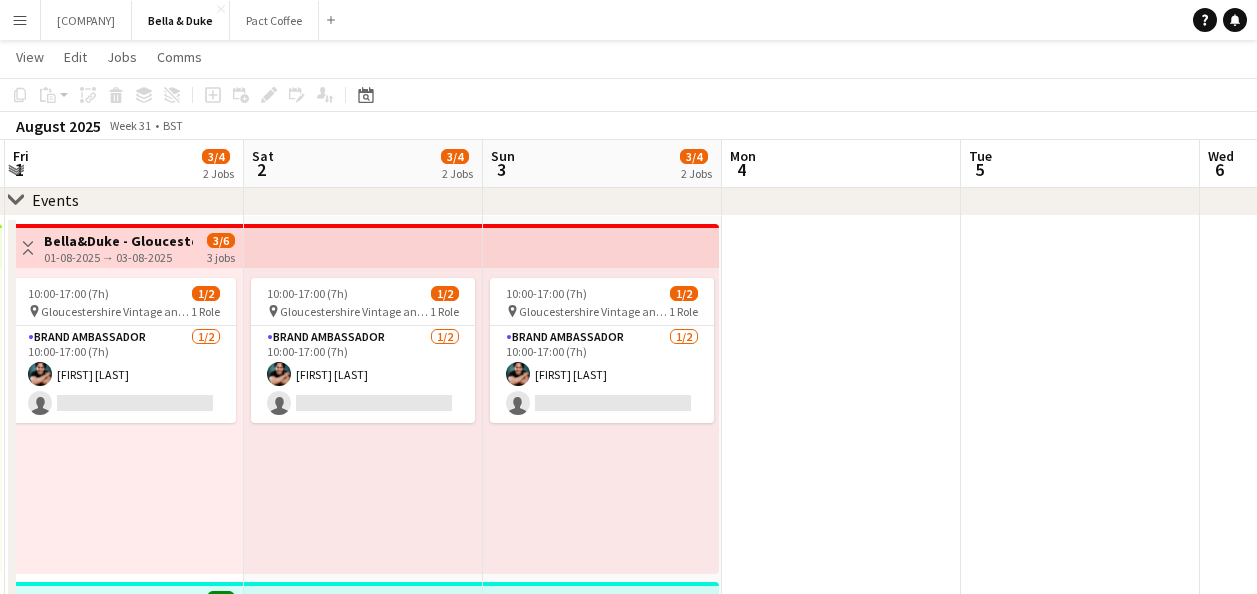 drag, startPoint x: 638, startPoint y: 485, endPoint x: 386, endPoint y: 480, distance: 252.04959 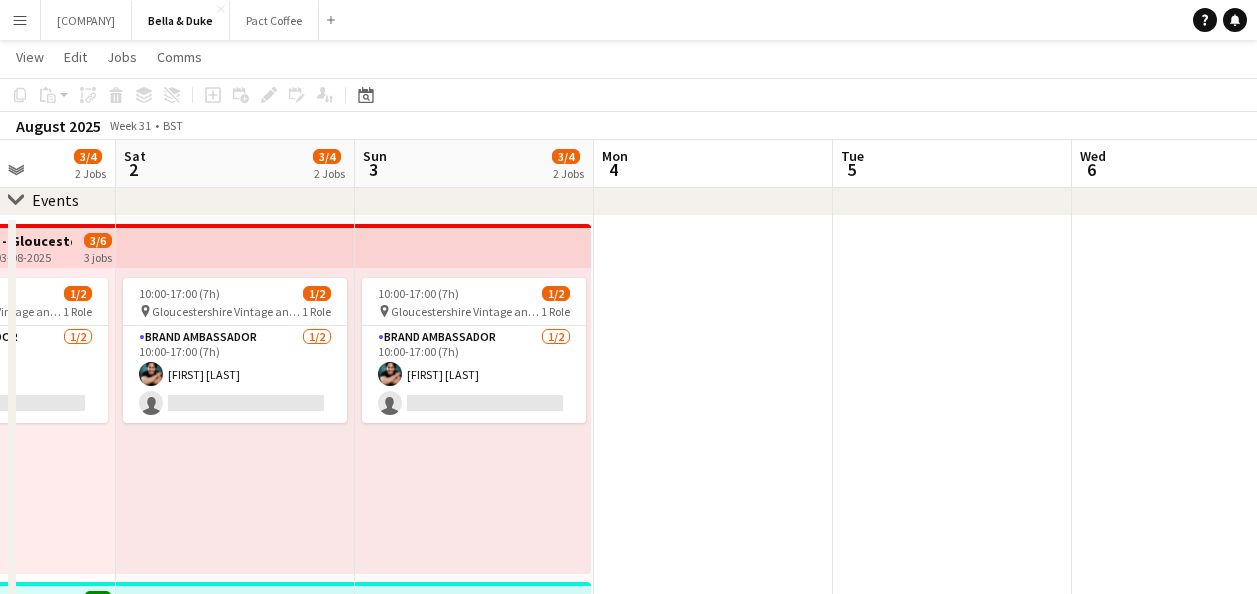 click on "Wed   30   3/3   1 Job   Thu   31   3/3   1 Job   Fri   1   3/4   2 Jobs   Sat   2   3/4   2 Jobs   Sun   3   3/4   2 Jobs   Mon   4   Tue   5   Wed   6   Thu   7   Fri   8   2/2   1 Job   Sat   9   4/4   2 Jobs      08:00-18:30 (10h30m)    3/3
pin
New Forest and Hampshire Show   1 Role   Brand Ambassador   3/3   08:00-18:30 (10h30m)
[FIRST] [LAST] [FIRST] [LAST]     08:00-18:30 (10h30m)    3/3
pin
New Forest and Hampshire Show   1 Role   Brand Ambassador   3/3   08:00-18:30 (10h30m)
[FIRST] [LAST] [FIRST] [LAST]
Toggle View
Bella&Duke - Gloucestershire Vintage and Country Show  01-08-2025 → 03-08-2025   3/6   3 jobs      10:00-17:00 (7h)    1/2
pin
Gloucestershire Vintage and Country Show   1 Role   Brand Ambassador   1/2   10:00-17:00 (7h)
[FIRST] [LAST]
single-neutral-actions
Toggle View
6/6   3 jobs     pin" at bounding box center [628, 505] 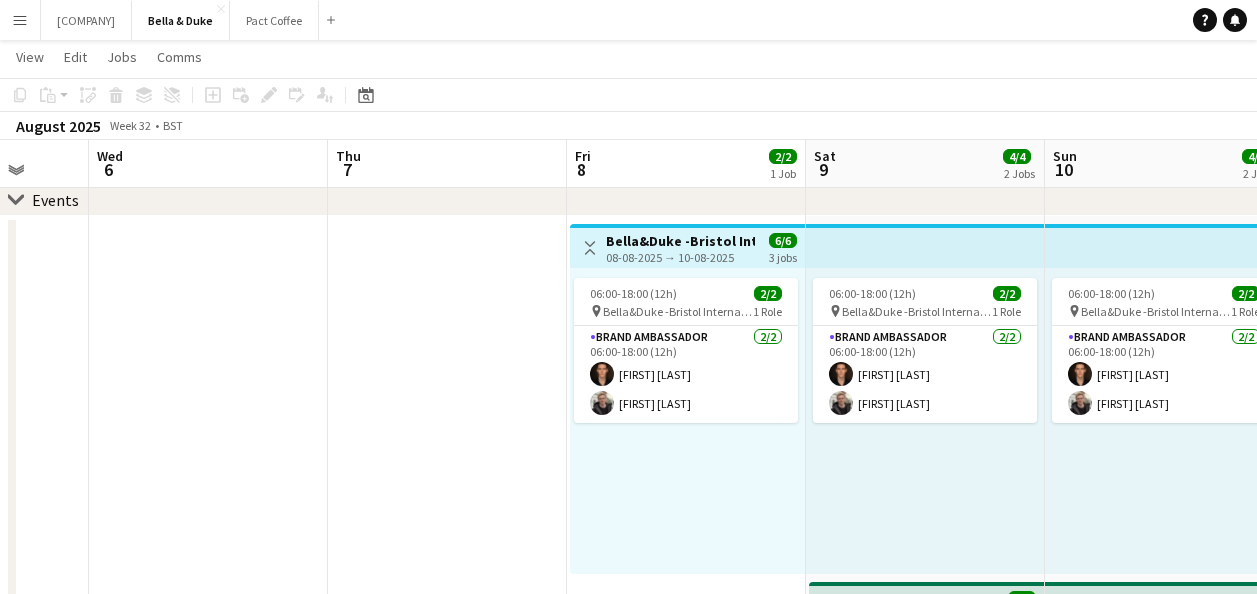 drag, startPoint x: 904, startPoint y: 424, endPoint x: 412, endPoint y: 429, distance: 492.0254 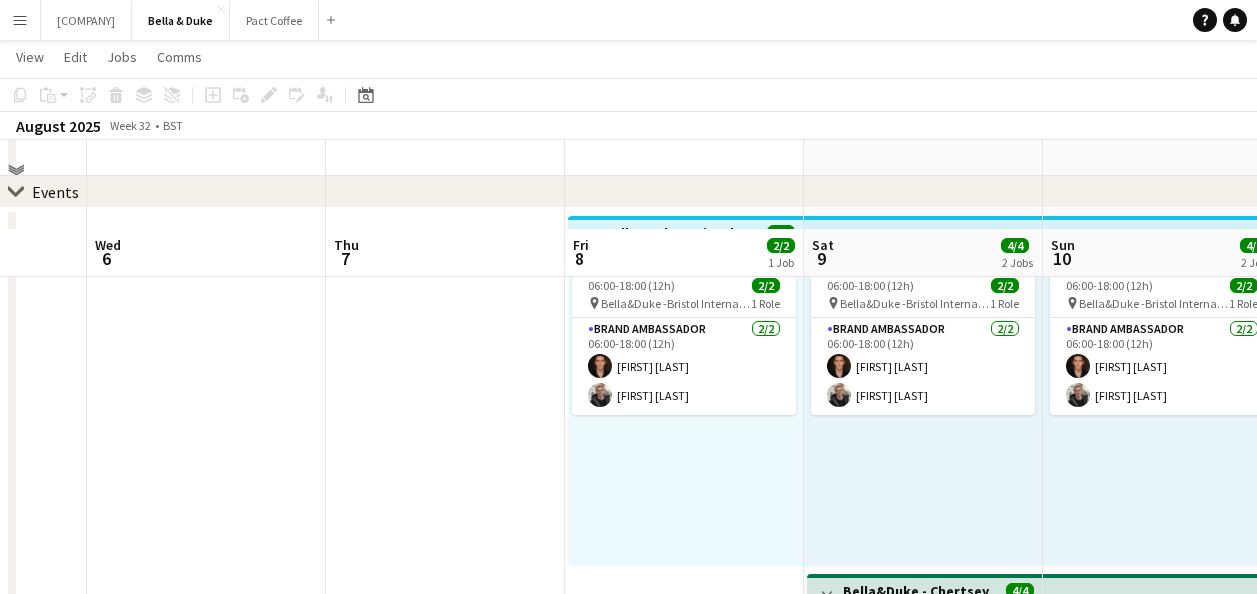 scroll, scrollTop: 100, scrollLeft: 0, axis: vertical 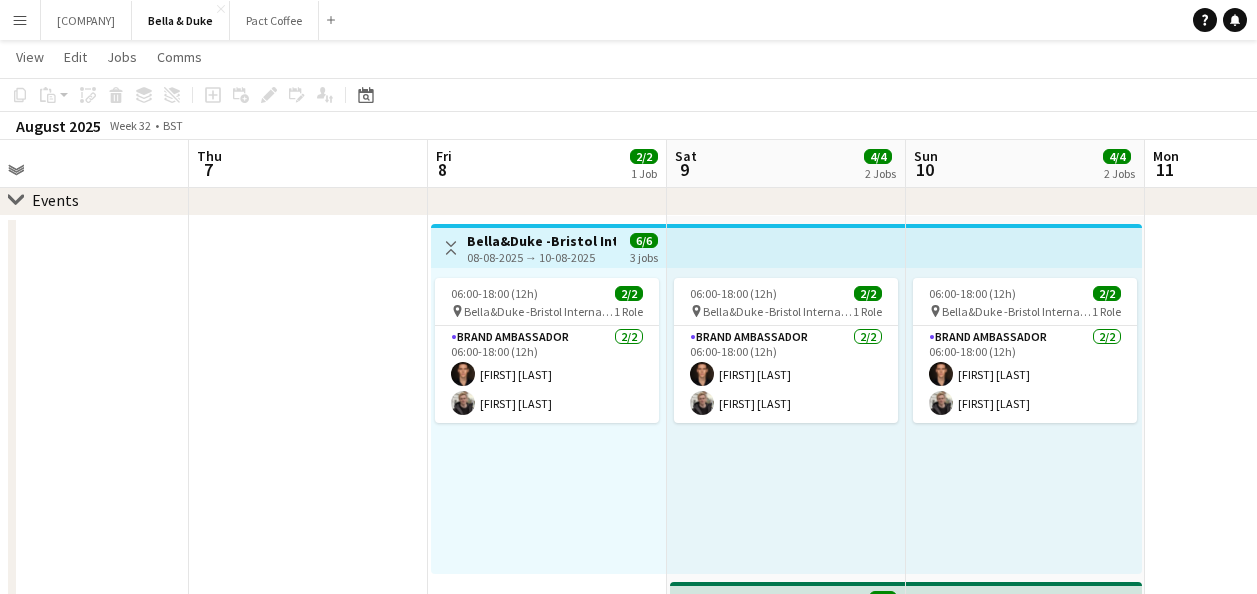 drag, startPoint x: 1009, startPoint y: 511, endPoint x: 347, endPoint y: 506, distance: 662.01886 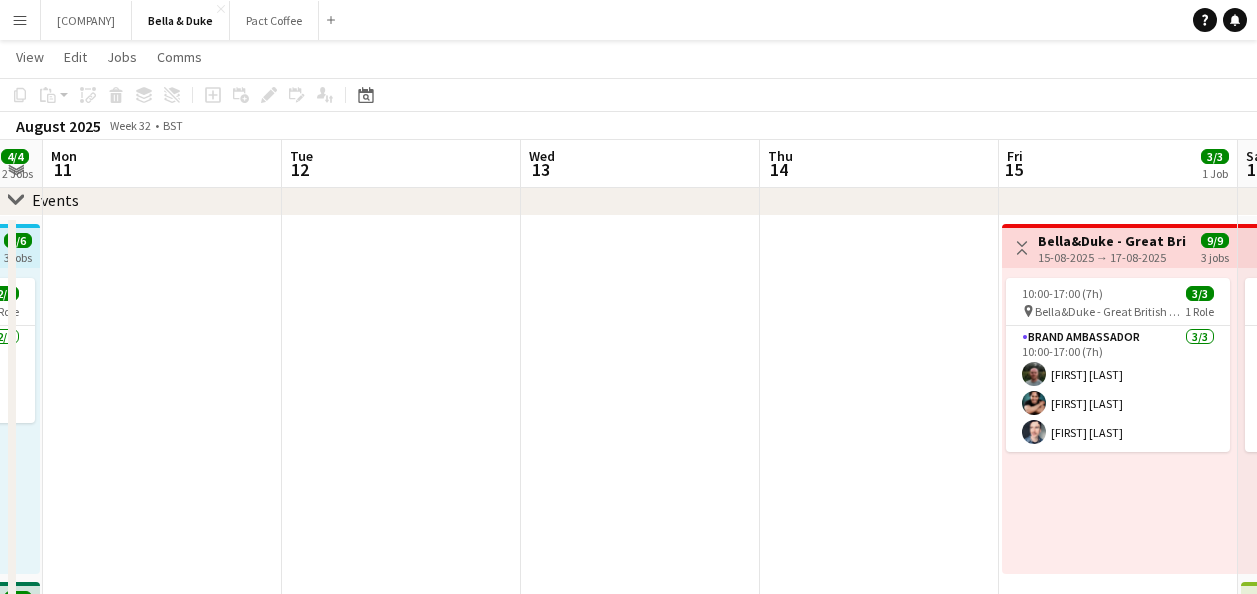drag, startPoint x: 574, startPoint y: 486, endPoint x: 334, endPoint y: 483, distance: 240.01875 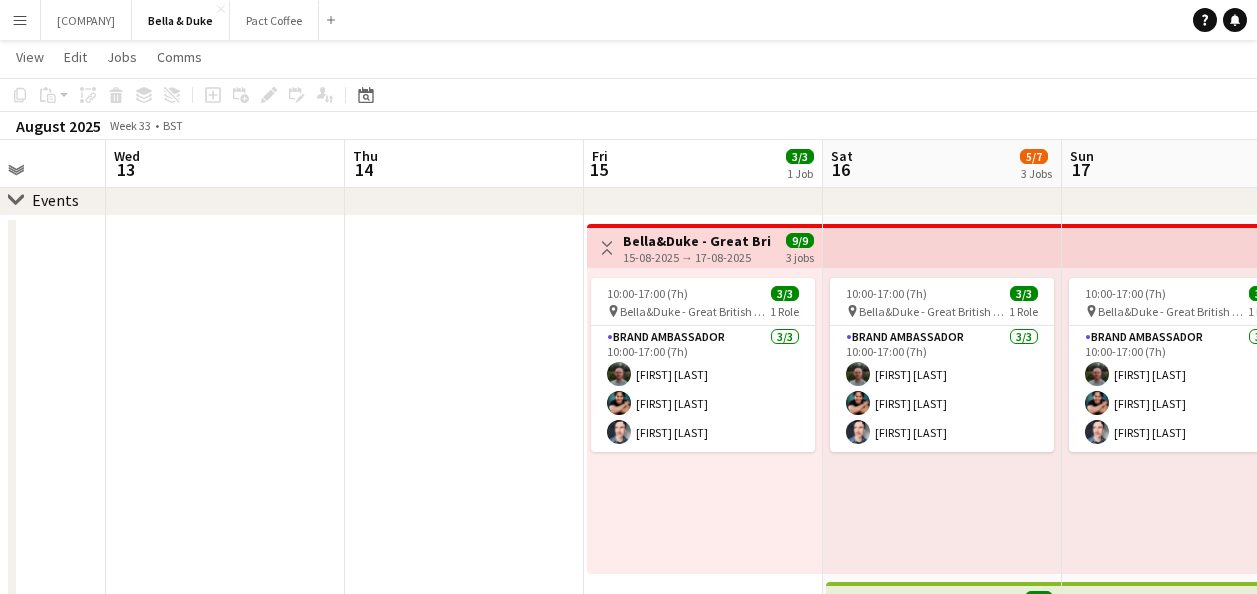 drag, startPoint x: 462, startPoint y: 472, endPoint x: 416, endPoint y: 466, distance: 46.389652 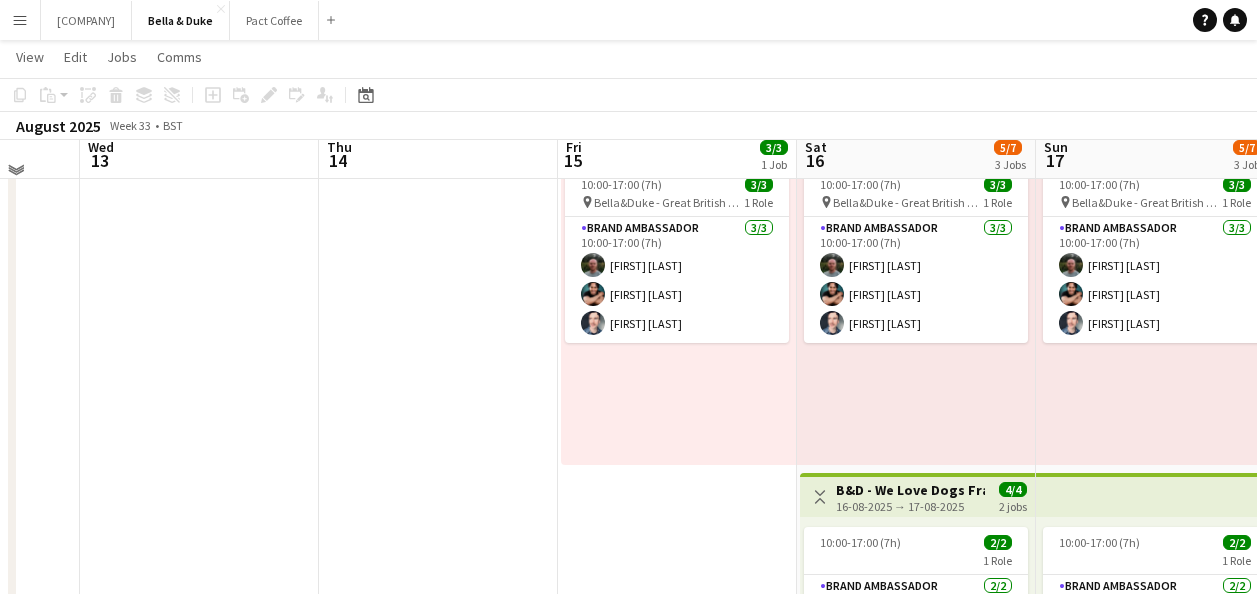 scroll, scrollTop: 200, scrollLeft: 0, axis: vertical 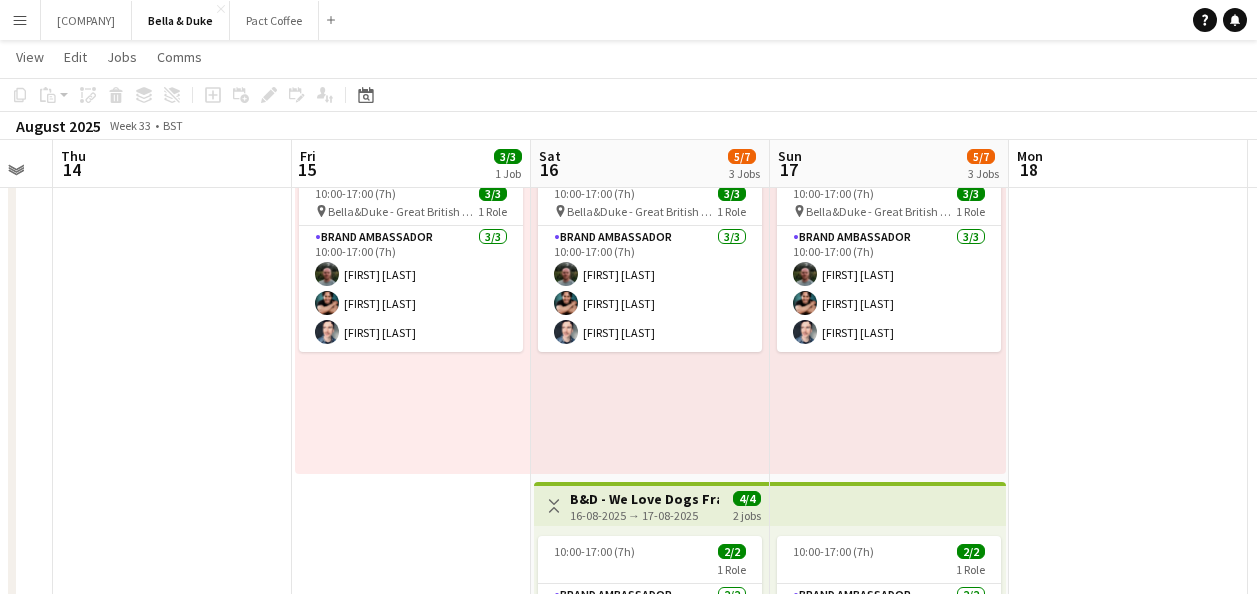 drag, startPoint x: 872, startPoint y: 410, endPoint x: 601, endPoint y: 439, distance: 272.54724 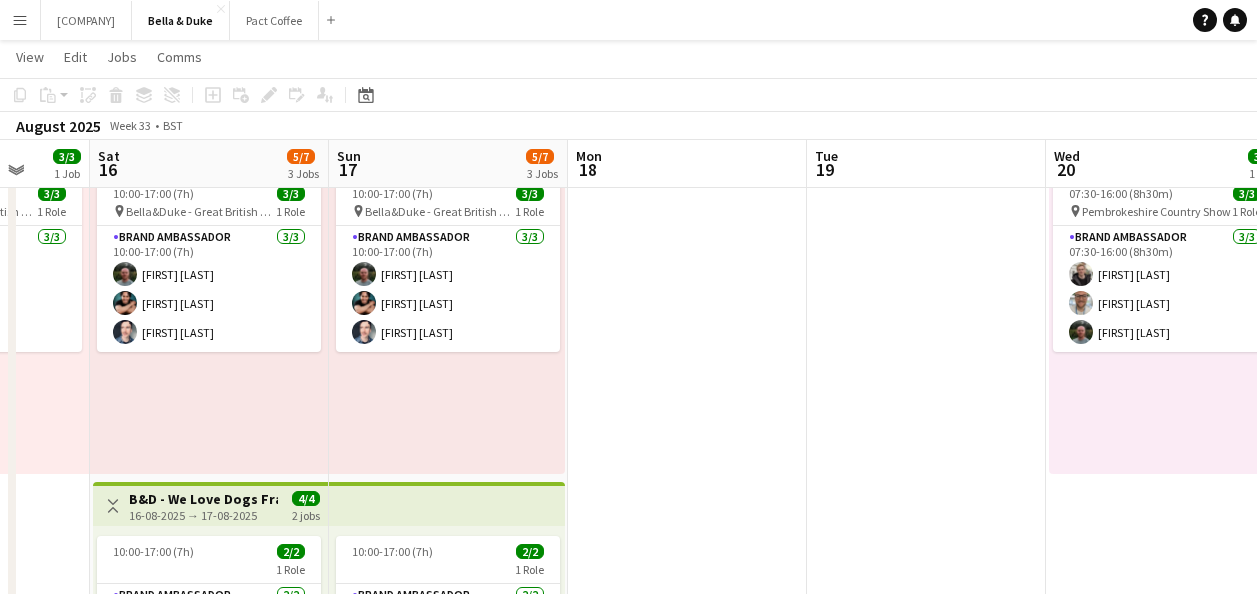 drag, startPoint x: 833, startPoint y: 439, endPoint x: 412, endPoint y: 451, distance: 421.171 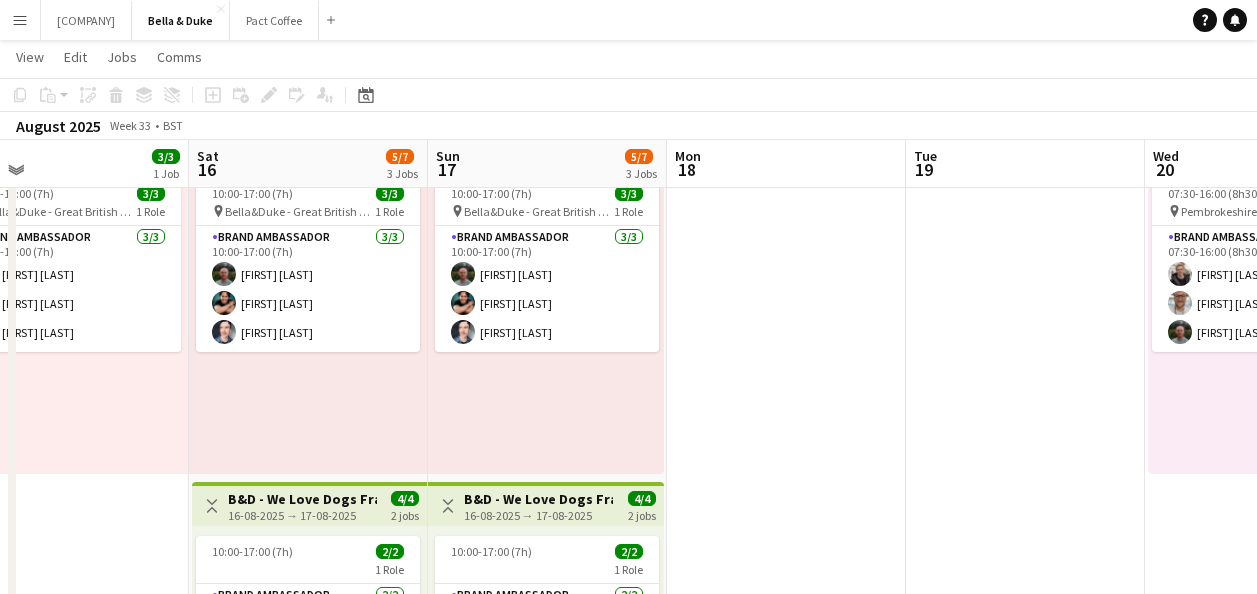 drag, startPoint x: 684, startPoint y: 429, endPoint x: 410, endPoint y: 429, distance: 274 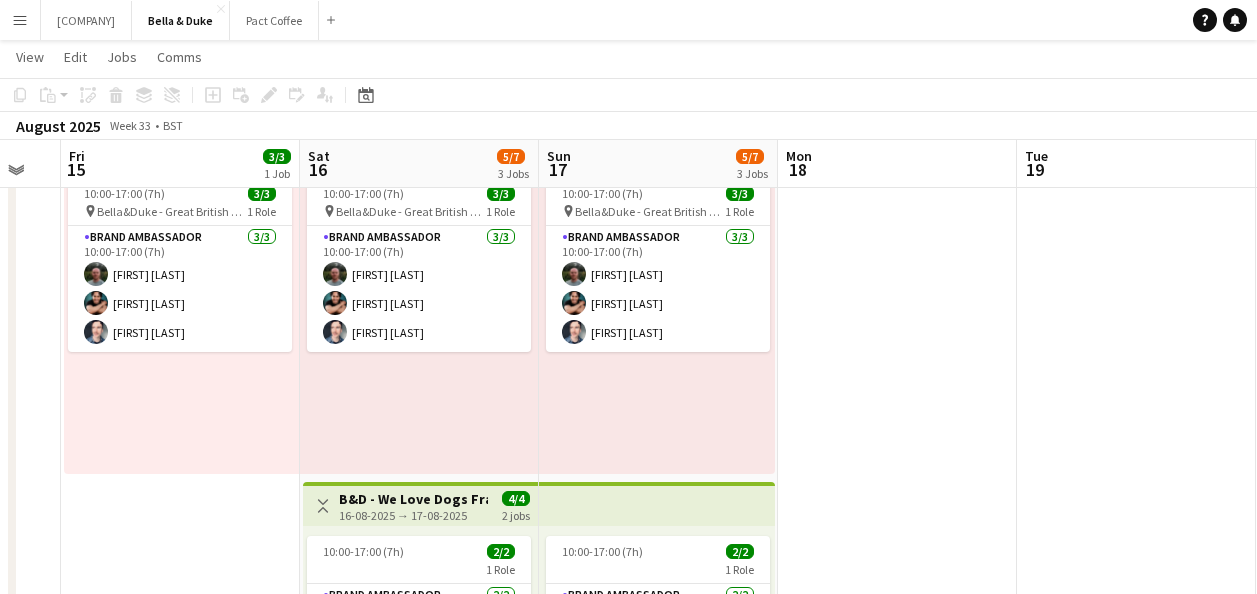 drag, startPoint x: 410, startPoint y: 421, endPoint x: 902, endPoint y: 412, distance: 492.0823 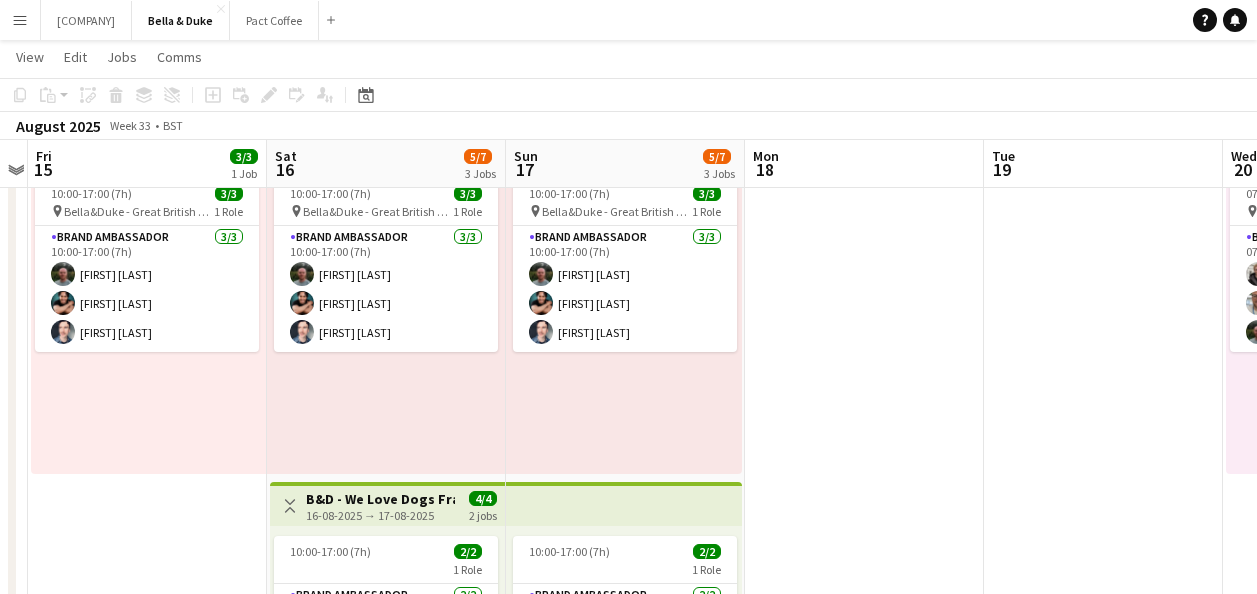 scroll, scrollTop: 0, scrollLeft: 413, axis: horizontal 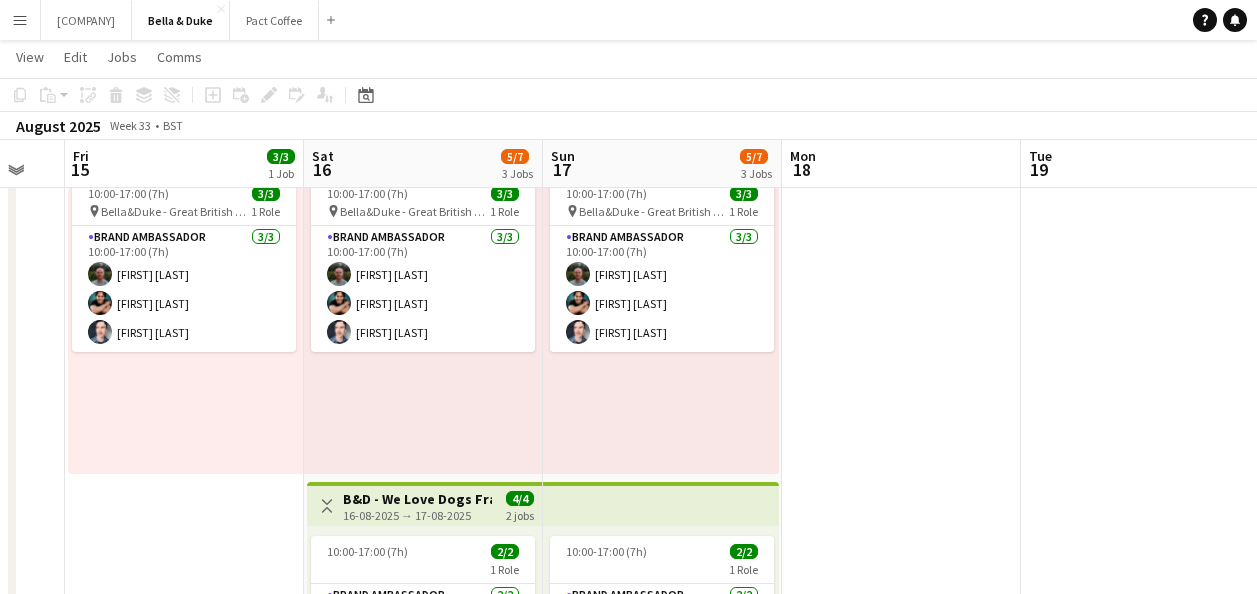 drag, startPoint x: 815, startPoint y: 420, endPoint x: 923, endPoint y: 418, distance: 108.01852 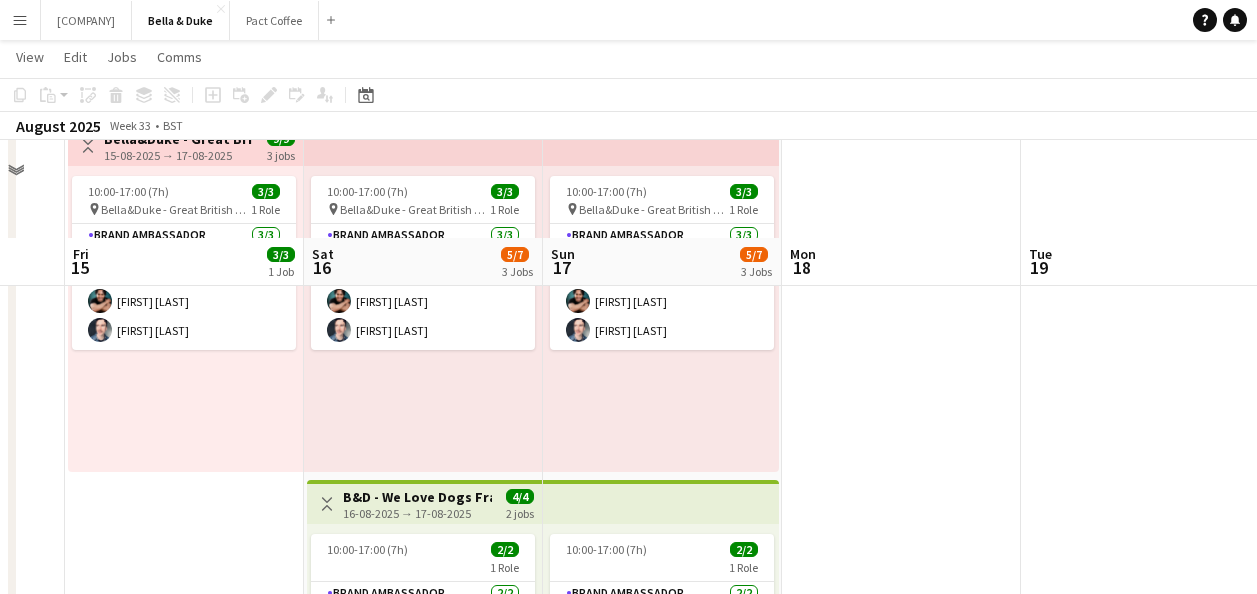 scroll, scrollTop: 200, scrollLeft: 0, axis: vertical 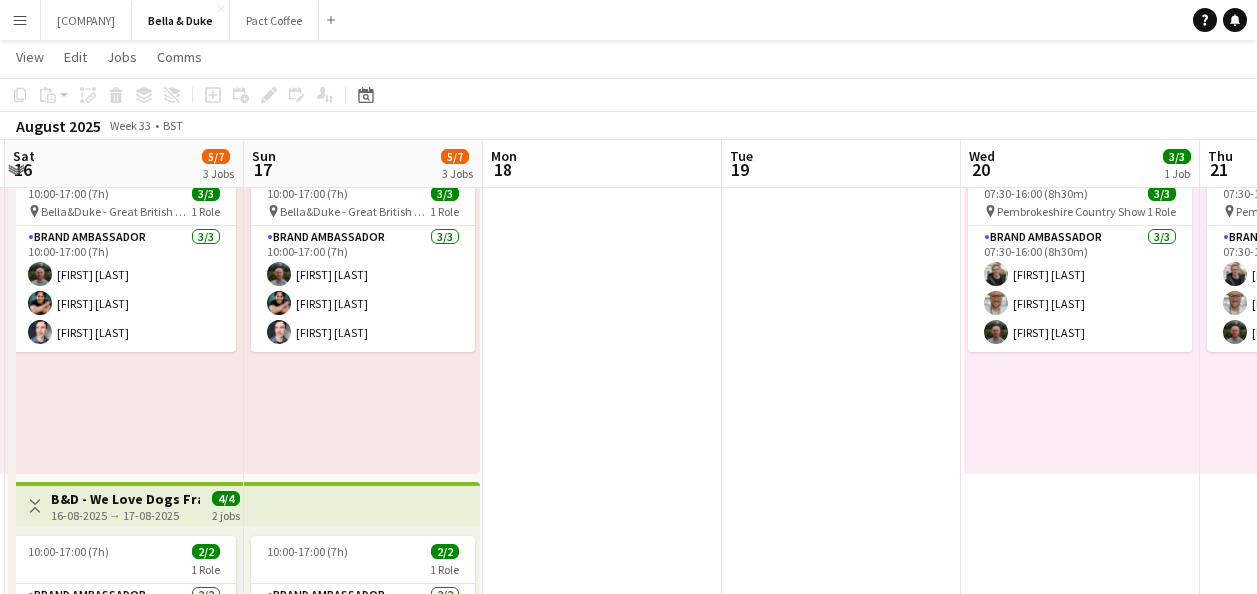 drag, startPoint x: 994, startPoint y: 438, endPoint x: 633, endPoint y: 437, distance: 361.00137 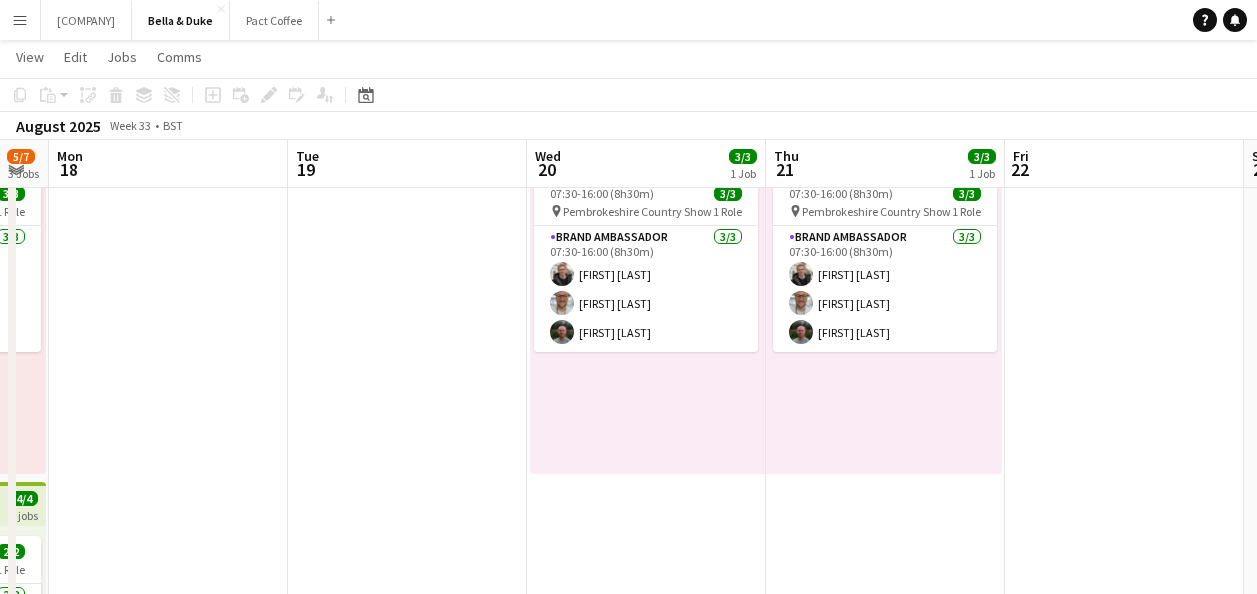 scroll, scrollTop: 0, scrollLeft: 688, axis: horizontal 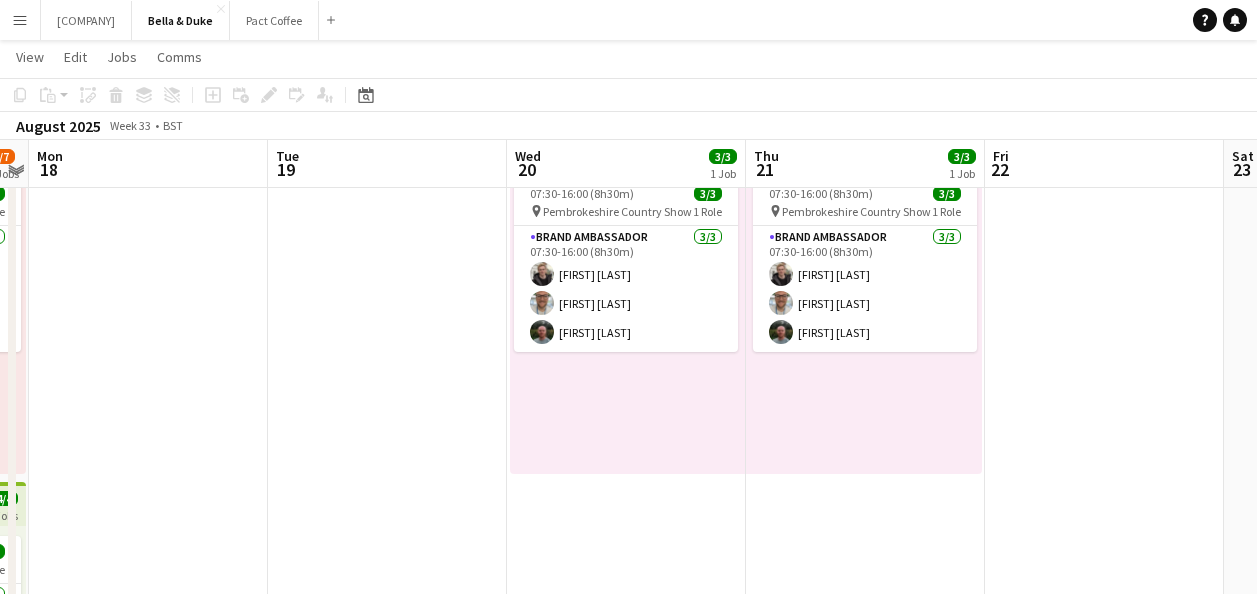 drag, startPoint x: 826, startPoint y: 429, endPoint x: 448, endPoint y: 442, distance: 378.22348 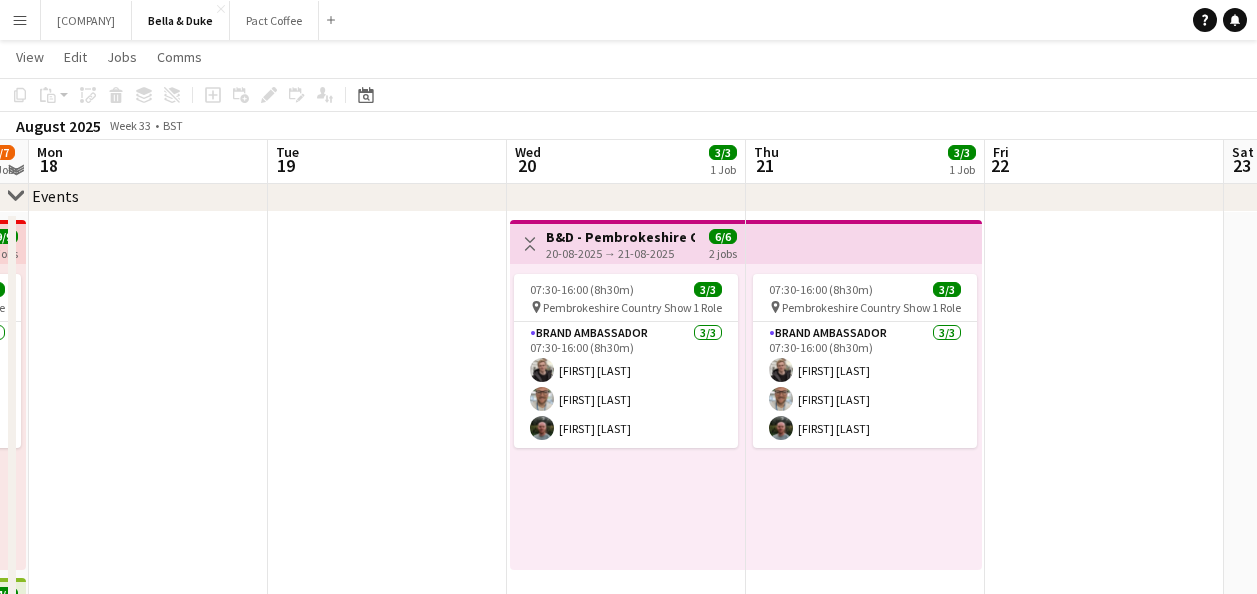 scroll, scrollTop: 100, scrollLeft: 0, axis: vertical 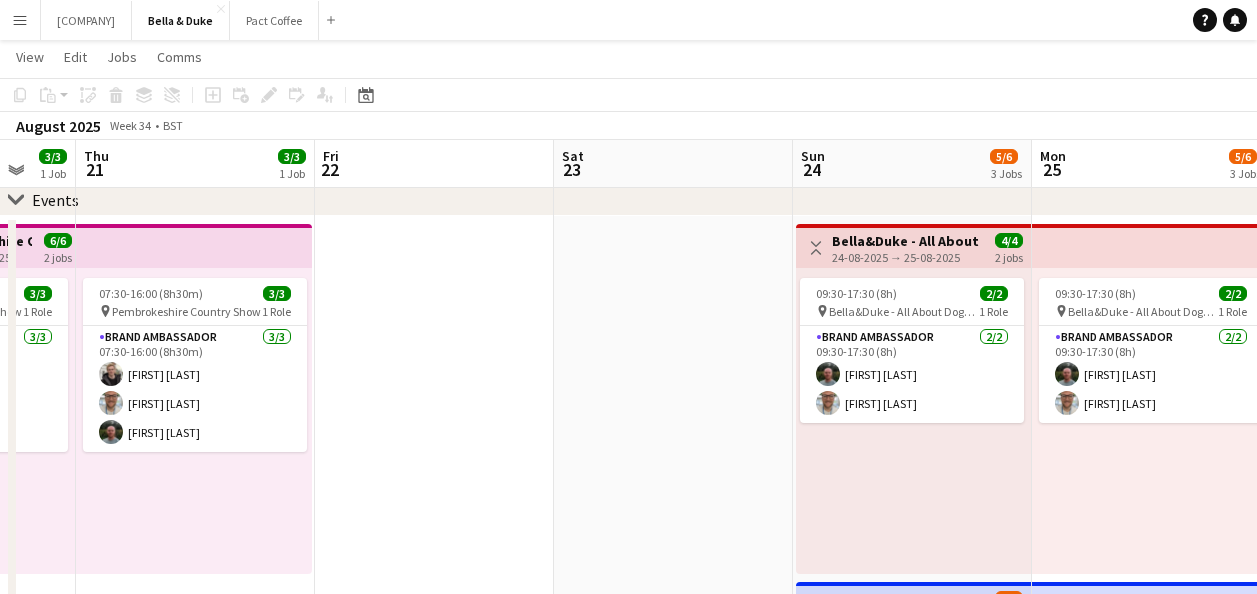 drag, startPoint x: 1054, startPoint y: 446, endPoint x: 424, endPoint y: 456, distance: 630.07935 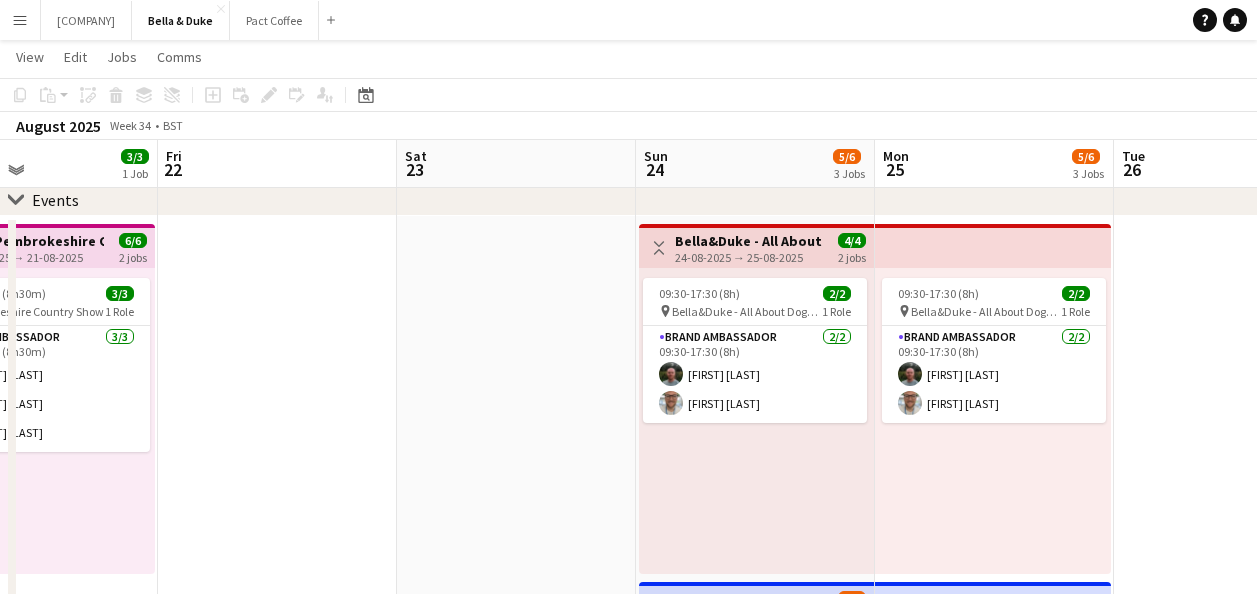 drag, startPoint x: 600, startPoint y: 448, endPoint x: 335, endPoint y: 452, distance: 265.03018 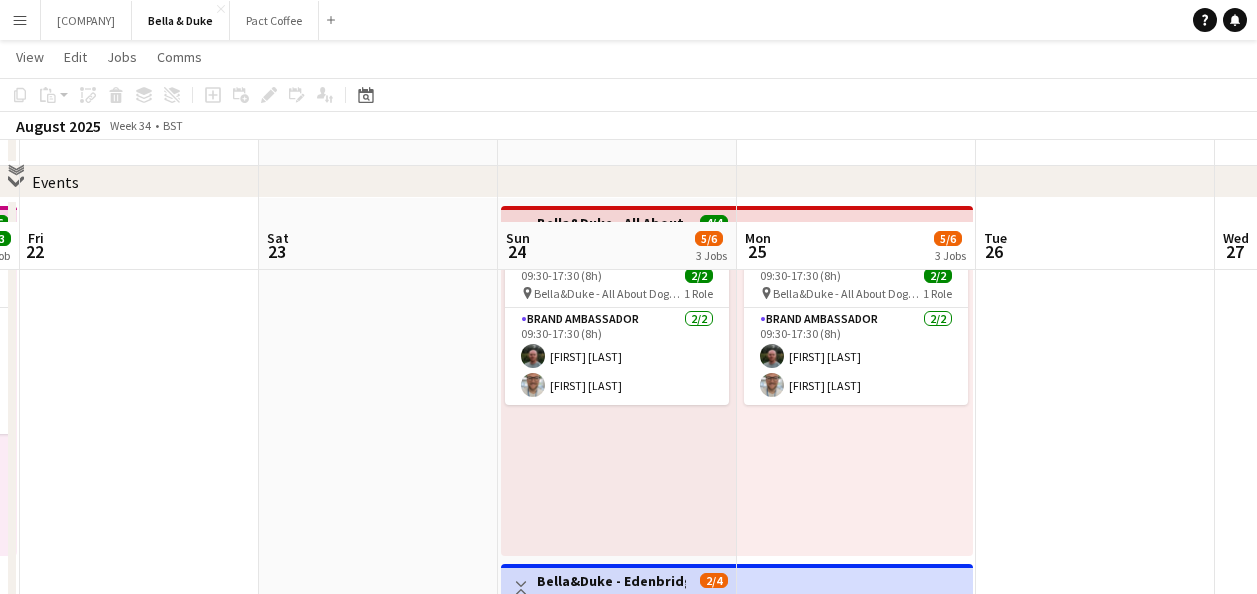scroll, scrollTop: 100, scrollLeft: 0, axis: vertical 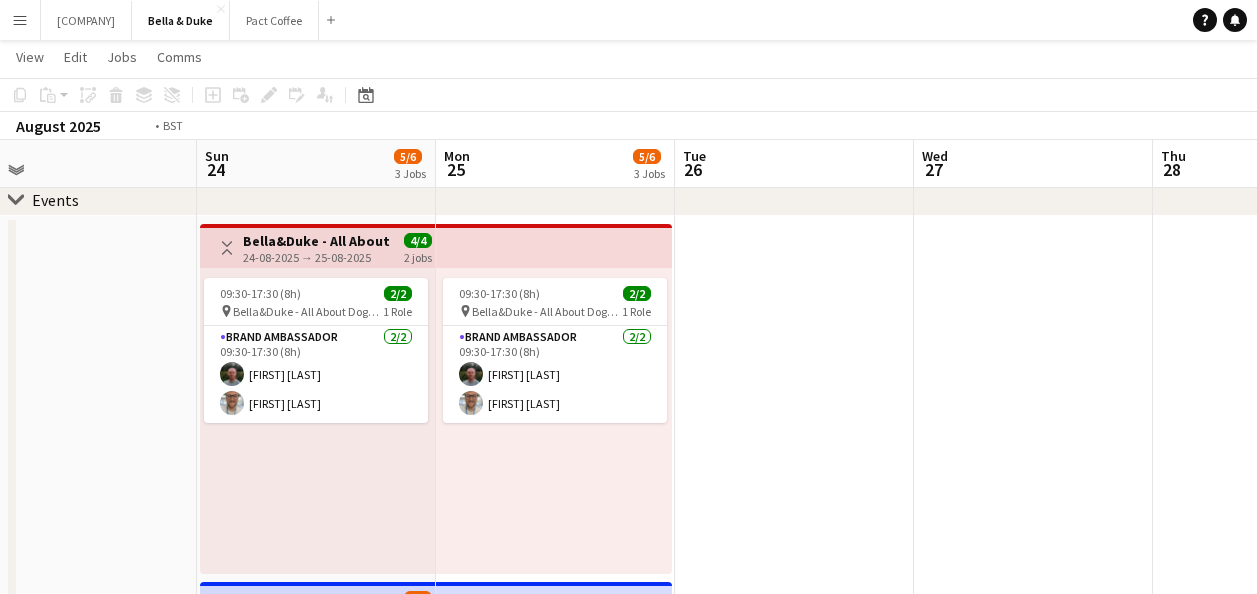 drag, startPoint x: 1085, startPoint y: 439, endPoint x: 320, endPoint y: 489, distance: 766.63226 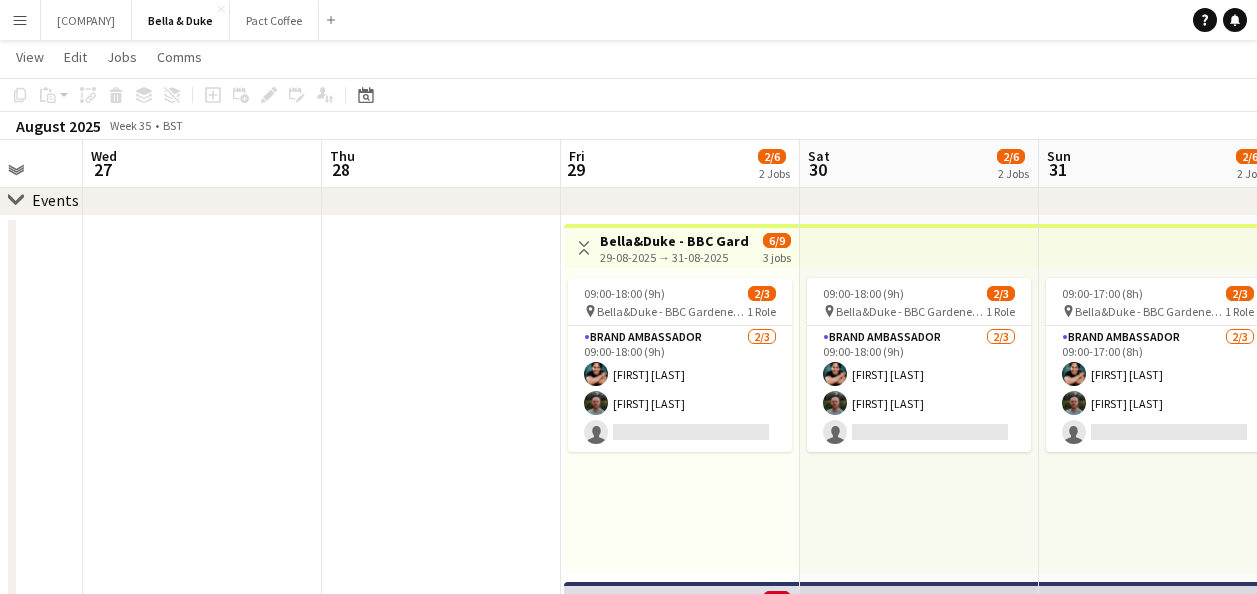 scroll, scrollTop: 0, scrollLeft: 924, axis: horizontal 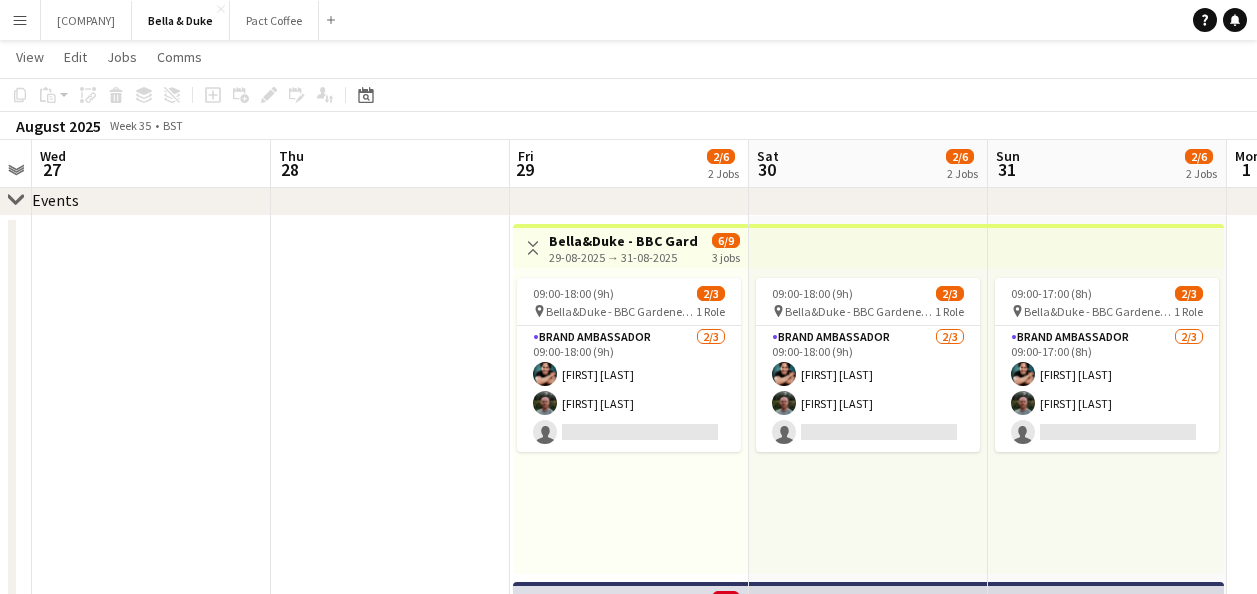 drag, startPoint x: 702, startPoint y: 457, endPoint x: 298, endPoint y: 482, distance: 404.77277 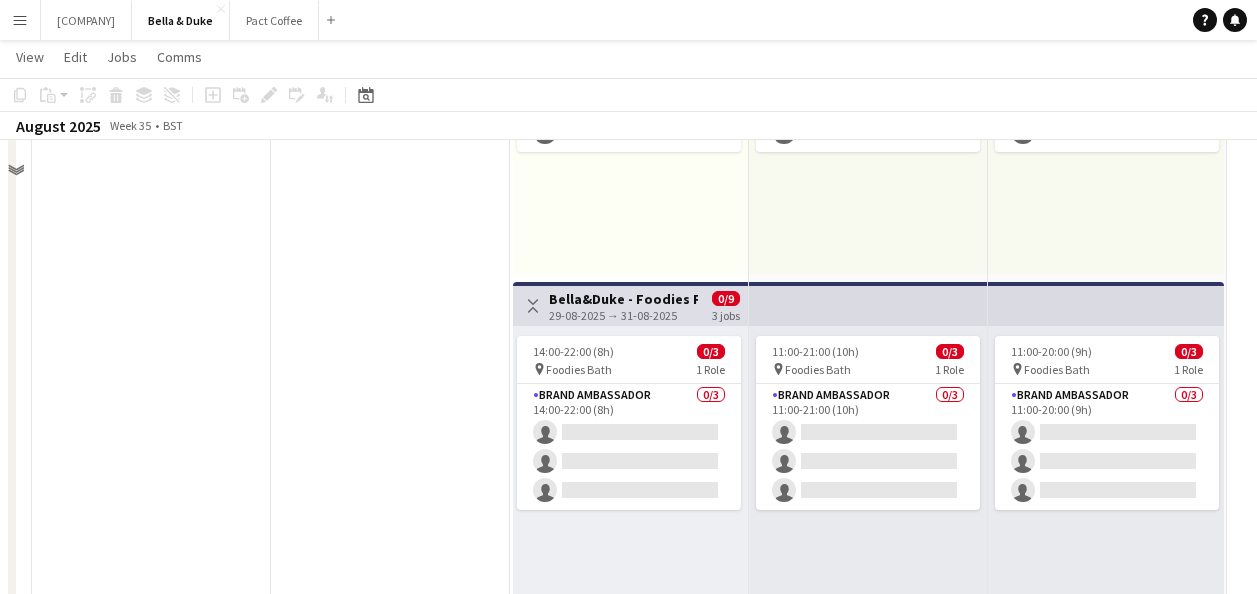 scroll, scrollTop: 100, scrollLeft: 0, axis: vertical 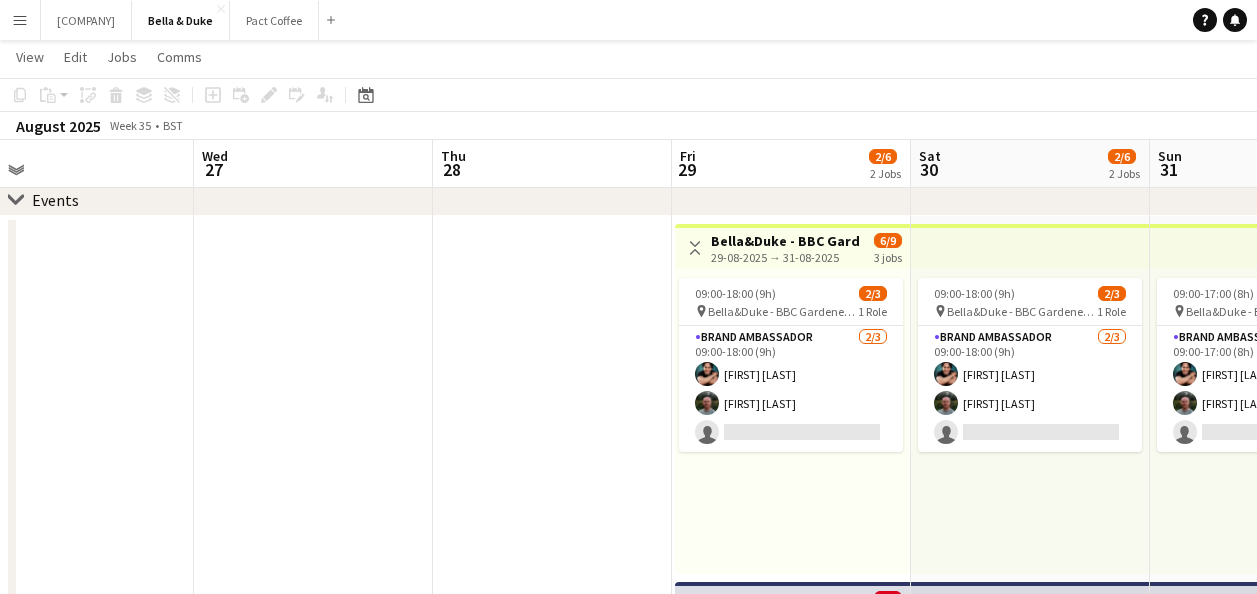 drag, startPoint x: 905, startPoint y: 480, endPoint x: 71, endPoint y: 489, distance: 834.0486 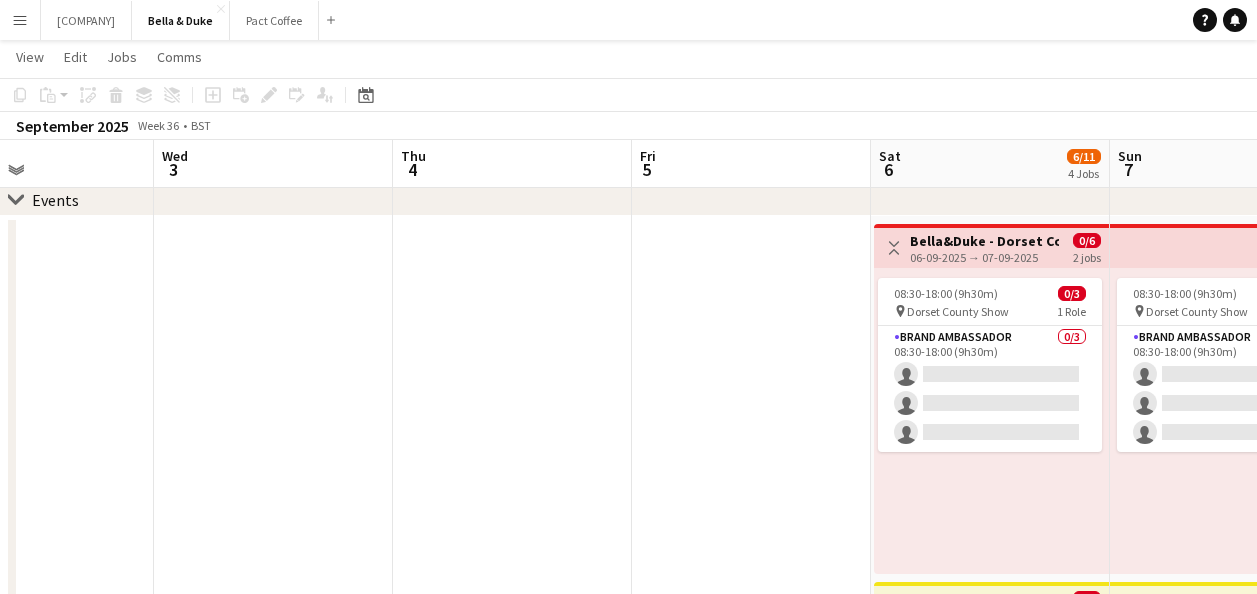 drag, startPoint x: 174, startPoint y: 511, endPoint x: 105, endPoint y: 520, distance: 69.58448 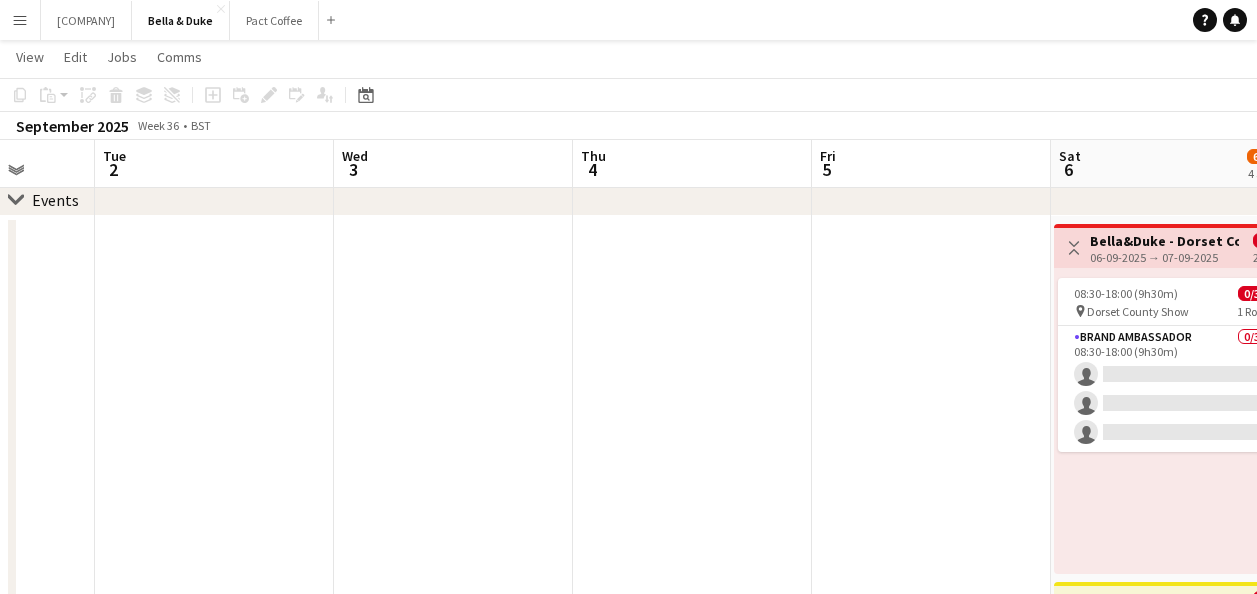 drag, startPoint x: 693, startPoint y: 468, endPoint x: 303, endPoint y: 467, distance: 390.00128 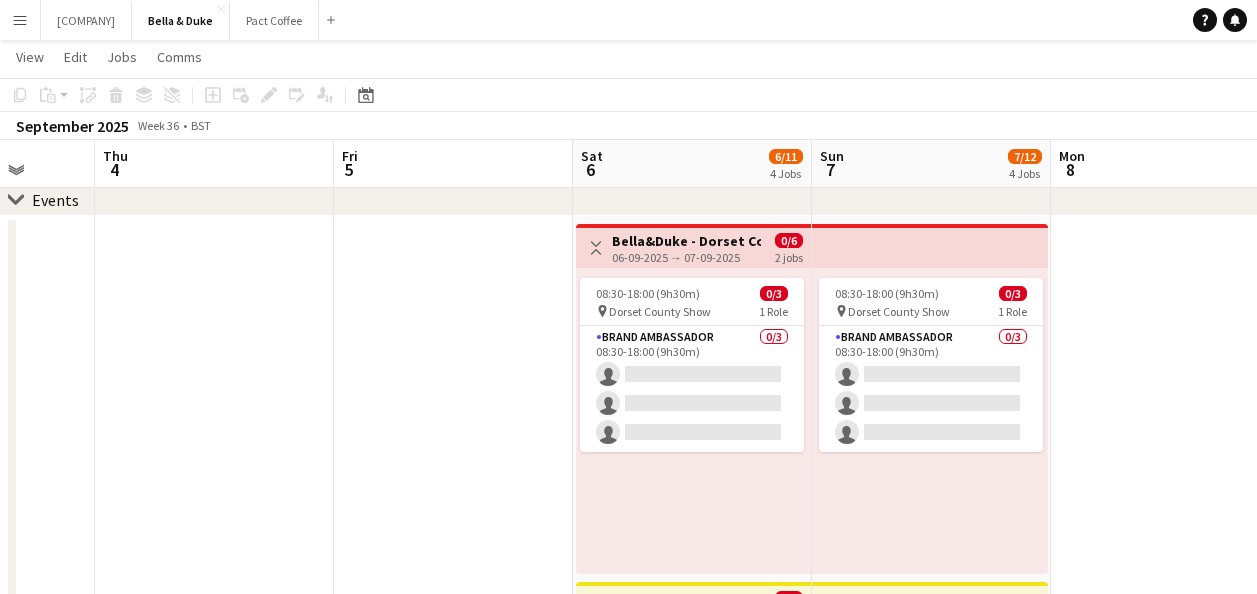 scroll 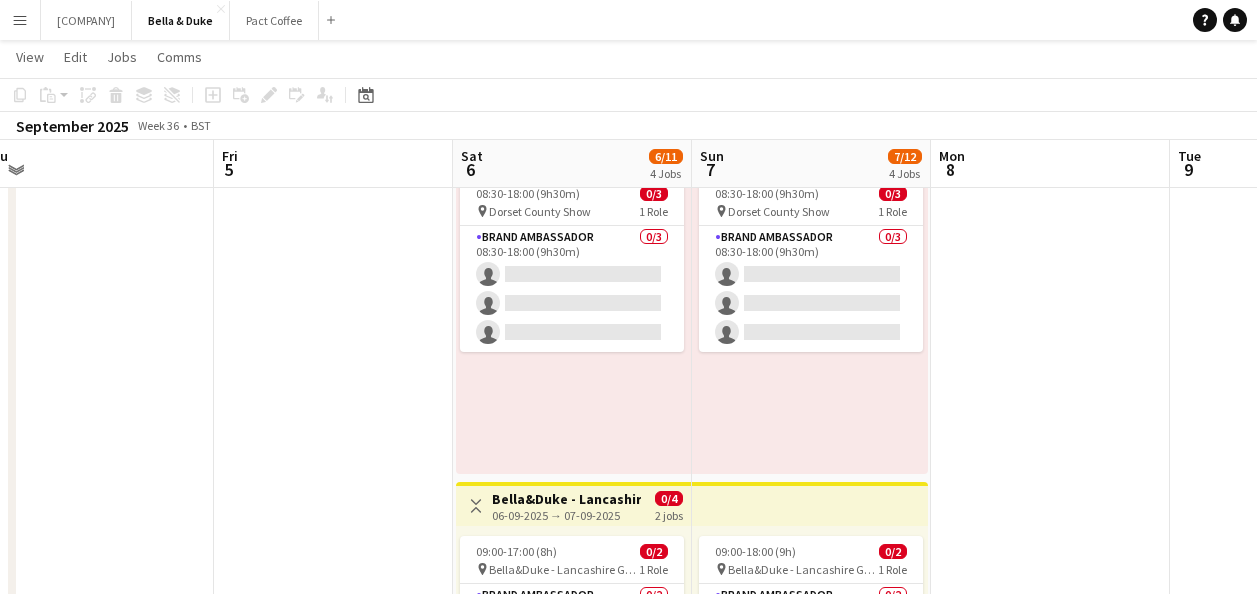 drag, startPoint x: 1096, startPoint y: 397, endPoint x: 400, endPoint y: 455, distance: 698.4125 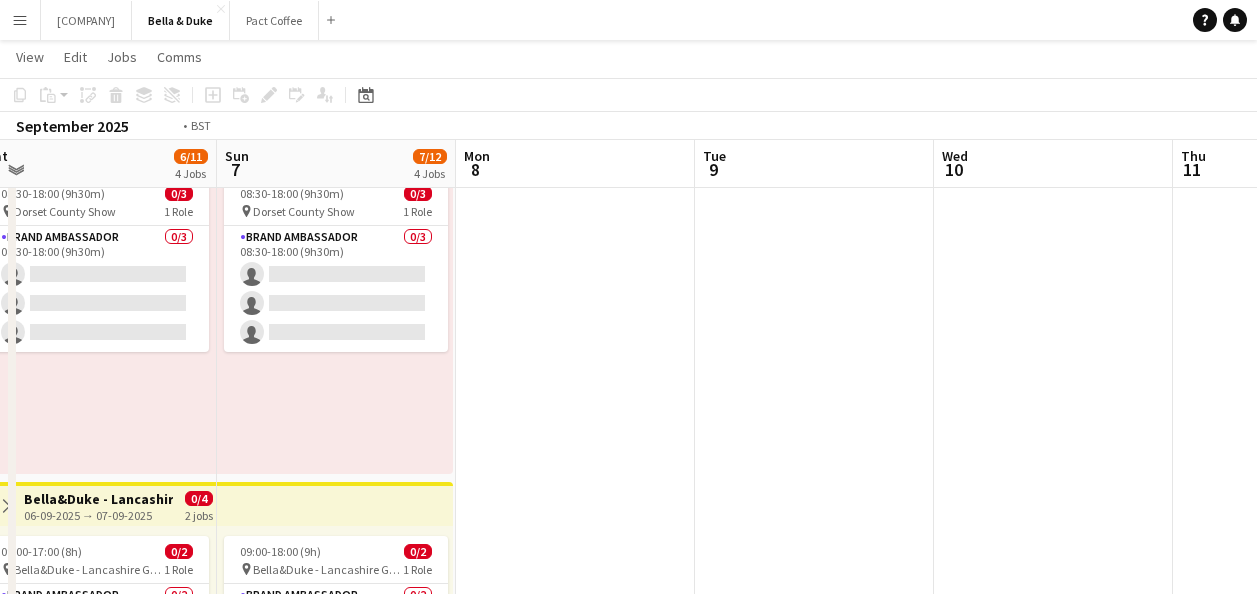 drag 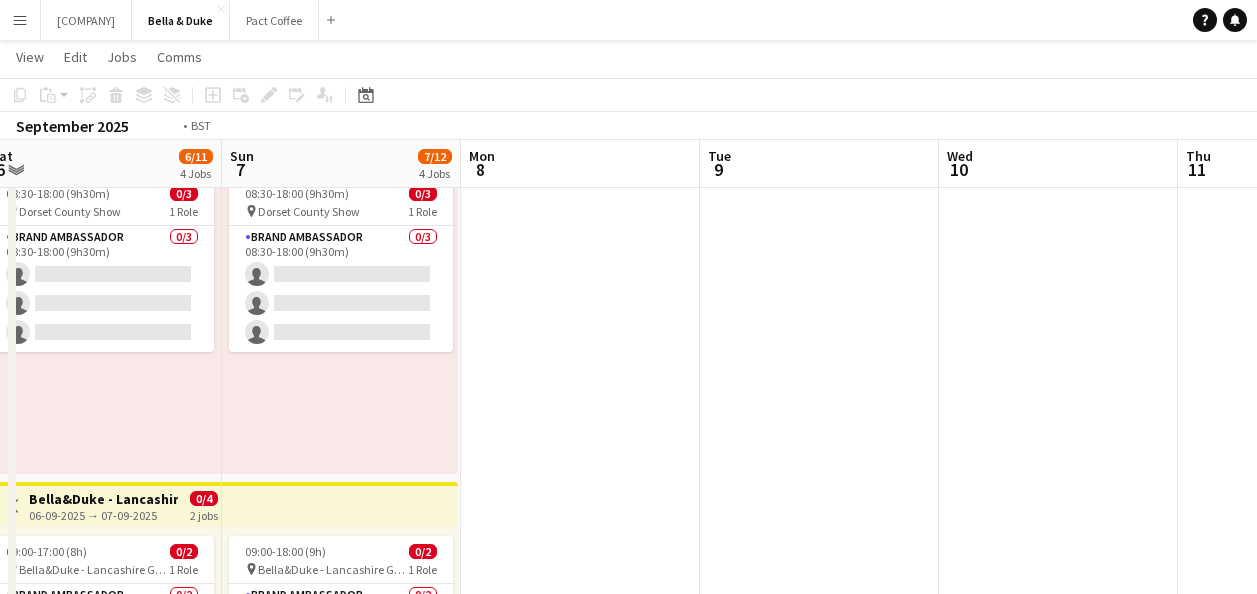 click on "Wed   3   Thu   4   Fri   5   Sat   6   6/11   4 Jobs   Sun   7   7/12   4 Jobs   Mon   8   Tue   9   Wed   10   Thu   11   Fri   12   Sat   13   5/10   3 Jobs
Toggle View
Bella&Duke - Dorset County Show  06-09-2025 → 07-09-2025   0/6   2 jobs      08:30-18:00 (9h30m)    0/3
pin
Dorset County Show   1 Role   Brand Ambassador   0/3   08:30-18:00 (9h30m)
single-neutral-actions
single-neutral-actions
Toggle View
Bella&Duke - Lancashire Game and Country Fair  06-09-2025 → 07-09-2025   0/4   2 jobs      09:00-17:00 (8h)    0/2
pin
Bella&Duke - Lancashire Game and Country Fair   1 Role   Brand Ambassador   0/2   09:00-17:00 (8h)
single-neutral-actions
single-neutral-actions
10:00-18:00 (8h)    3/3" at bounding box center [628, 724] 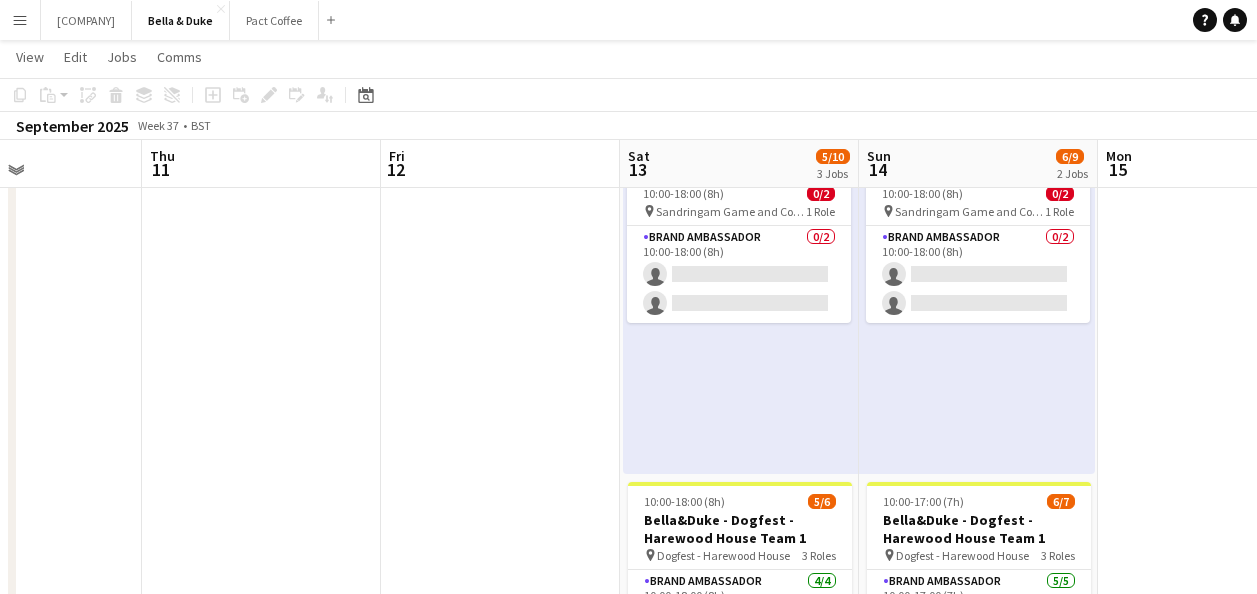 click on "Sun 7 7/12 4 Jobs Mon 8 Tue 9 Wed 10 Thu 11 Fri 12 Sat 13 5/10 3 Jobs Sun 14 6/9 2 Jobs Mon 15 Tue 16 Wed 17 08:30-18:00 (9h30m) 0/3 pin [EVENT] 1 Role Brand Ambassador 0/3 08:30-18:00 (9h30m) single-neutral-actions single-neutral-actions single-neutral-actions 09:00-18:00 (9h) 0/2 pin Bella&Duke - [EVENT] 1 Role Brand Ambassador 0/2 09:00-18:00 (9h) single-neutral-actions single-neutral-actions 10:00-17:00 (7h) 4/4 Bella&Duke - Dogfest - Ashton Court Team 1 3 Roles Brand Ambassador 2/2 10:00-17:00 (7h)
[FIRST] [LAST] user [FIRST] [LAST] Brand Ambassador 1/1 10:00-17:00 (7h)
1/1" at bounding box center [628, 724] 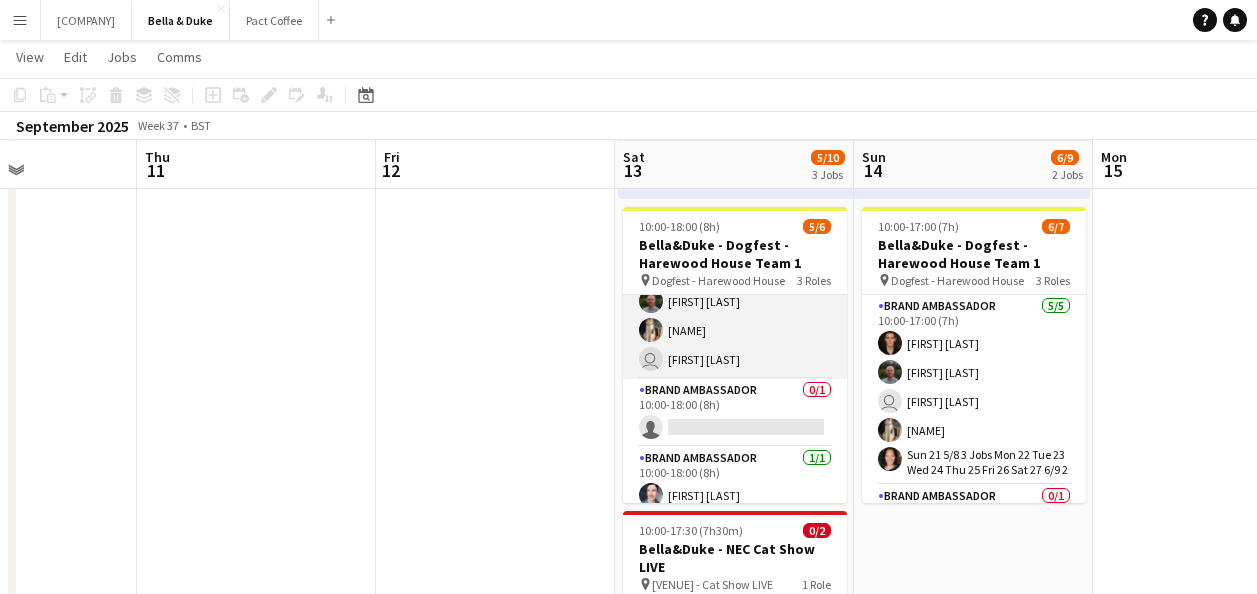 scroll, scrollTop: 83, scrollLeft: 0, axis: vertical 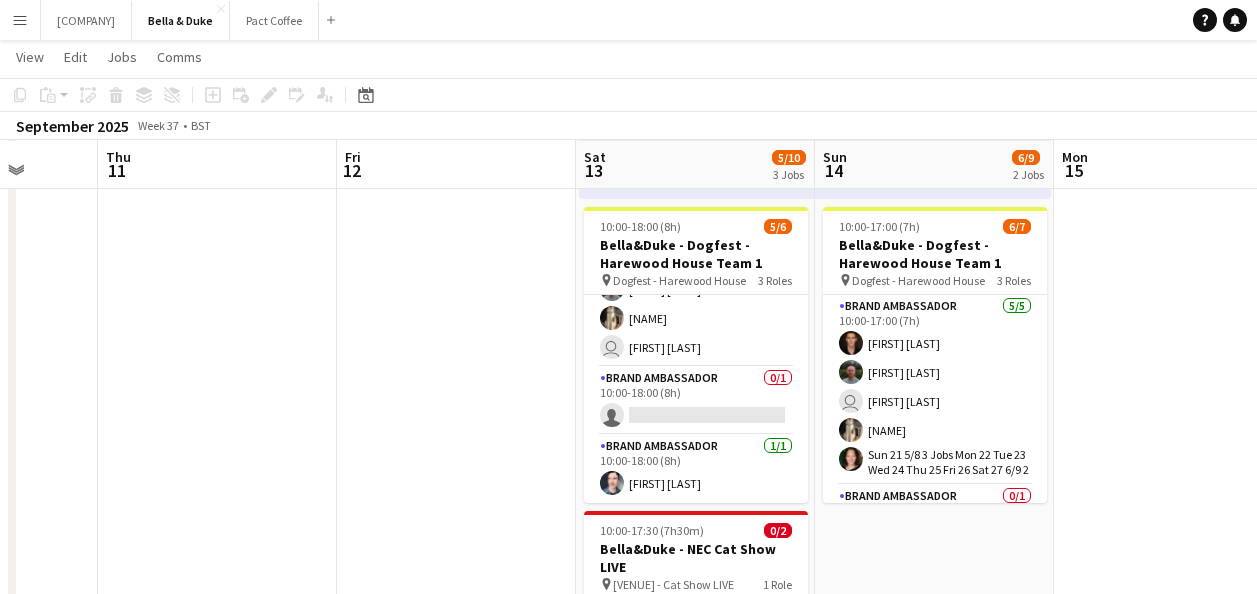 drag, startPoint x: 1174, startPoint y: 400, endPoint x: 632, endPoint y: 411, distance: 542.11163 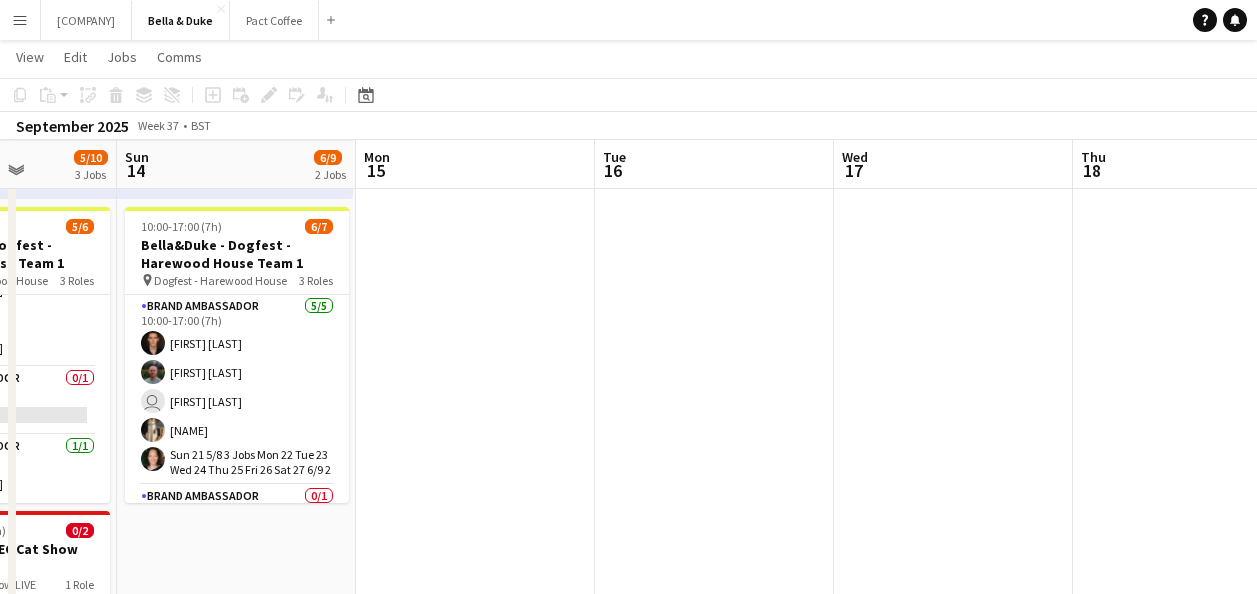 drag, startPoint x: 958, startPoint y: 397, endPoint x: 291, endPoint y: 419, distance: 667.36273 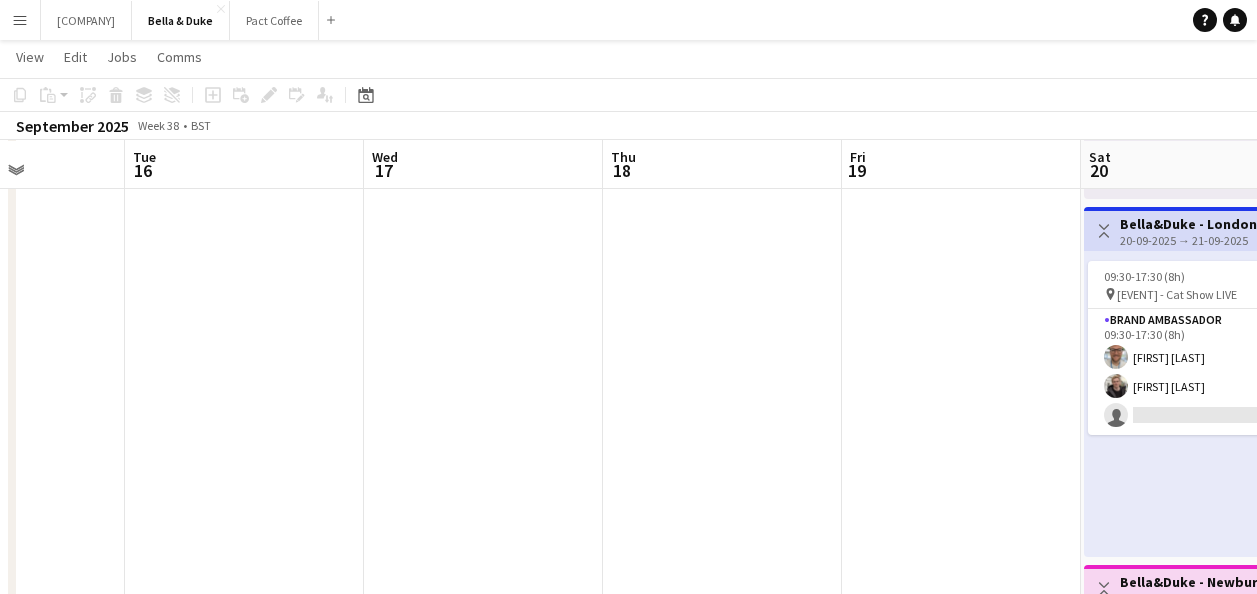 scroll, scrollTop: 0, scrollLeft: 615, axis: horizontal 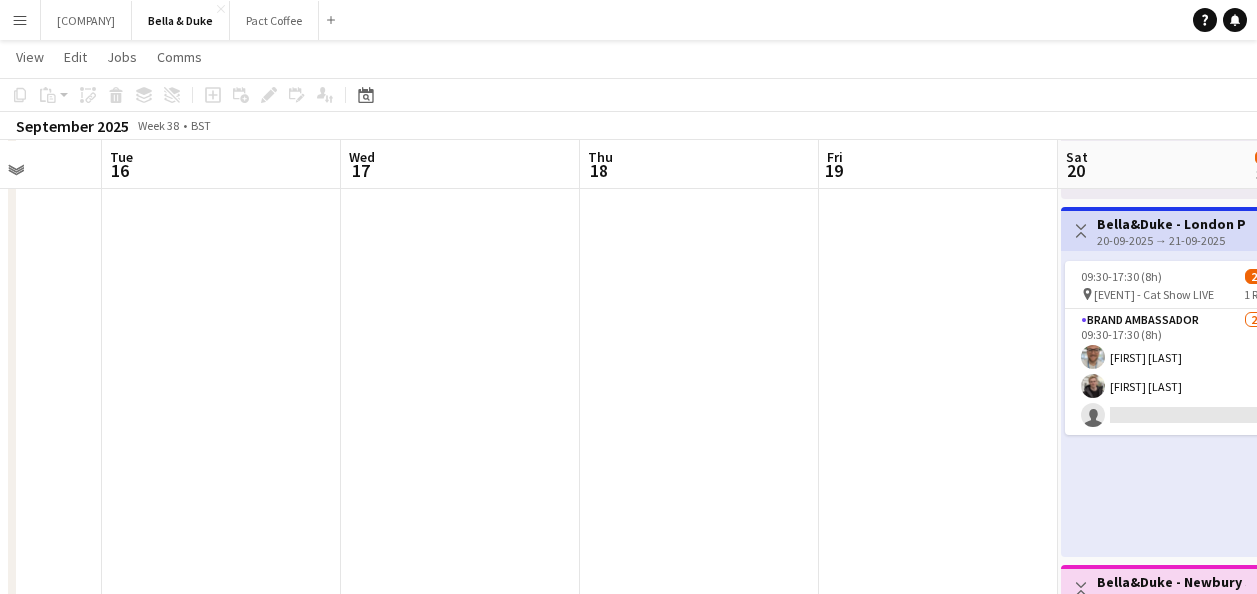 drag, startPoint x: 843, startPoint y: 402, endPoint x: 350, endPoint y: 448, distance: 495.1414 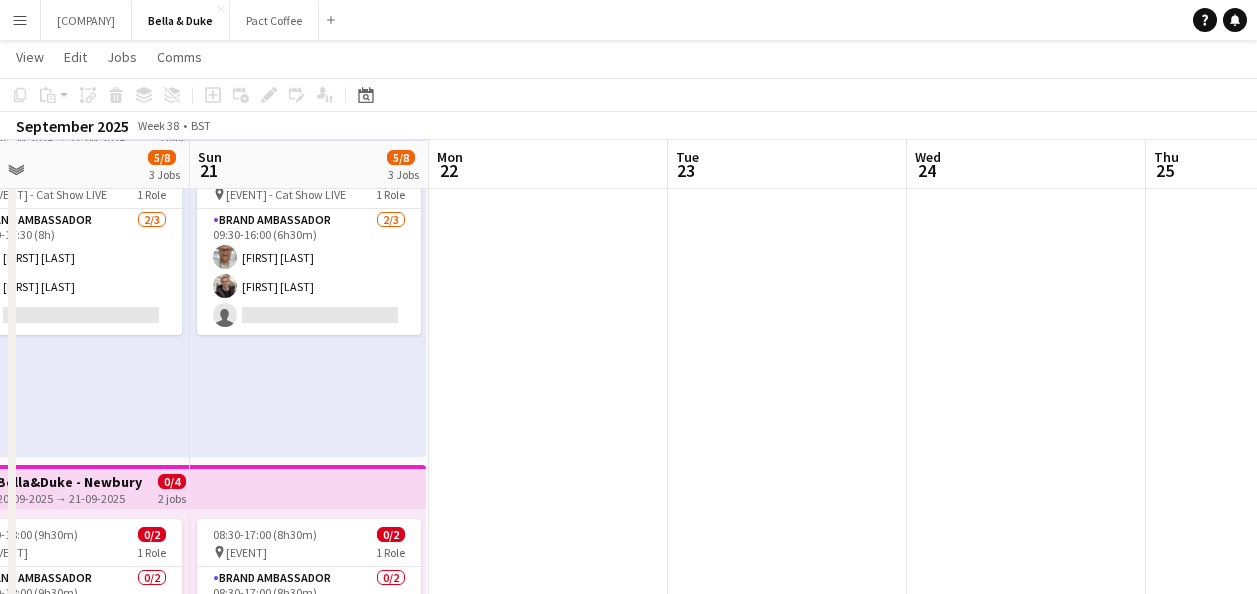 drag, startPoint x: 1156, startPoint y: 408, endPoint x: 366, endPoint y: 455, distance: 791.39685 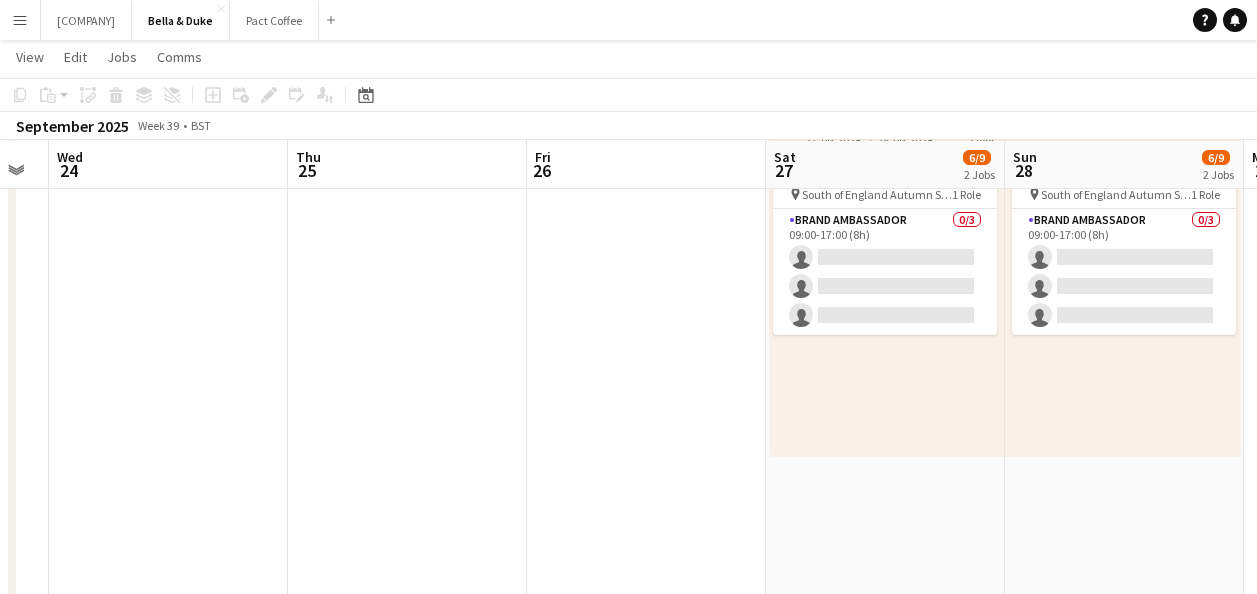 drag, startPoint x: 877, startPoint y: 416, endPoint x: 274, endPoint y: 398, distance: 603.2686 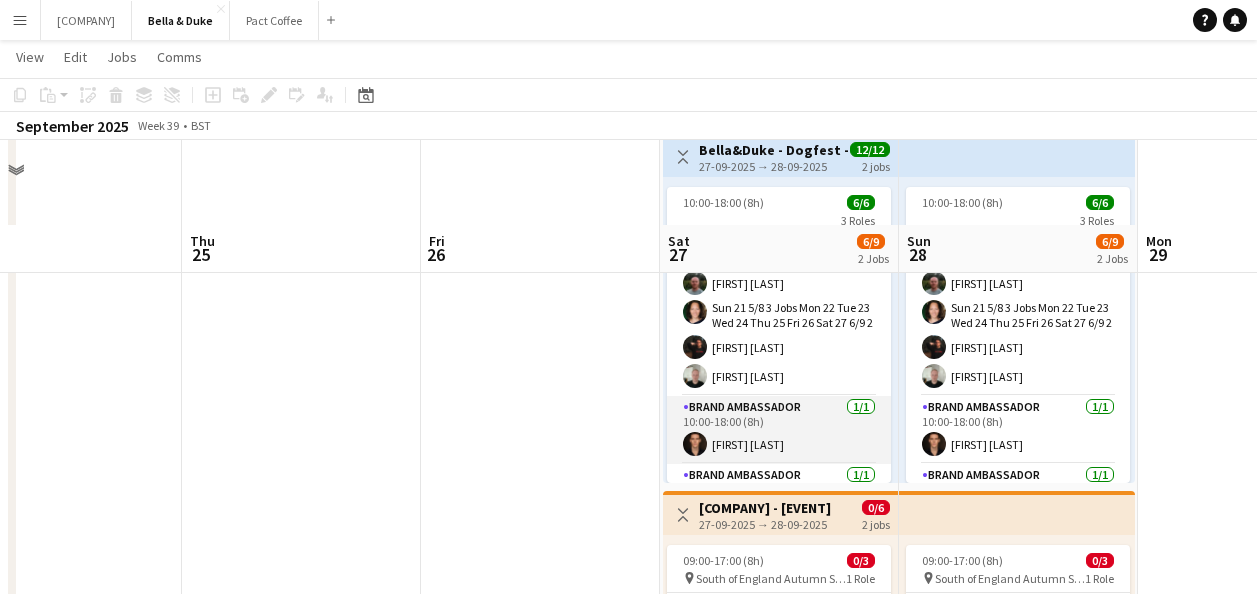 scroll, scrollTop: 175, scrollLeft: 0, axis: vertical 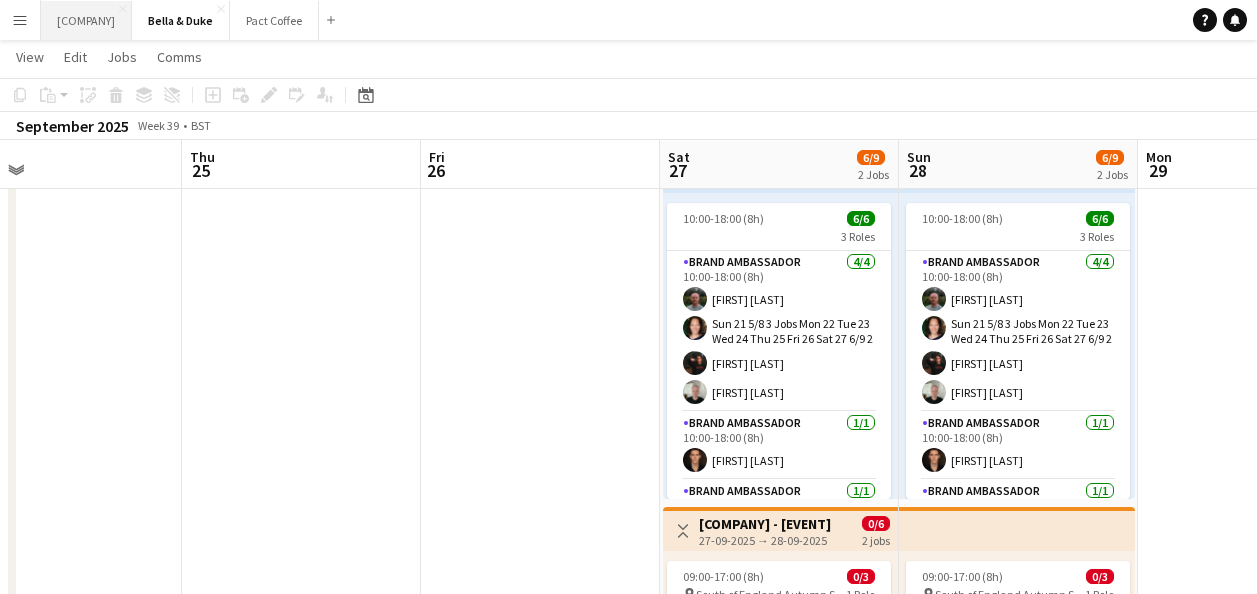 click on "[COMPANY] Close" at bounding box center (86, 20) 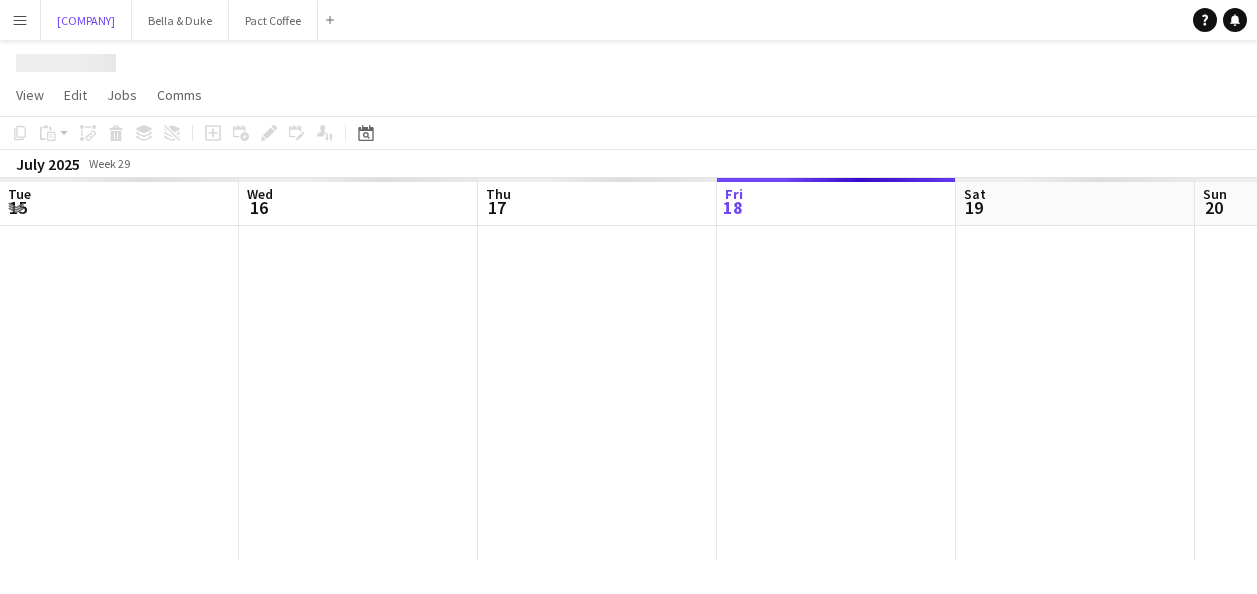 scroll, scrollTop: 0, scrollLeft: 0, axis: both 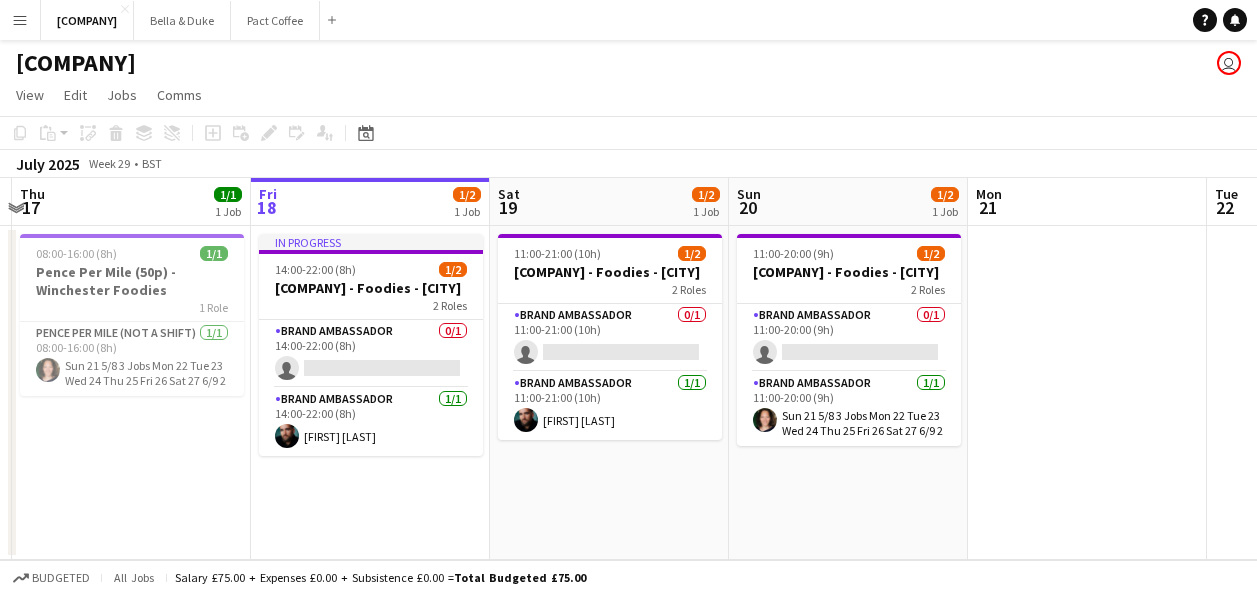 drag, startPoint x: 205, startPoint y: 486, endPoint x: 686, endPoint y: 531, distance: 483.1004 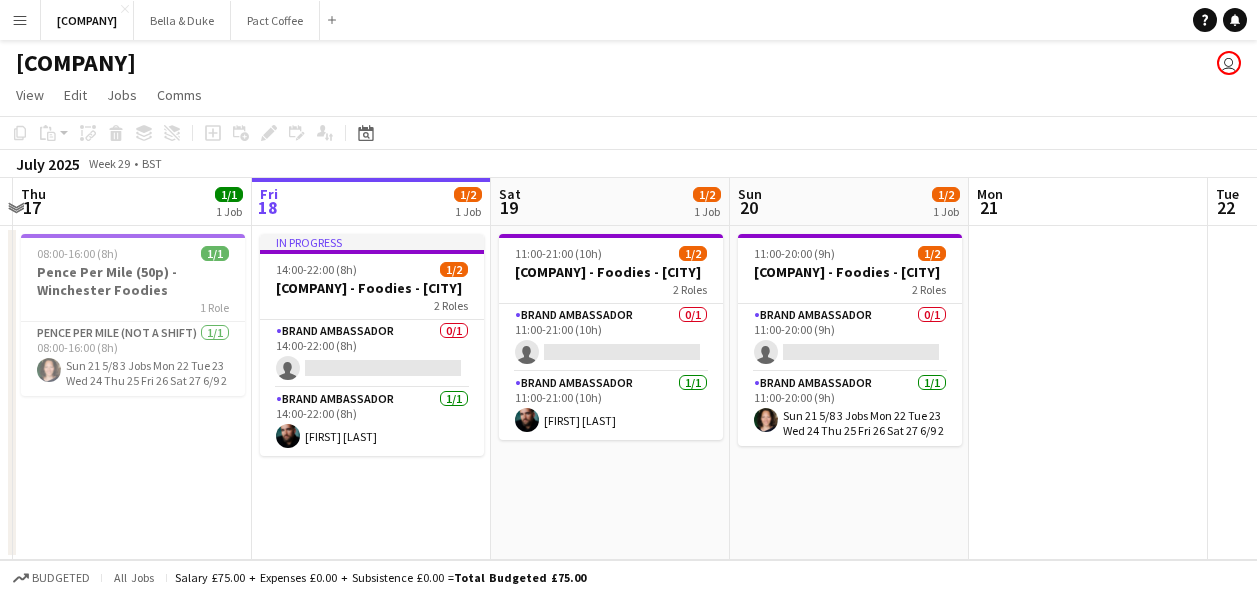 click on "Tue   15   Wed   16   Thu   17   1/1   1 Job   Fri   18   1/2   1 Job   Sat   19   1/2   1 Job   Sun   20   1/2   1 Job   Mon   21   Tue   22   Wed   23   Thu   24   Fri   25      08:00-16:00 (8h)    1/1   Pence Per Mile (50p) - Winchester Foodies   1 Role   Pence Per Mile (NOT A SHIFT)    1/1   08:00-16:00 (8h)
Virginia Lyon  In progress   14:00-22:00 (8h)    1/2   Tuggs - Foodies - Winchester   2 Roles   Brand Ambassador   0/1   14:00-22:00 (8h)
single-neutral-actions
Brand Ambassador   1/1   14:00-22:00 (8h)
[FIRST] [LAST]     11:00-21:00 (10h)    1/2   Tuggs - Foodies - Winchester   2 Roles   Brand Ambassador   0/1   11:00-21:00 (10h)
single-neutral-actions
Brand Ambassador   1/1   11:00-21:00 (10h)
[FIRST] [LAST]     11:00-20:00 (9h)    1/2   Tuggs - Foodies - Winchester   2 Roles   Brand Ambassador   0/1   11:00-20:00 (9h)
single-neutral-actions
Brand Ambassador   1/1" at bounding box center (628, 369) 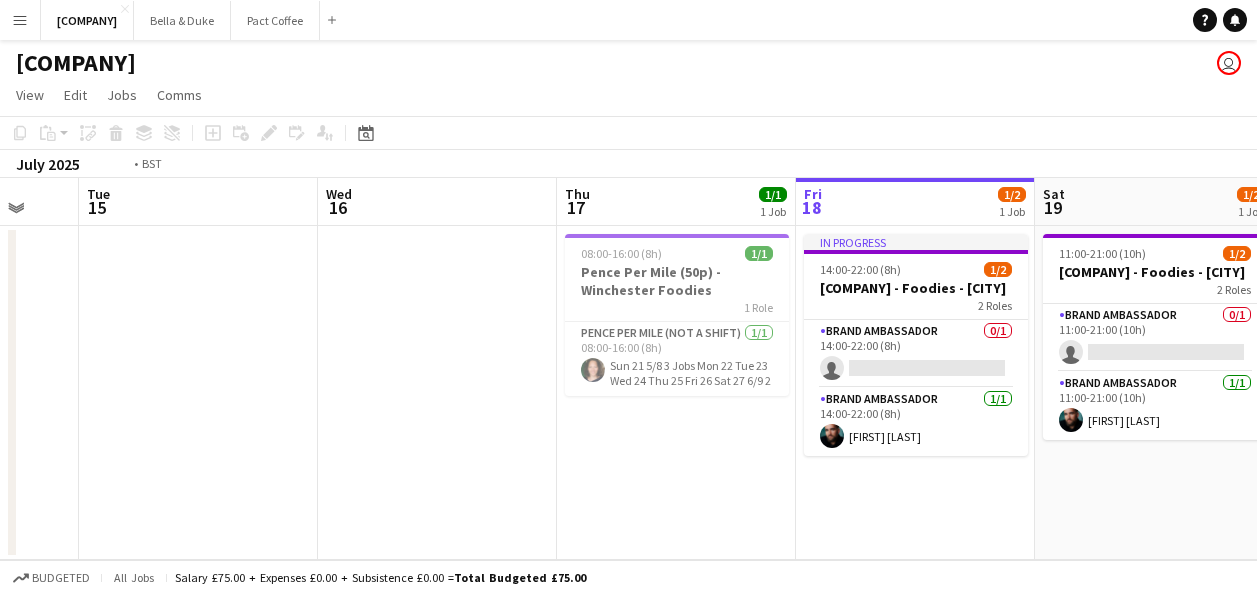drag, startPoint x: 372, startPoint y: 451, endPoint x: 871, endPoint y: 465, distance: 499.19635 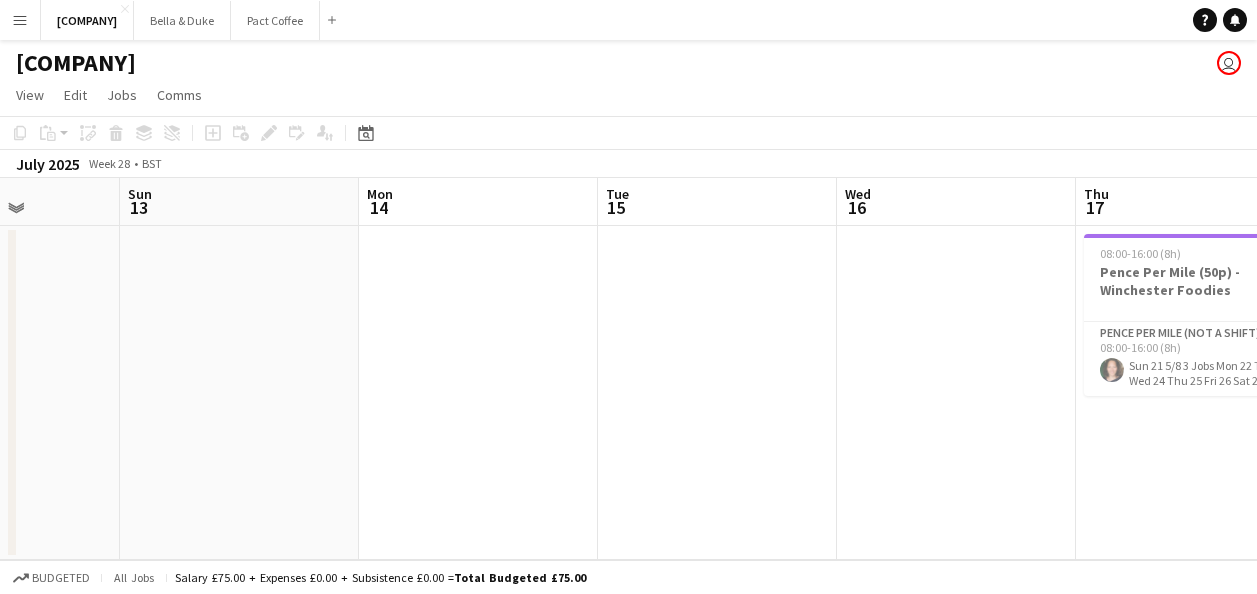 drag, startPoint x: 433, startPoint y: 476, endPoint x: 955, endPoint y: 505, distance: 522.80493 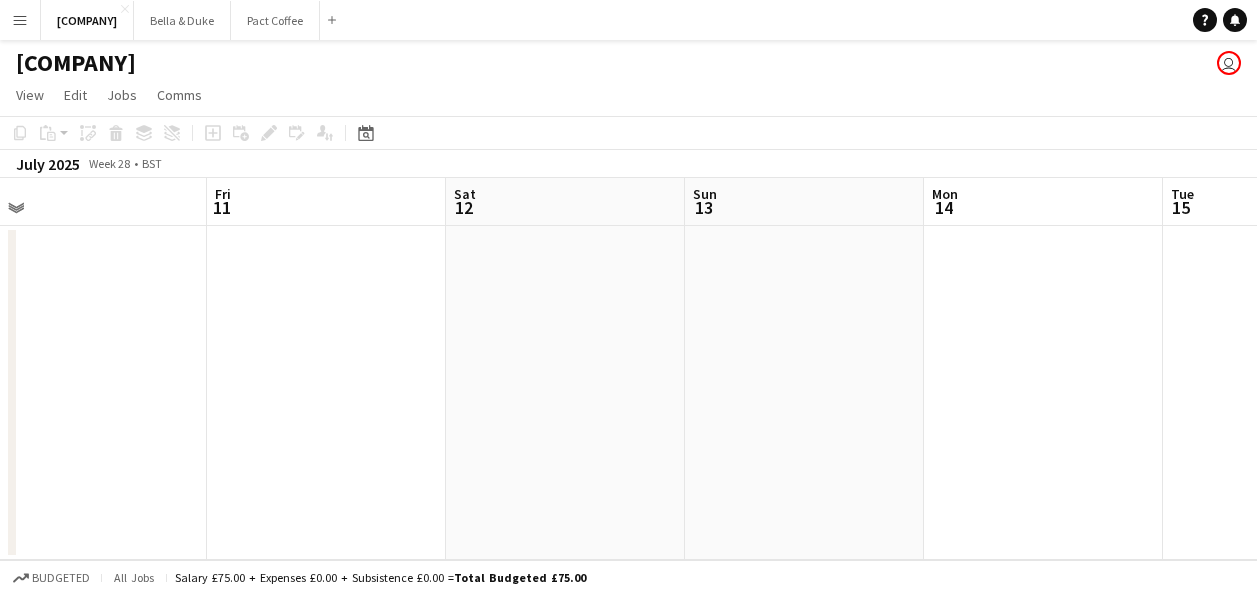 drag, startPoint x: 352, startPoint y: 477, endPoint x: 895, endPoint y: 499, distance: 543.4455 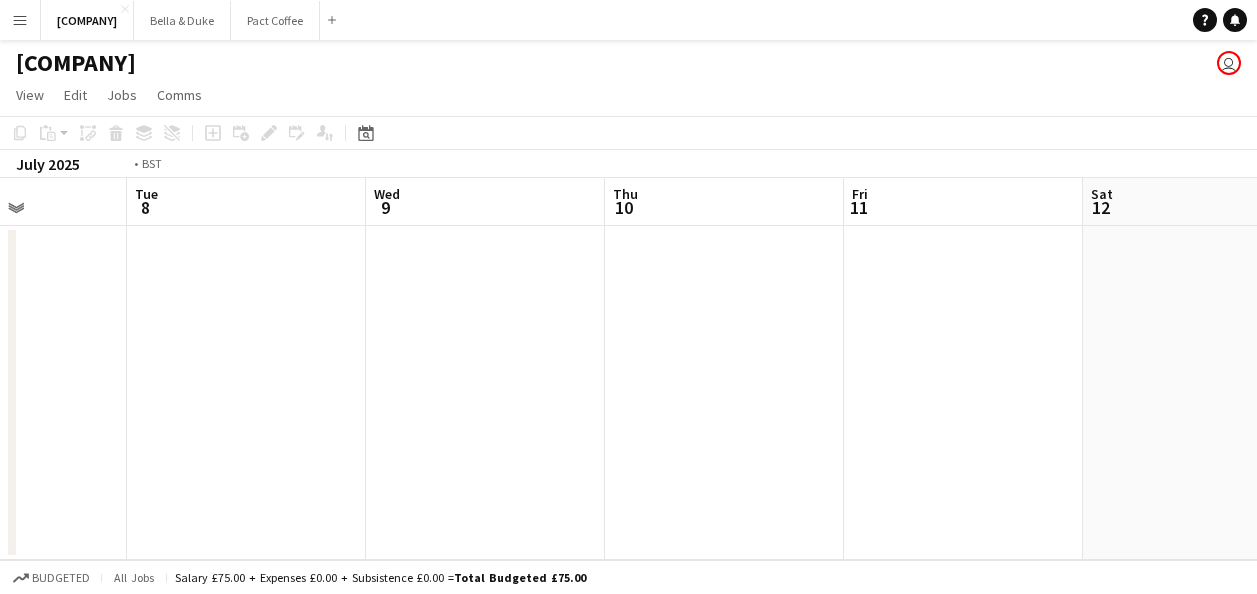 drag, startPoint x: 329, startPoint y: 469, endPoint x: 782, endPoint y: 464, distance: 453.0276 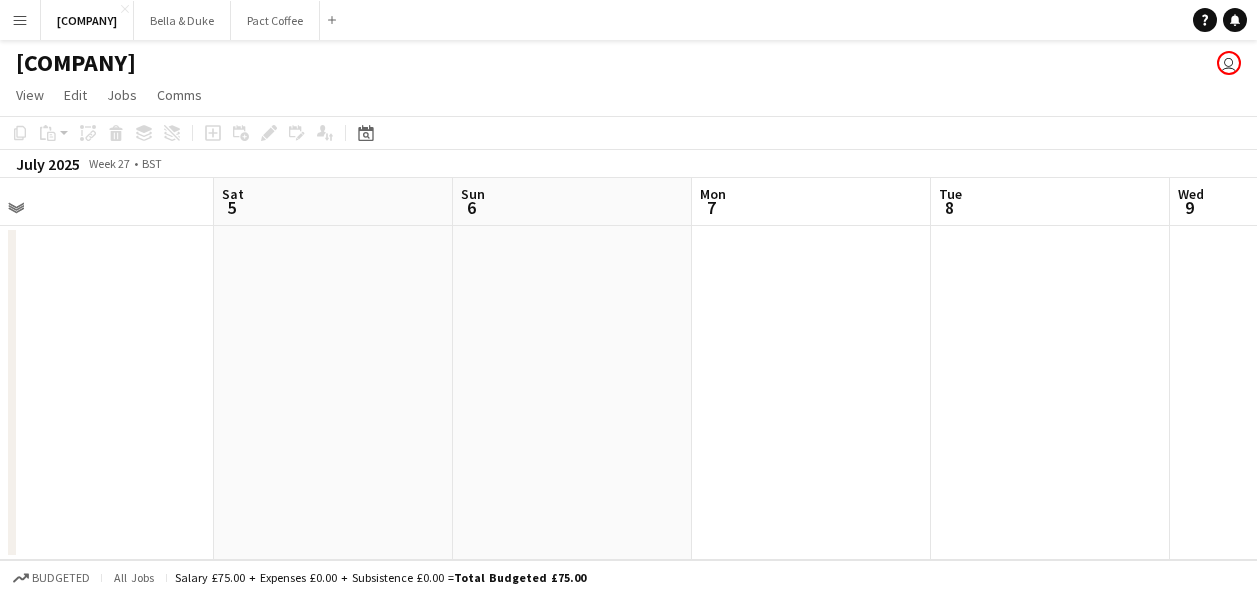 drag, startPoint x: 267, startPoint y: 455, endPoint x: 401, endPoint y: 480, distance: 136.31215 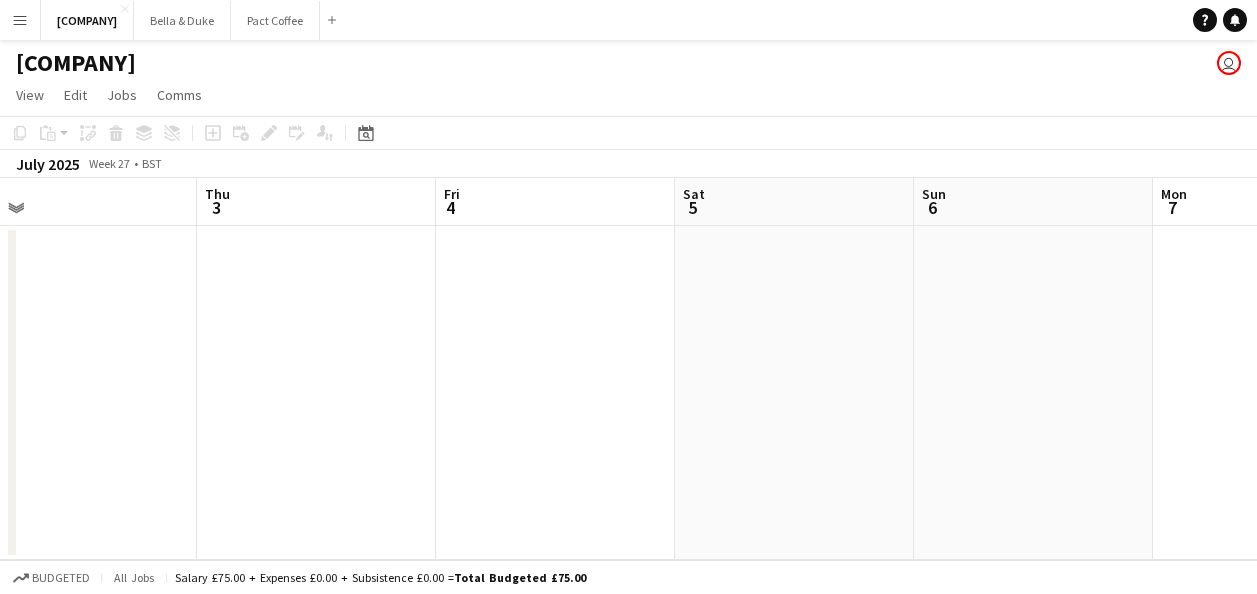 drag, startPoint x: 339, startPoint y: 466, endPoint x: 816, endPoint y: 443, distance: 477.5542 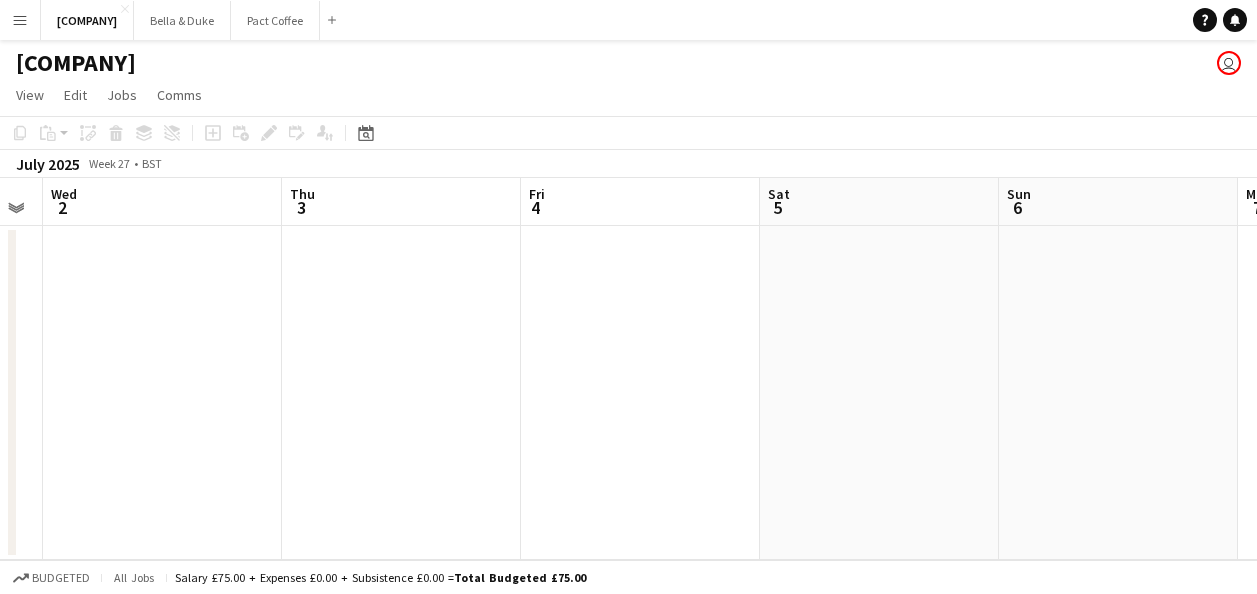 drag, startPoint x: 703, startPoint y: 397, endPoint x: 766, endPoint y: 397, distance: 63 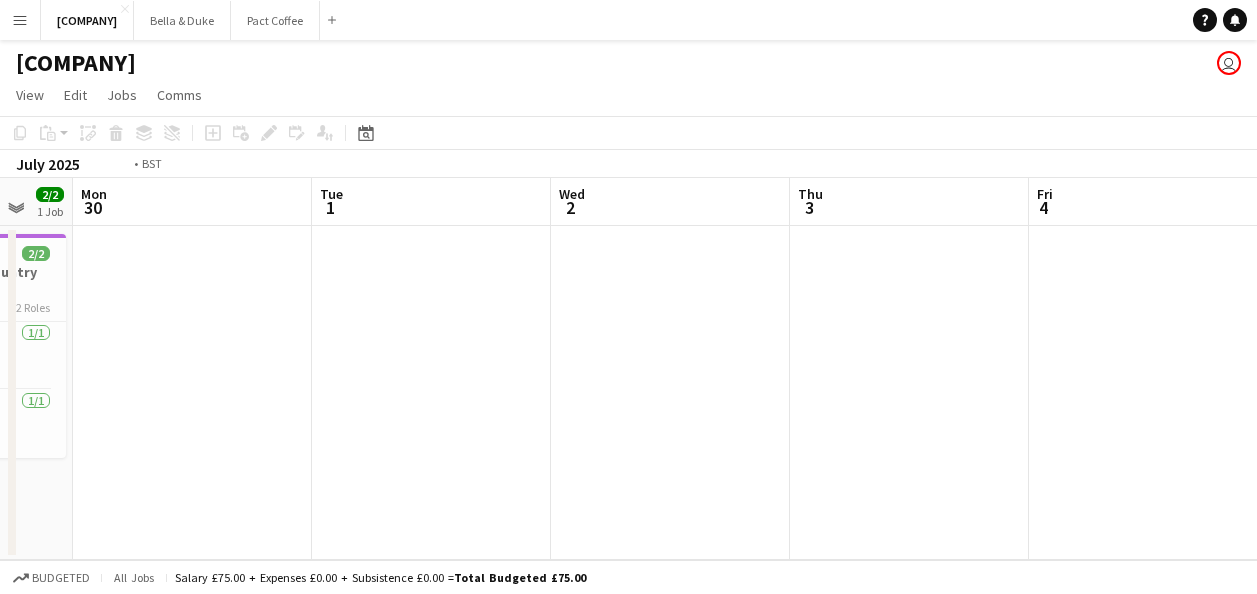 drag, startPoint x: 326, startPoint y: 427, endPoint x: 929, endPoint y: 463, distance: 604.07367 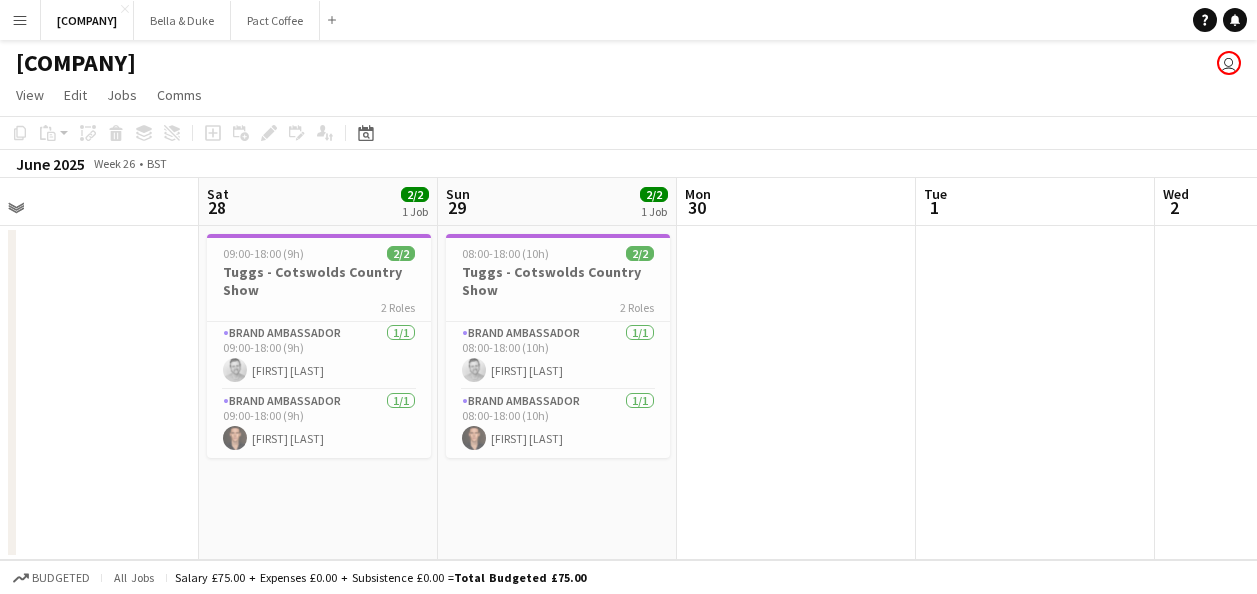 drag, startPoint x: 224, startPoint y: 494, endPoint x: 831, endPoint y: 534, distance: 608.3165 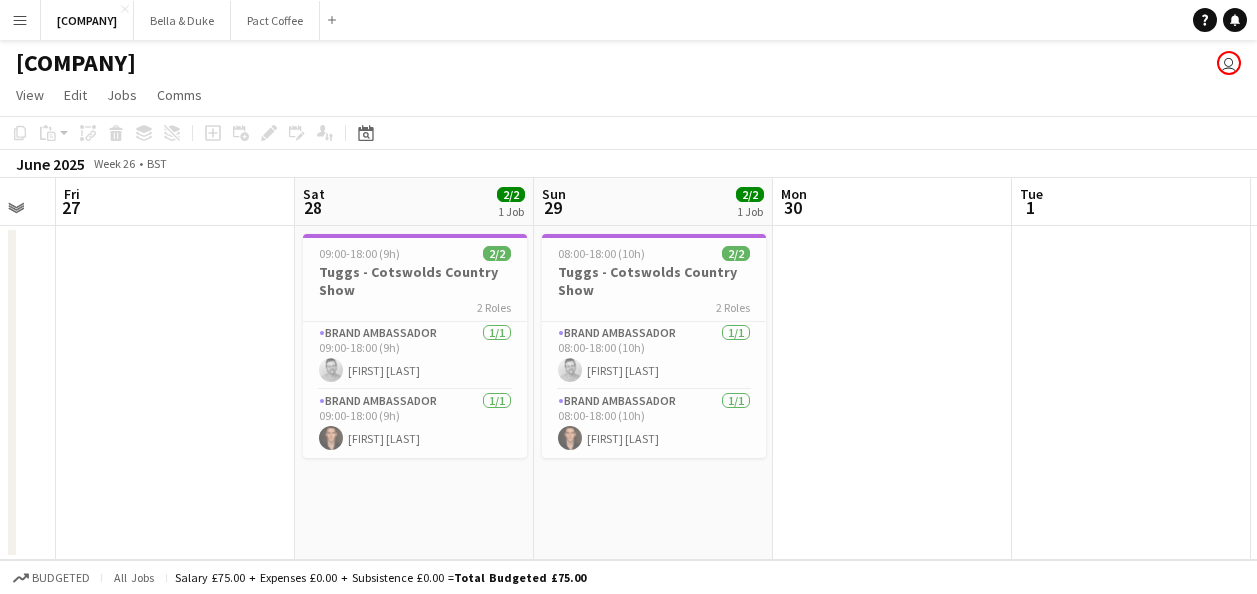 drag, startPoint x: 508, startPoint y: 424, endPoint x: 246, endPoint y: 481, distance: 268.1287 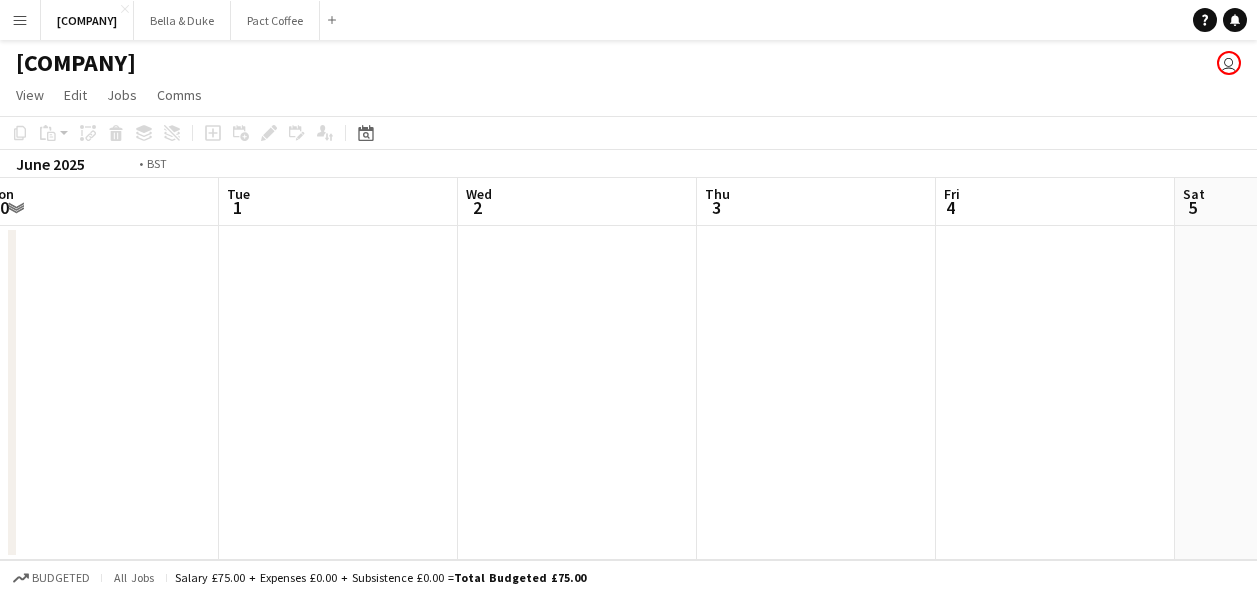drag, startPoint x: 1026, startPoint y: 440, endPoint x: 745, endPoint y: 471, distance: 282.7048 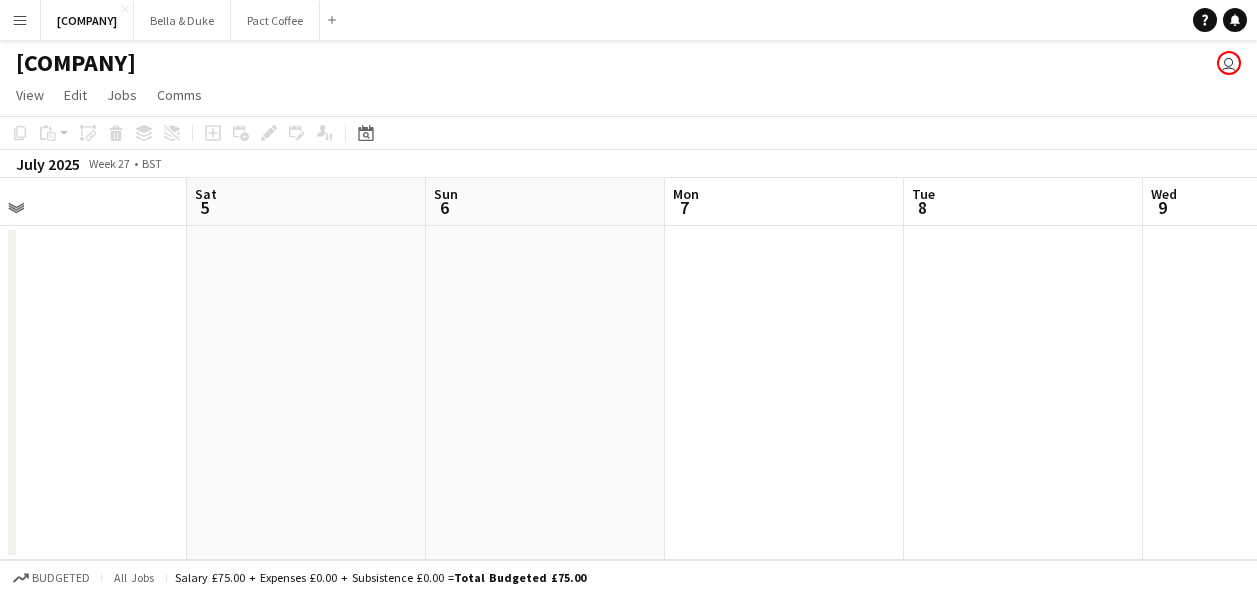 drag, startPoint x: 930, startPoint y: 468, endPoint x: 405, endPoint y: 501, distance: 526.03613 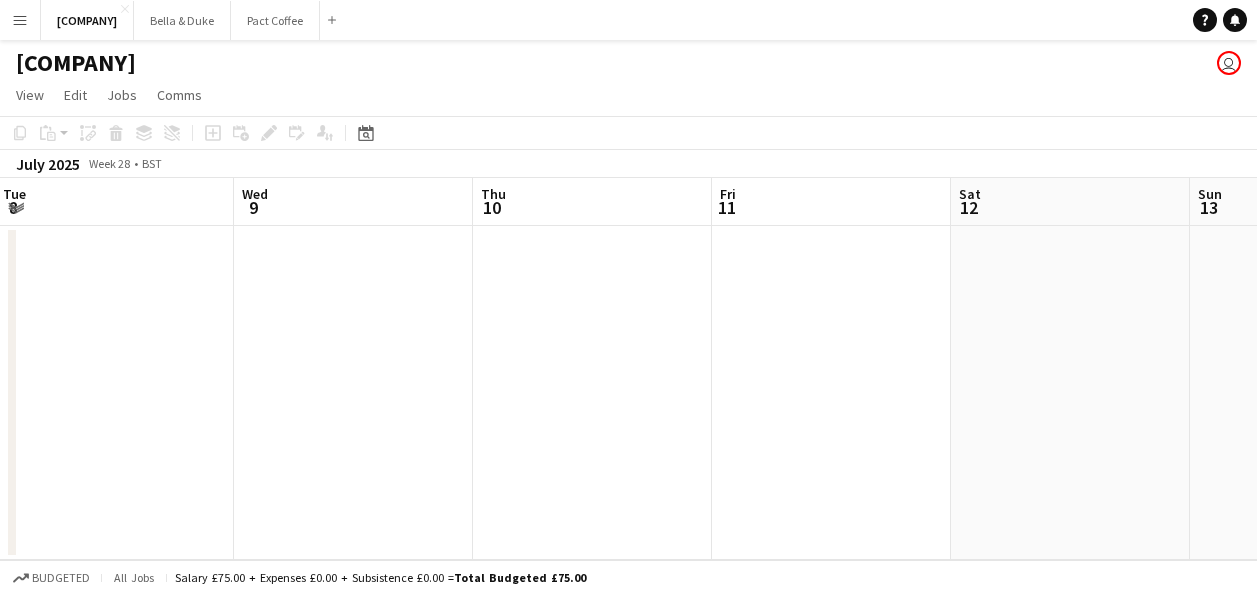 drag, startPoint x: 1033, startPoint y: 467, endPoint x: 534, endPoint y: 455, distance: 499.14426 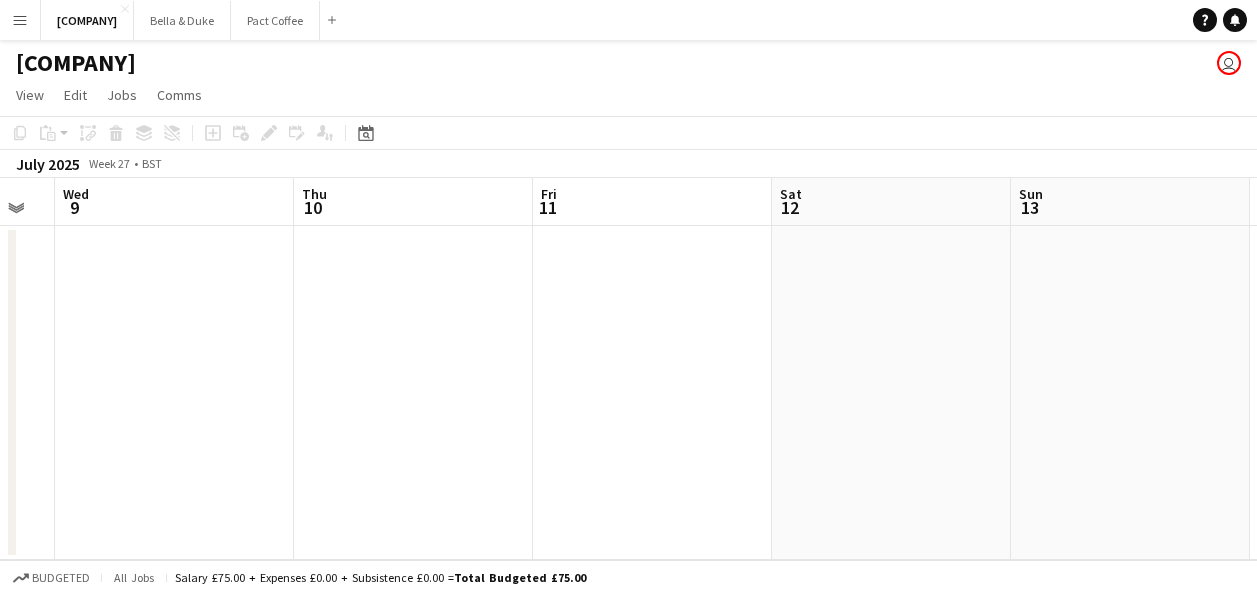 drag, startPoint x: 910, startPoint y: 447, endPoint x: 70, endPoint y: 461, distance: 840.11664 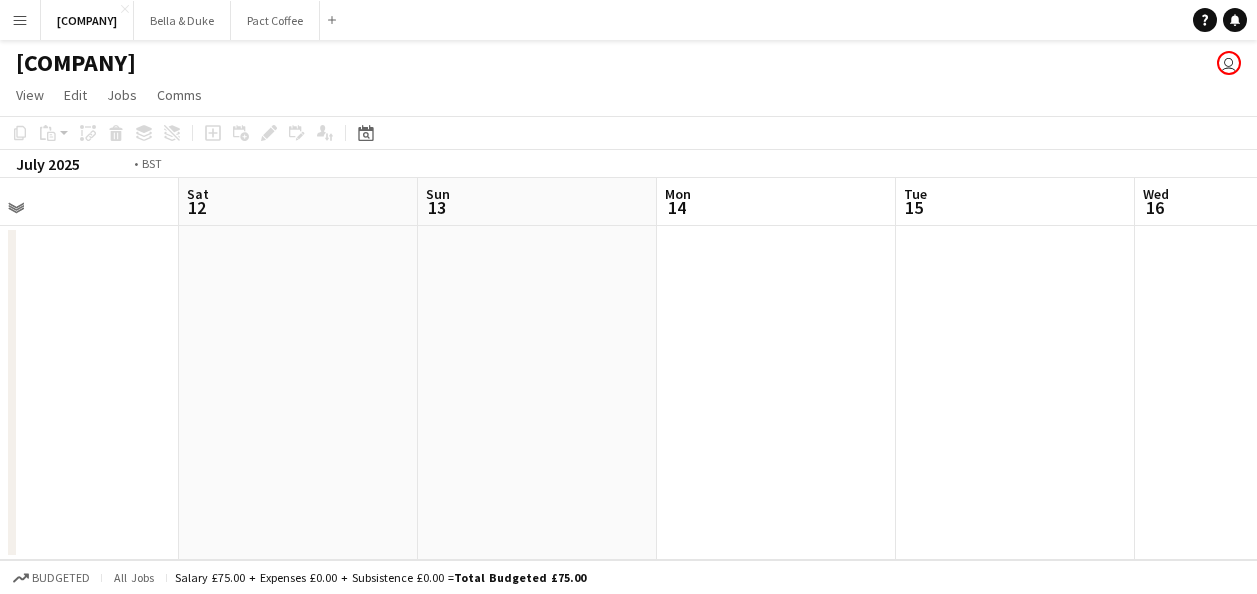 drag, startPoint x: 912, startPoint y: 464, endPoint x: 198, endPoint y: 492, distance: 714.5488 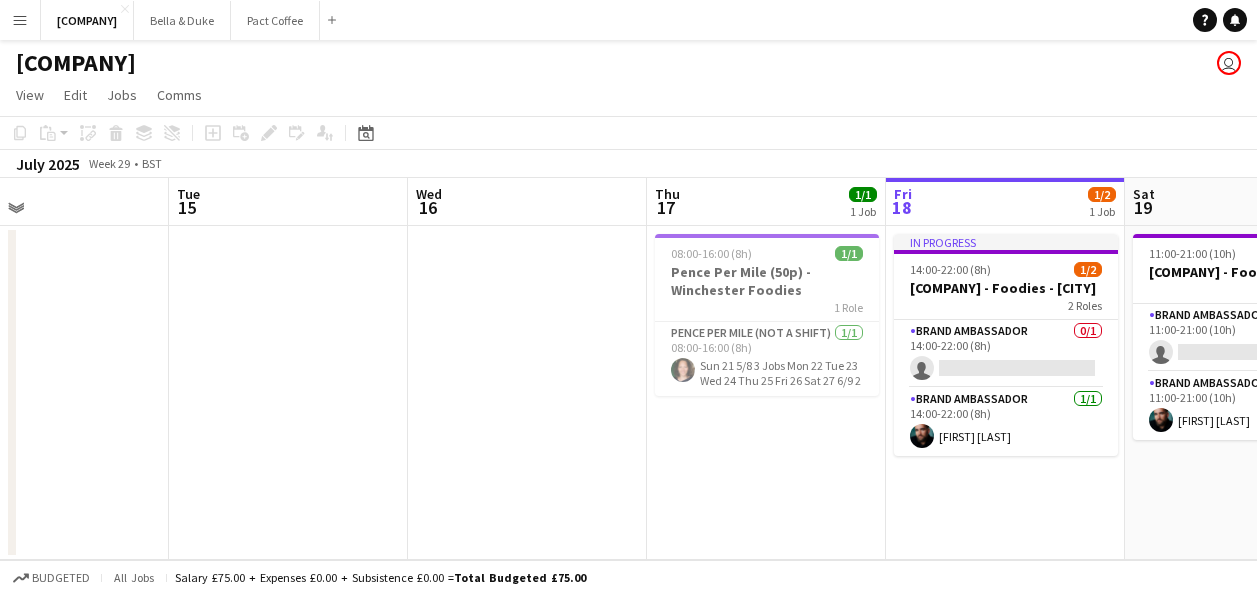 scroll, scrollTop: 0, scrollLeft: 500, axis: horizontal 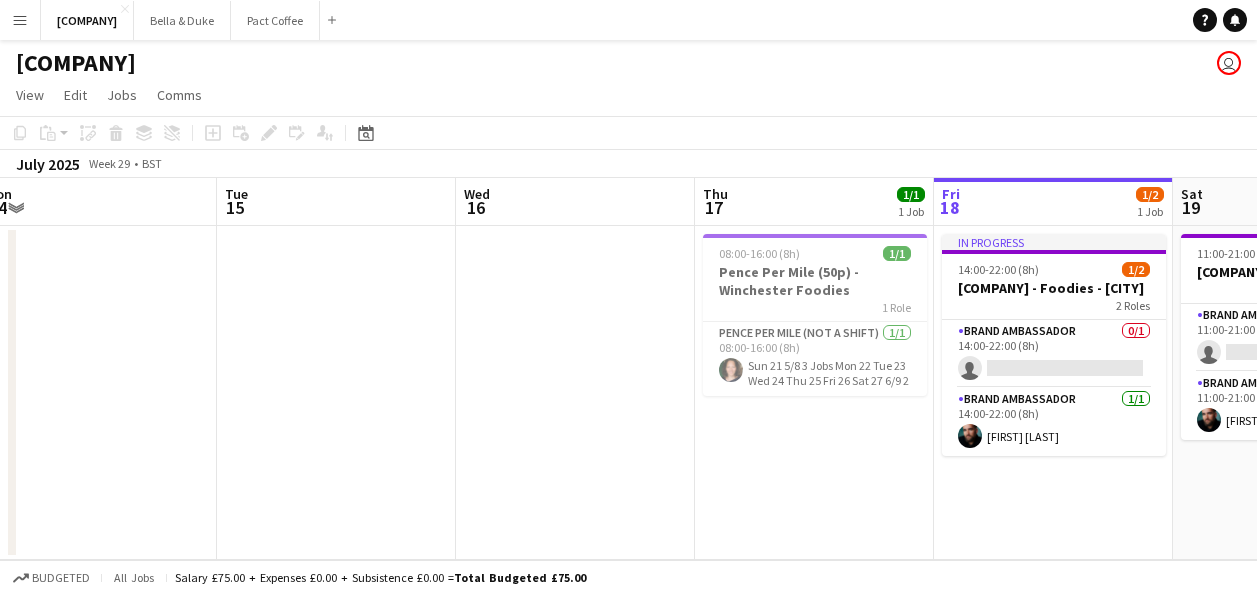 drag, startPoint x: 824, startPoint y: 512, endPoint x: 394, endPoint y: 511, distance: 430.00116 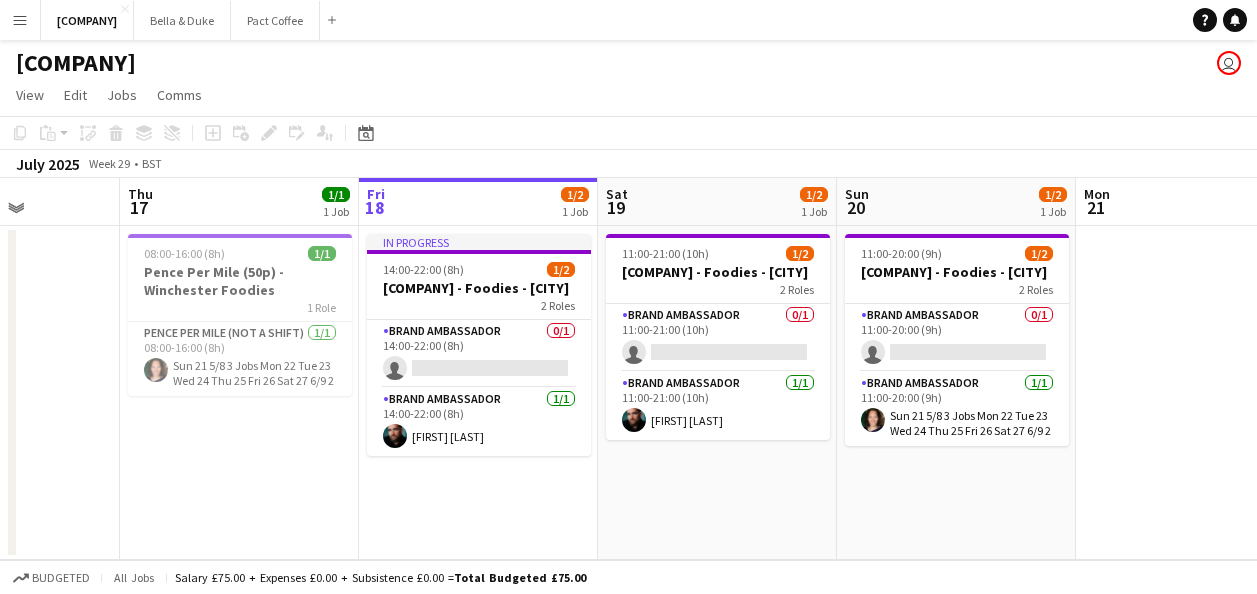 scroll, scrollTop: 0, scrollLeft: 679, axis: horizontal 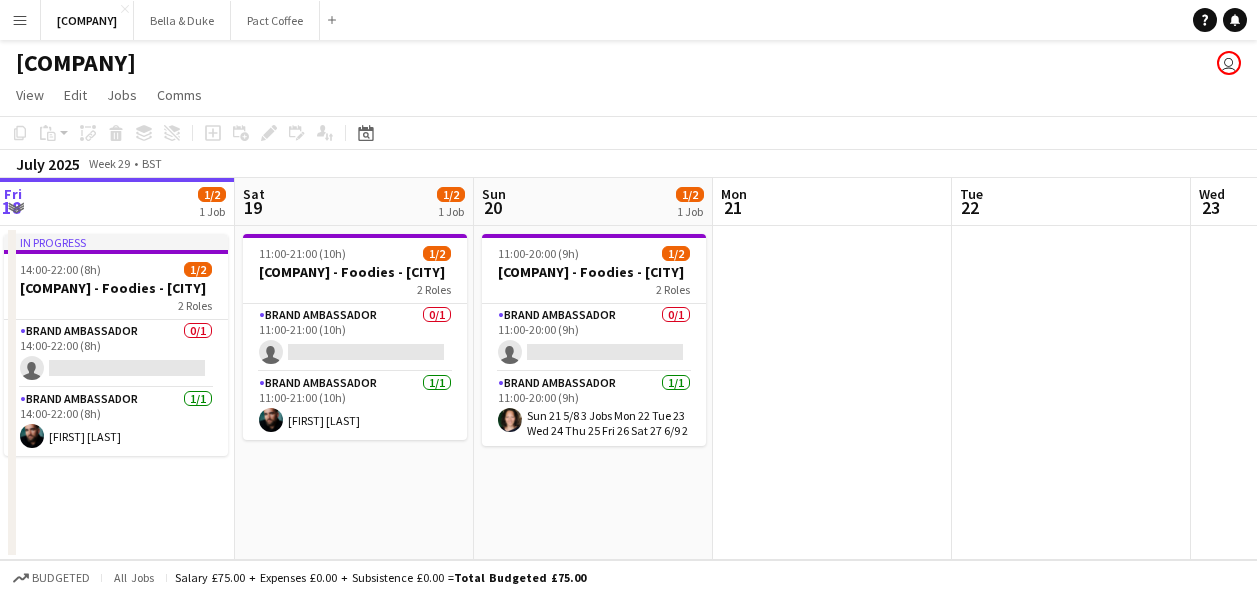 drag, startPoint x: 1084, startPoint y: 511, endPoint x: 356, endPoint y: 510, distance: 728.0007 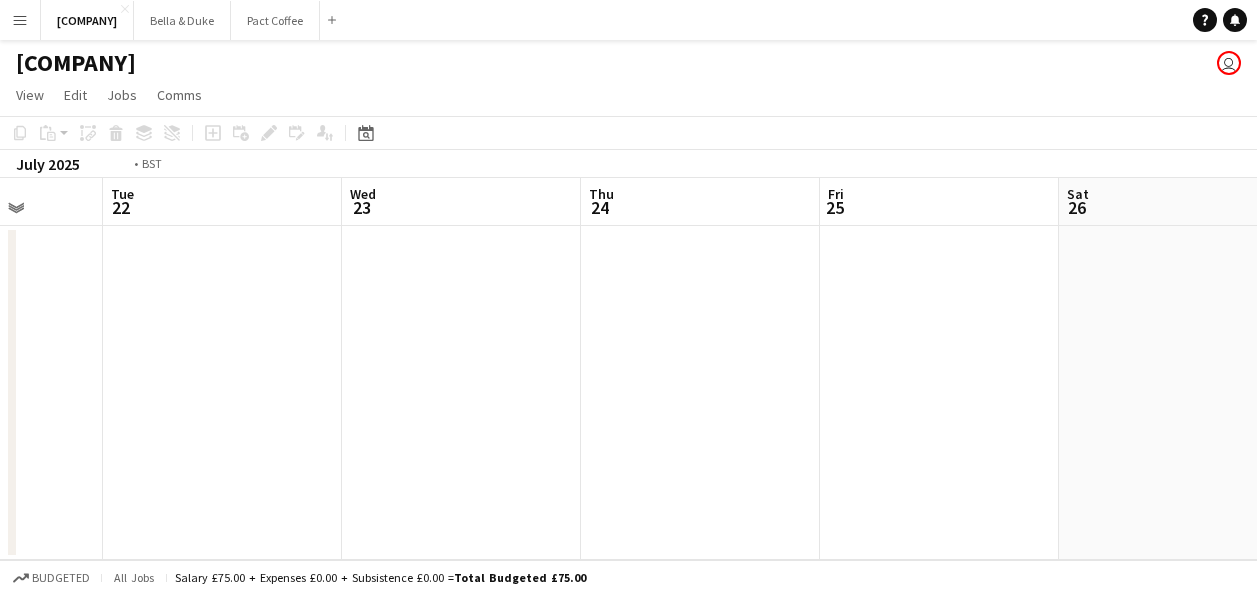 drag, startPoint x: 1082, startPoint y: 447, endPoint x: 423, endPoint y: 458, distance: 659.0918 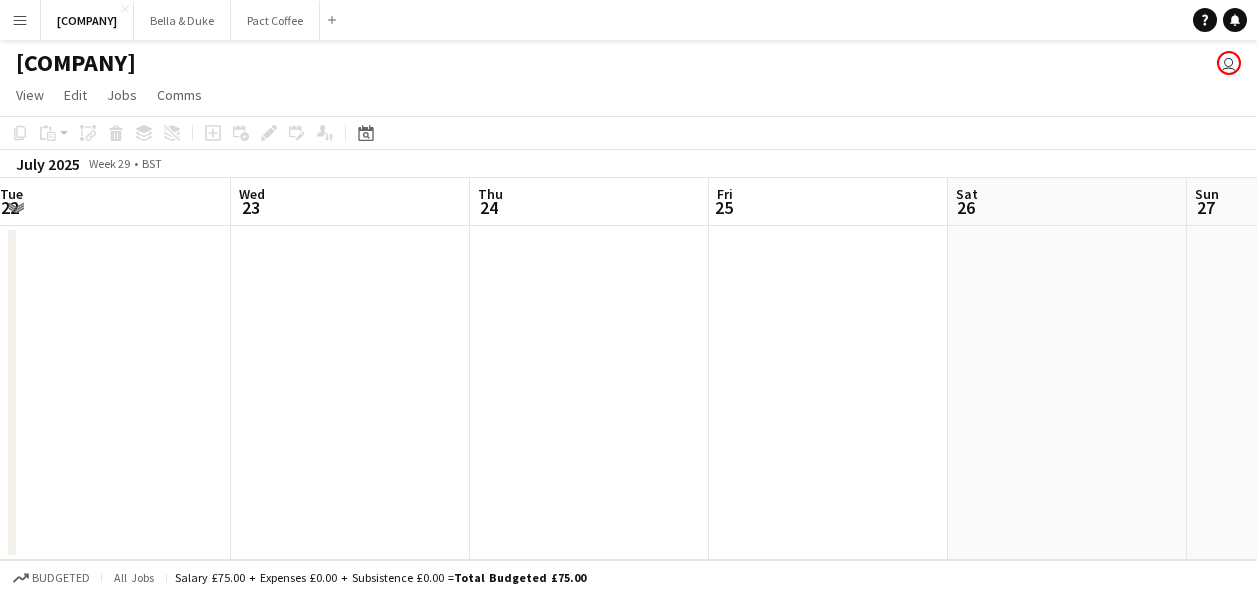 drag, startPoint x: 742, startPoint y: 441, endPoint x: 420, endPoint y: 445, distance: 322.02484 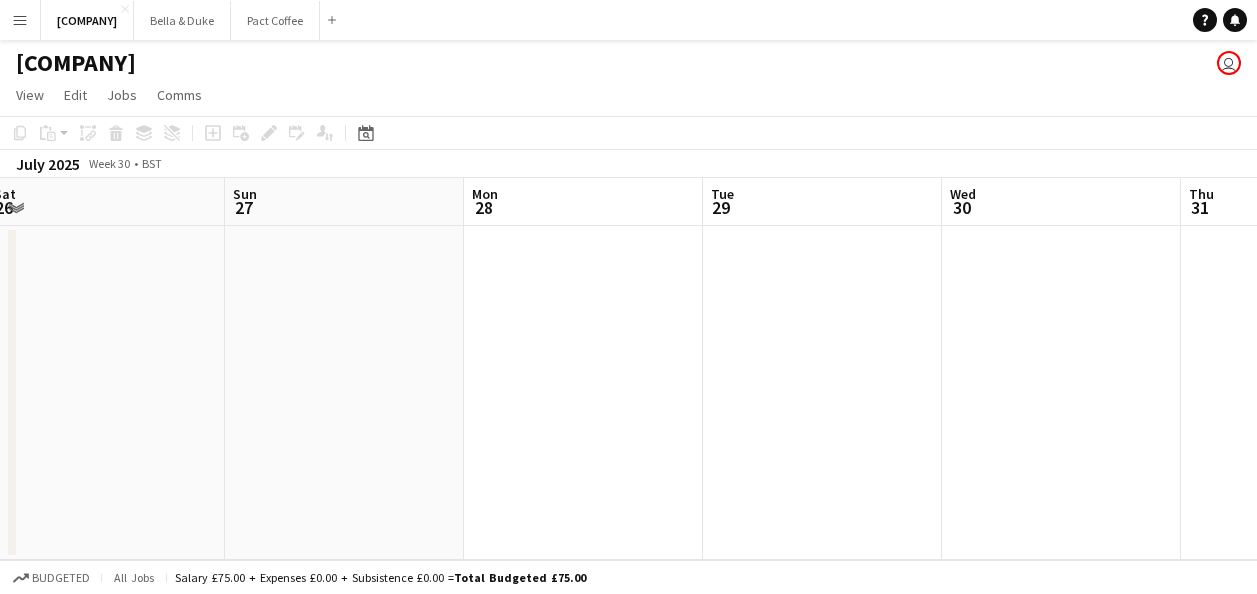 drag, startPoint x: 865, startPoint y: 438, endPoint x: 204, endPoint y: 438, distance: 661 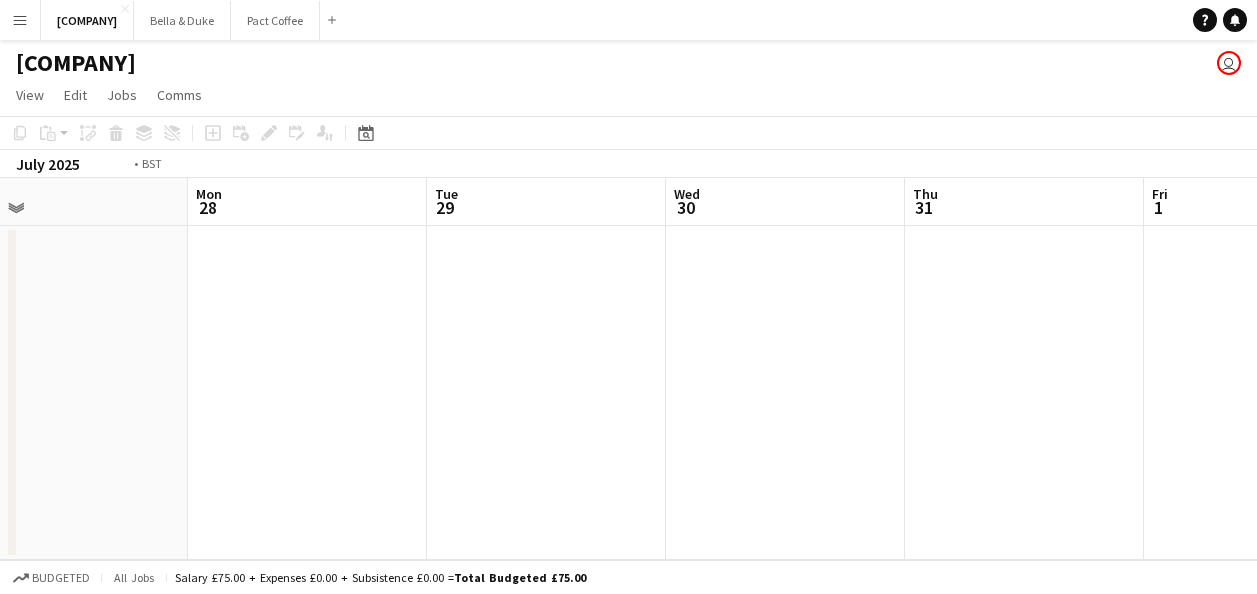 drag, startPoint x: 789, startPoint y: 432, endPoint x: 179, endPoint y: 426, distance: 610.0295 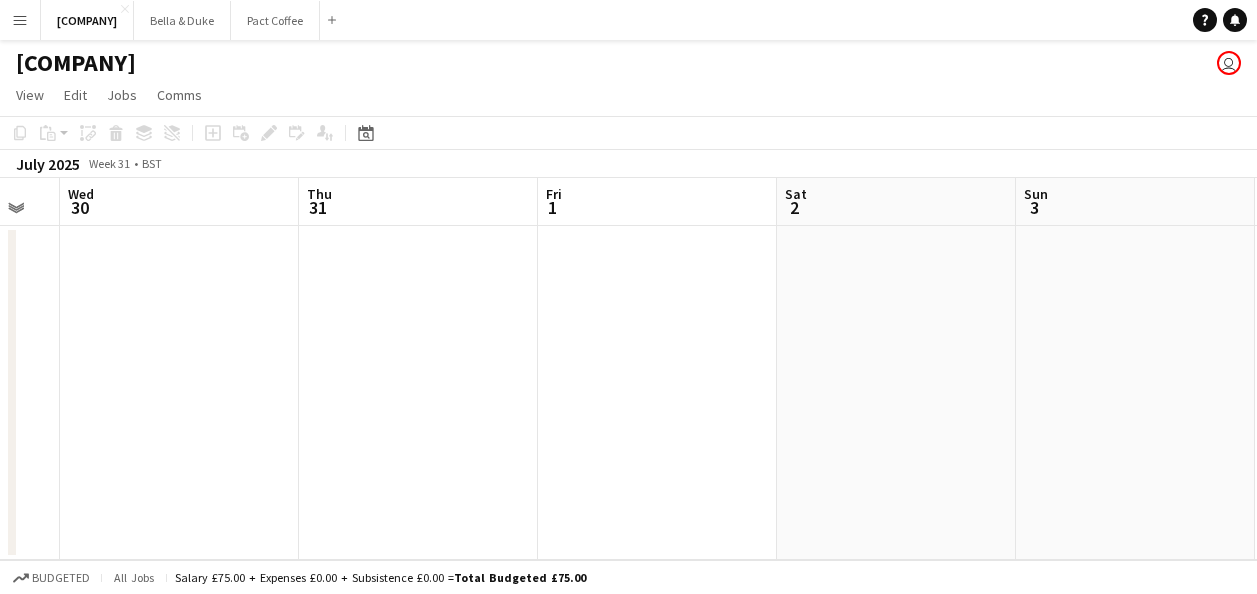 drag, startPoint x: 1007, startPoint y: 442, endPoint x: 349, endPoint y: 445, distance: 658.00684 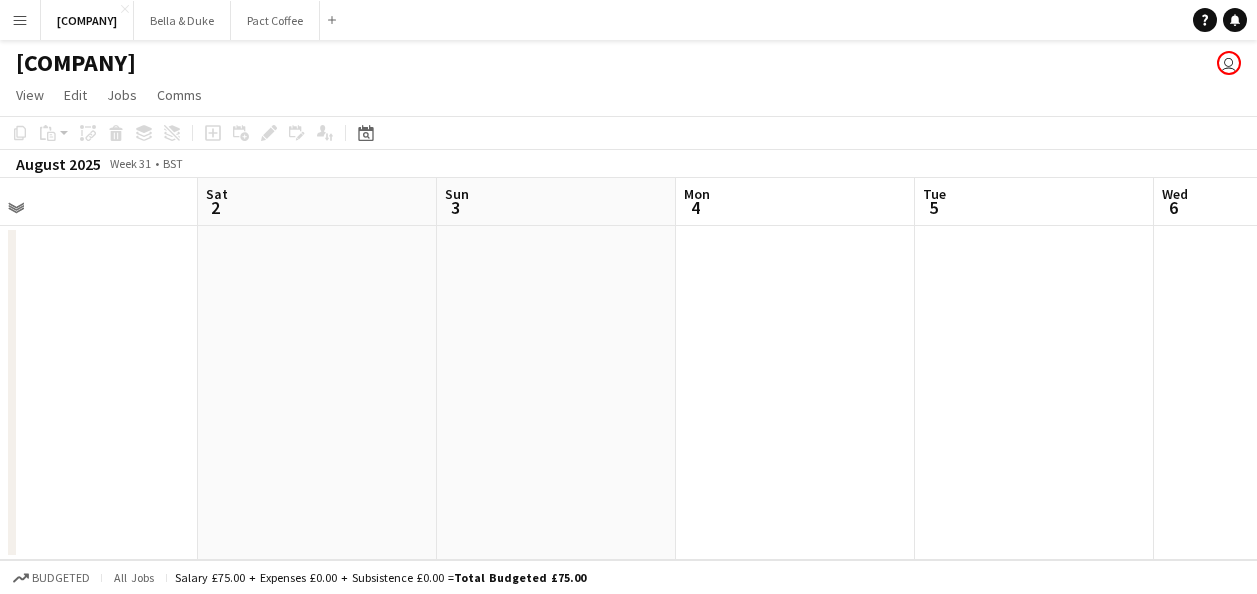 drag, startPoint x: 797, startPoint y: 470, endPoint x: 554, endPoint y: 463, distance: 243.1008 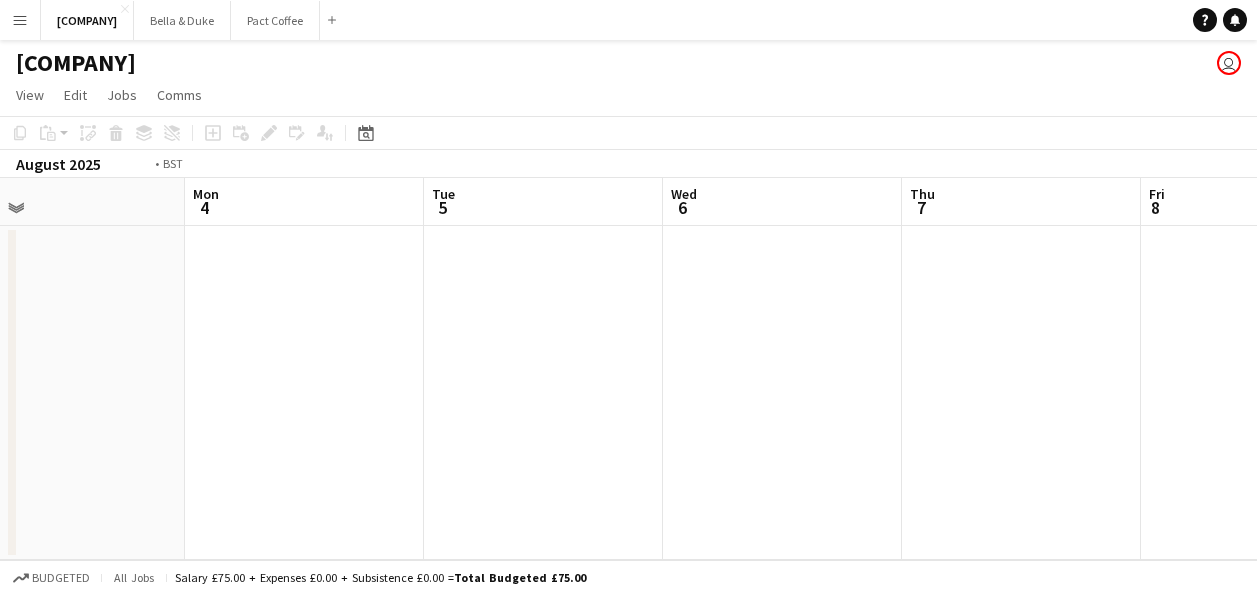 drag, startPoint x: 1007, startPoint y: 465, endPoint x: 672, endPoint y: 487, distance: 335.72162 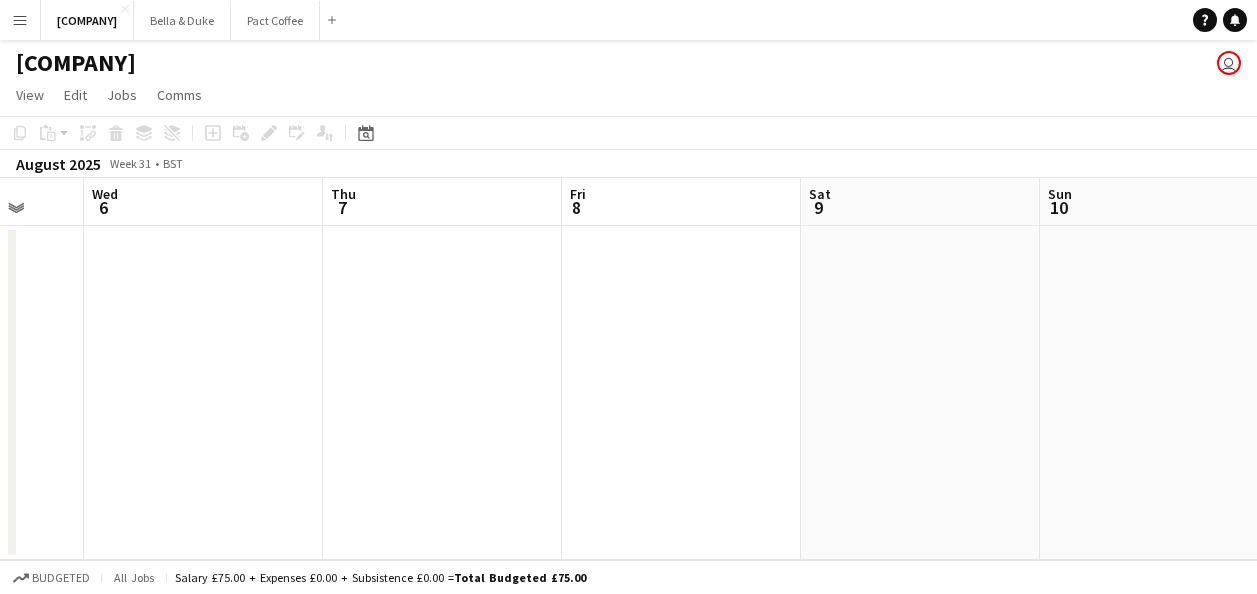 click on "Sat   2   Sun   3   Mon   4   Tue   5   Wed   6   Thu   7   Fri   8   Sat   9   Sun   10   Mon   11   Tue   12" at bounding box center [628, 369] 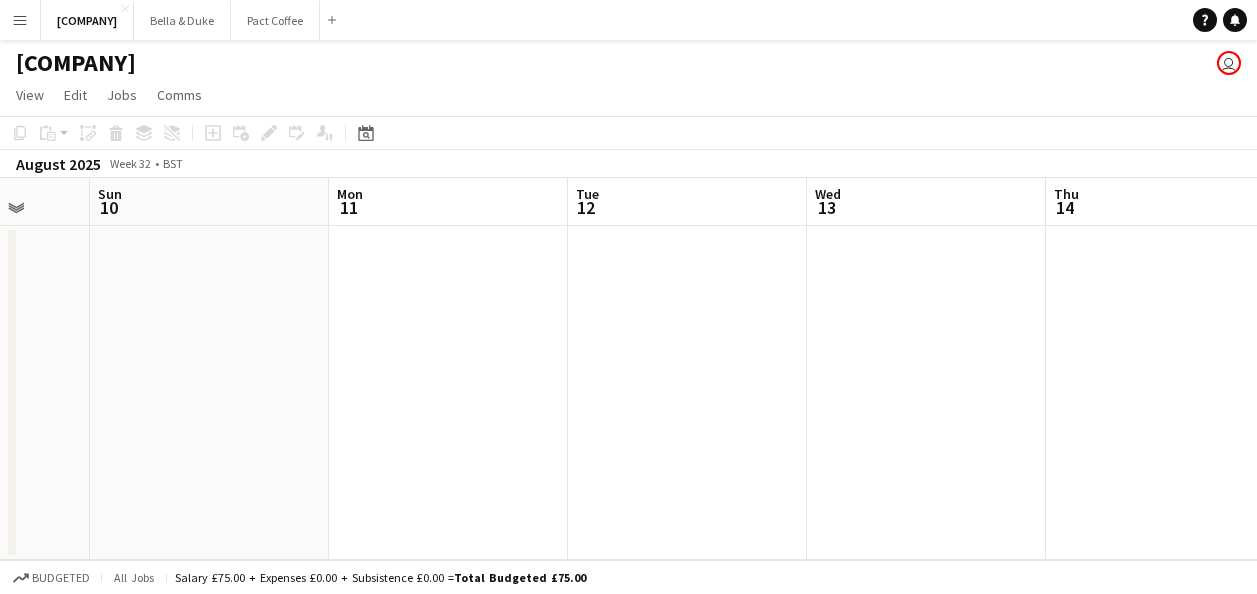 drag, startPoint x: 1037, startPoint y: 495, endPoint x: 759, endPoint y: 493, distance: 278.0072 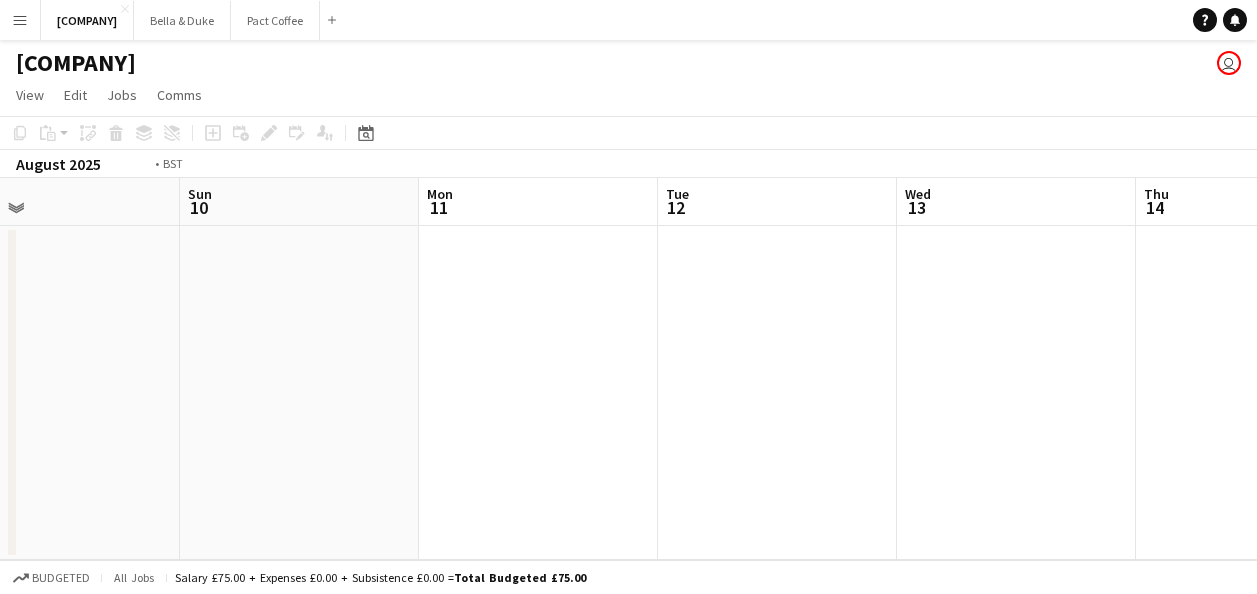 drag, startPoint x: 916, startPoint y: 493, endPoint x: 782, endPoint y: 493, distance: 134 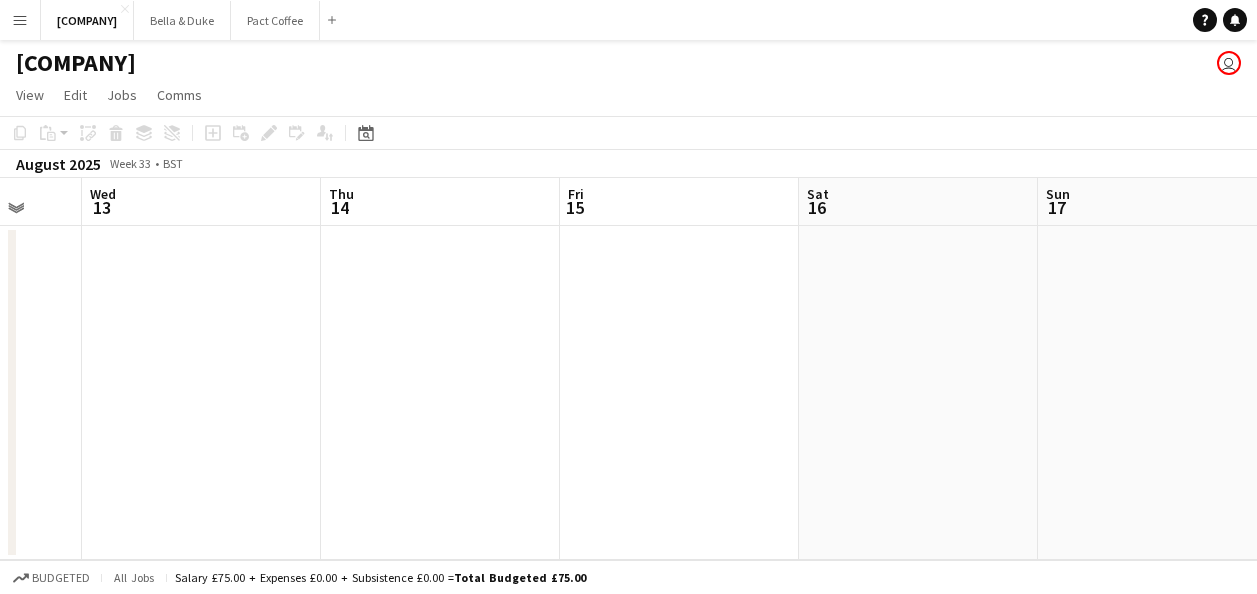 drag, startPoint x: 1107, startPoint y: 483, endPoint x: 641, endPoint y: 471, distance: 466.15448 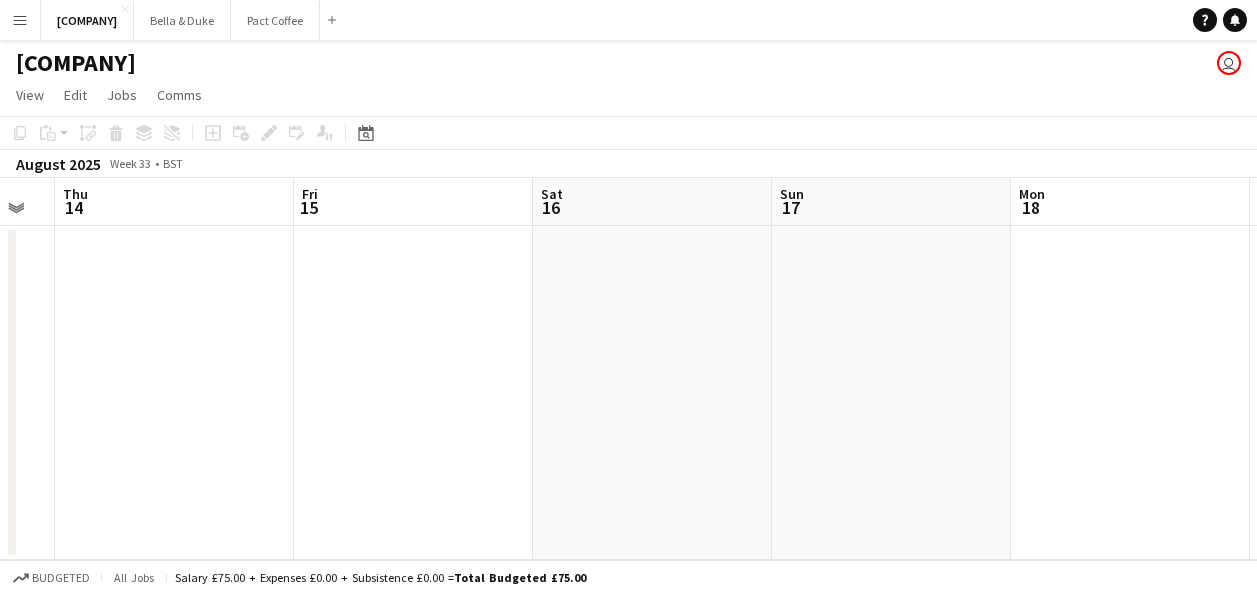 drag, startPoint x: 1072, startPoint y: 481, endPoint x: 670, endPoint y: 478, distance: 402.0112 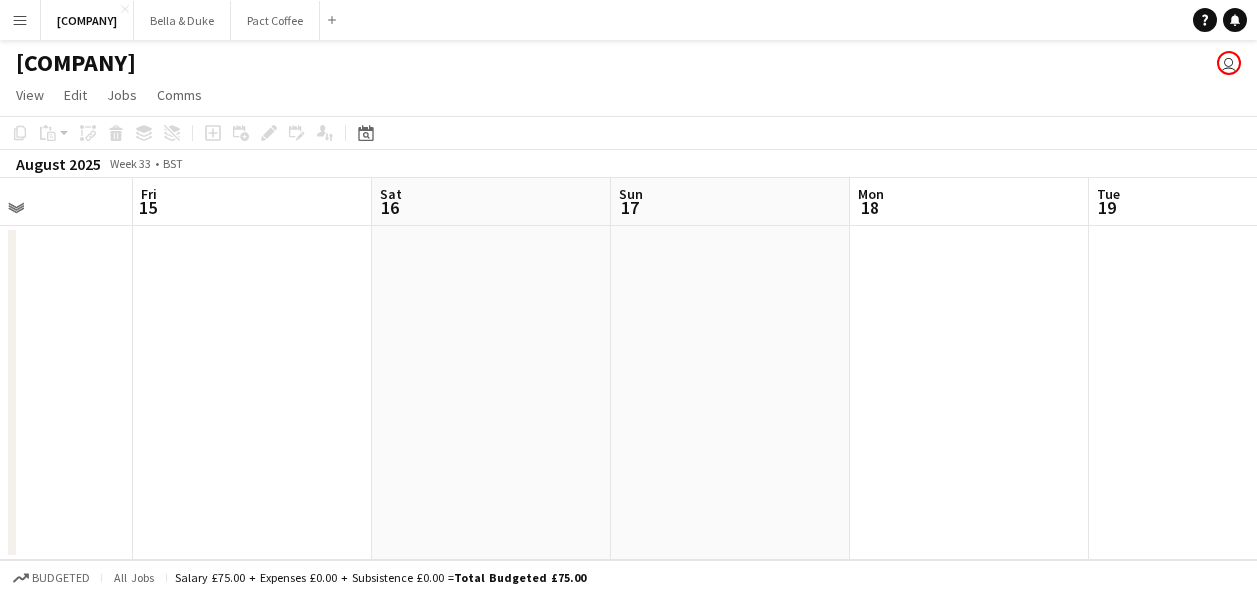 click on "Tue   12   Wed   13   Thu   14   Fri   15   Sat   16   Sun   17   Mon   18   Tue   19   Wed   20   Thu   21   Fri   22" at bounding box center (628, 369) 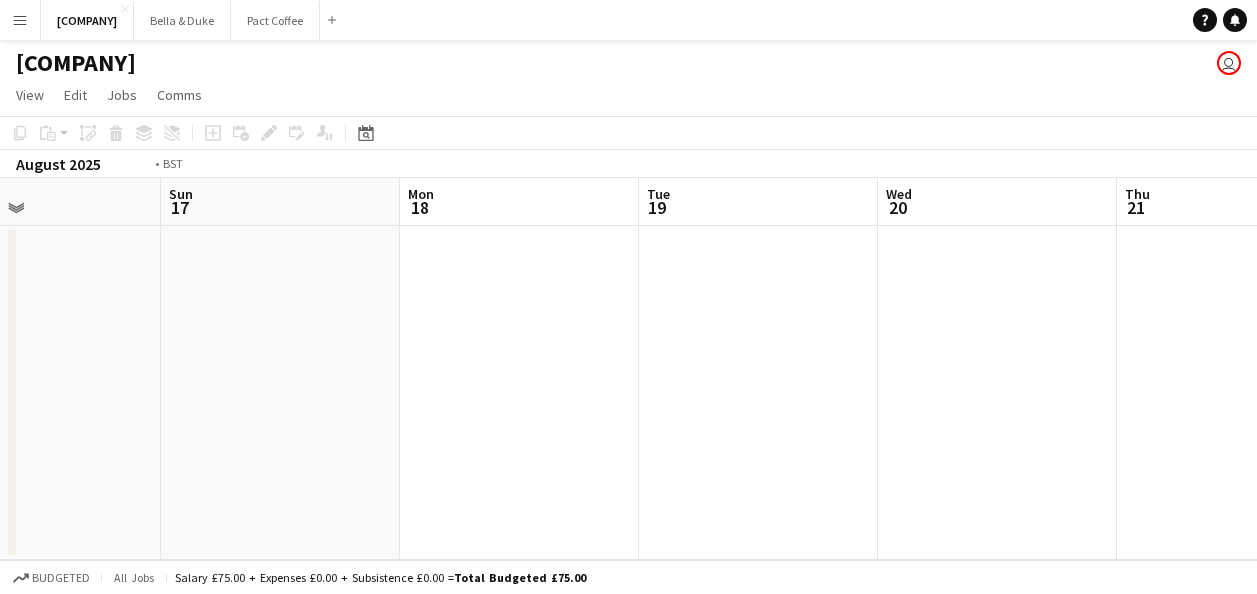 click on "Thu 14 Fri 15 Sat 16 Sun 17 Mon 18 Tue 19 Wed 20 Thu 21 Fri 22 Sat 23 Sun 24 0/2 1 Job 09:30-17:30 (8h) 0/2 [COMPANY] - All About Dogs Norfolk Norfolk Showground 1 Role Brand Ambassador 0/2 09:30-17:30 (8h) single-neutral-actions single-neutral-actions" at bounding box center (628, 369) 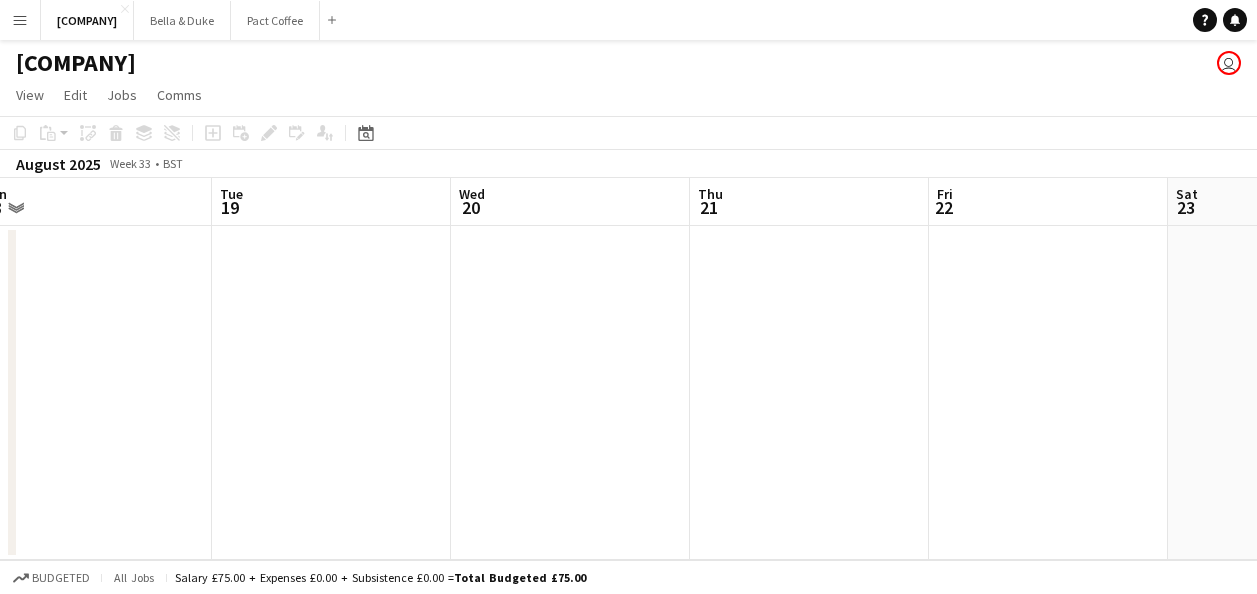 click on "Sat 16 Sun 17 Mon 18 Tue 19 Wed 20 Thu 21 Fri 22 Sat 23 Sun 24 0/2 1 Job Mon 25 0/2 1 Job Tue 26 09:30-17:30 (8h) 0/2 TUGGS - All About Dogs Norfolk
pin
Norfolk Showground 1 Role Brand Ambassador 0/2 09:30-17:30 (8h)
single-neutral-actions
single-neutral-actions
09:30-17:30 (8h) 0/2 TUGGS - All About Dogs Norfolk
pin
Norfolk Showground 1 Role Brand Ambassador 0/2 09:30-17:30 (8h)
single-neutral-actions
single-neutral-actions" at bounding box center [628, 369] 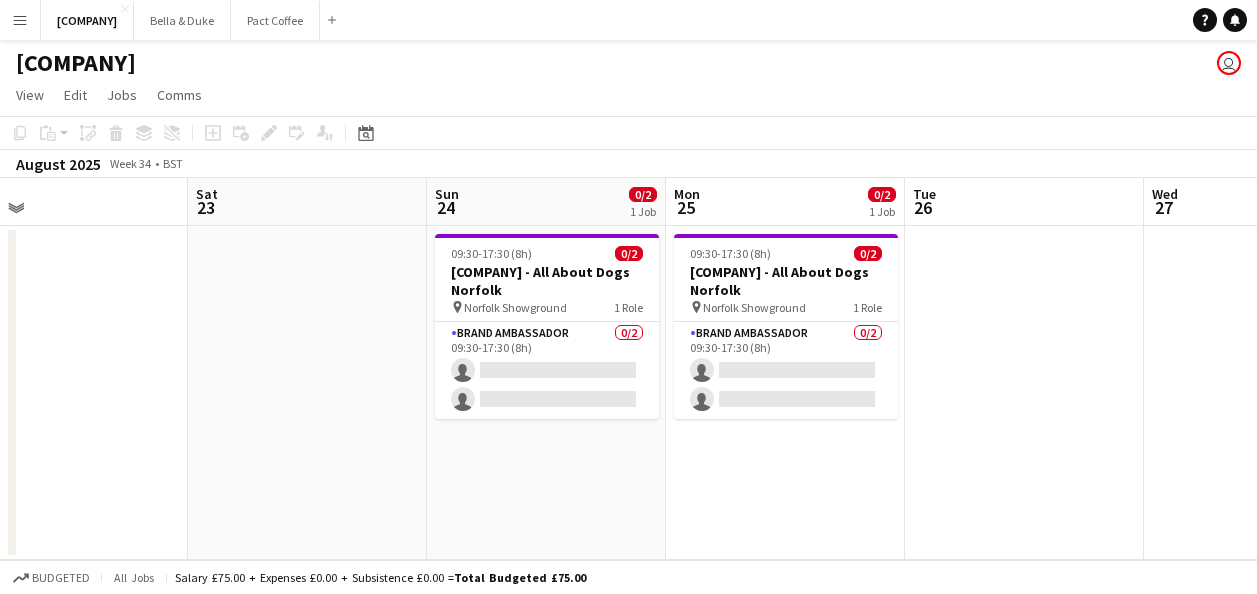 click on "Wed 20 Thu 21 Fri 22 Sat 23 Sun 24 0/2 1 Job Mon 25 0/2 1 Job Tue 26 Wed 27 Thu 28 Fri 29 Sat 30 09:30-17:30 (8h) 0/2 [COMPANY] - All About Dogs Norfolk Norfolk Showground 1 Role Brand Ambassador 0/2 09:30-17:30 (8h) single-neutral-actions single-neutral-actions 09:30-17:30 (8h) 0/2 [COMPANY] - All About Dogs Norfolk Norfolk Showground 1 Role Brand Ambassador 0/2 09:30-17:30 (8h) single-neutral-actions single-neutral-actions" at bounding box center [628, 369] 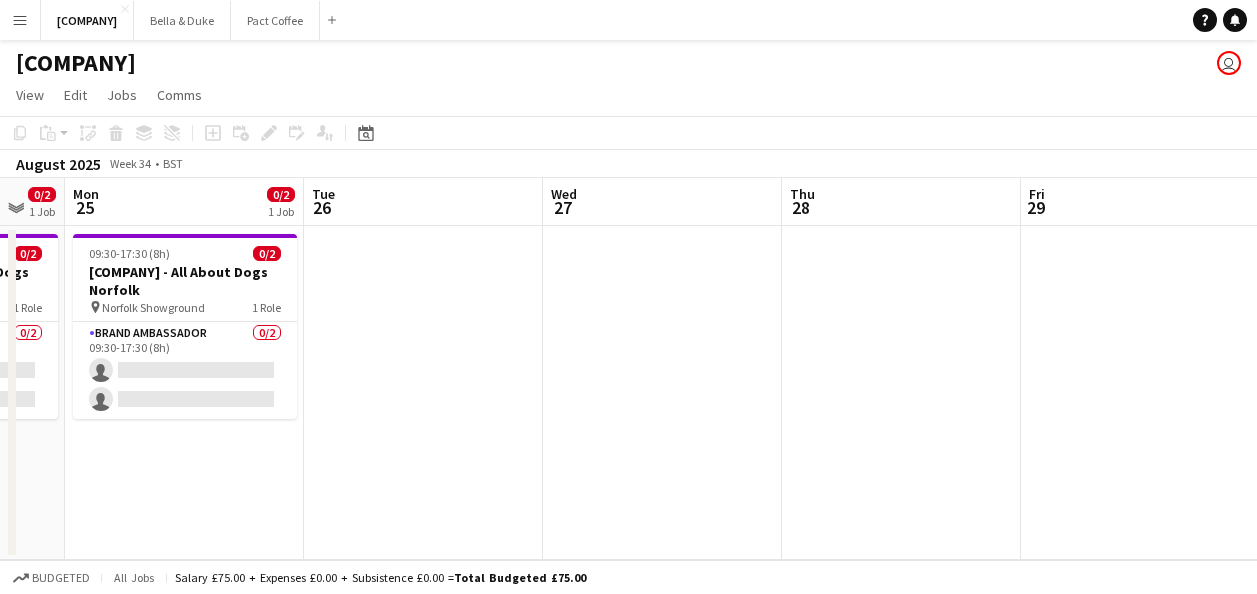 click on "Fri   22   Sat   23   Sun   24   0/2   1 Job   Mon   25   0/2   1 Job   Tue   26   Wed   27   Thu   28   Fri   29   Sat   30   Sun   31   Mon   1      09:30-17:30 (8h)    0/2   TUGGS - All About Dogs Norfolk
pin
Norfolk Showground   1 Role   Brand Ambassador   0/2   09:30-17:30 (8h)
single-neutral-actions
single-neutral-actions
09:30-17:30 (8h)    0/2   TUGGS - All About Dogs Norfolk
pin
Norfolk Showground   1 Role   Brand Ambassador   0/2   09:30-17:30 (8h)
single-neutral-actions
single-neutral-actions" at bounding box center [628, 369] 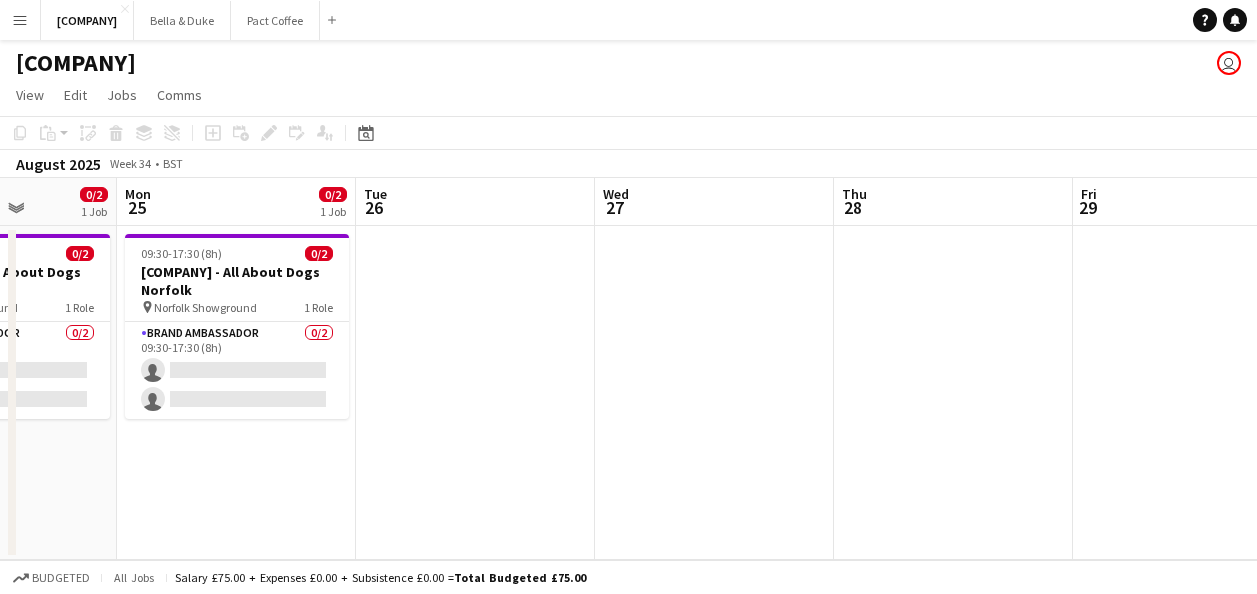 click on "Fri   22   Sat   23   Sun   24   0/2   1 Job   Mon   25   0/2   1 Job   Tue   26   Wed   27   Thu   28   Fri   29   Sat   30   Sun   31   Mon   1      09:30-17:30 (8h)    0/2   TUGGS - All About Dogs Norfolk
pin
Norfolk Showground   1 Role   Brand Ambassador   0/2   09:30-17:30 (8h)
single-neutral-actions
single-neutral-actions
09:30-17:30 (8h)    0/2   TUGGS - All About Dogs Norfolk
pin
Norfolk Showground   1 Role   Brand Ambassador   0/2   09:30-17:30 (8h)
single-neutral-actions
single-neutral-actions" at bounding box center (628, 369) 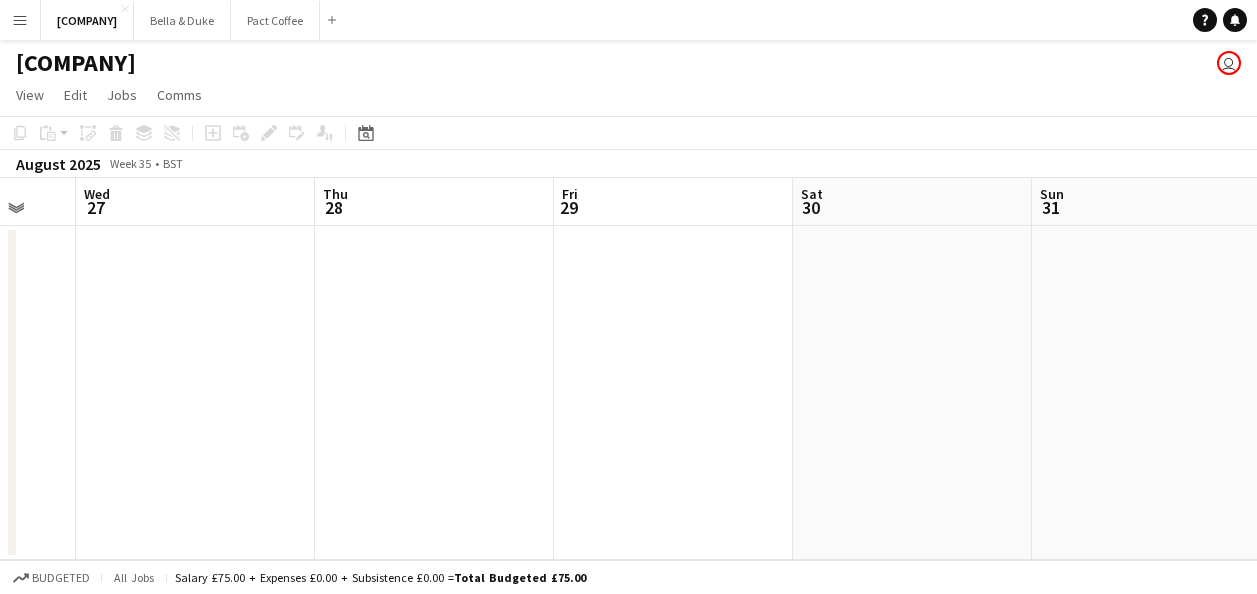 click on "Sun 24 0/2 1 Job Mon 25 0/2 1 Job Tue 26 Wed 27 Thu 28 Fri 29 Sat 30 Sun 31 Mon 1 Tue 2 Wed 3 09:30-17:30 (8h) 0/2 [COMPANY] - All About Dogs Norfolk Norfolk Showground 1 Role Brand Ambassador 0/2 09:30-17:30 (8h) single-neutral-actions single-neutral-actions 09:30-17:30 (8h) 0/2 [COMPANY] - All About Dogs Norfolk Norfolk Showground 1 Role Brand Ambassador 0/2 09:30-17:30 (8h) single-neutral-actions single-neutral-actions" at bounding box center [628, 369] 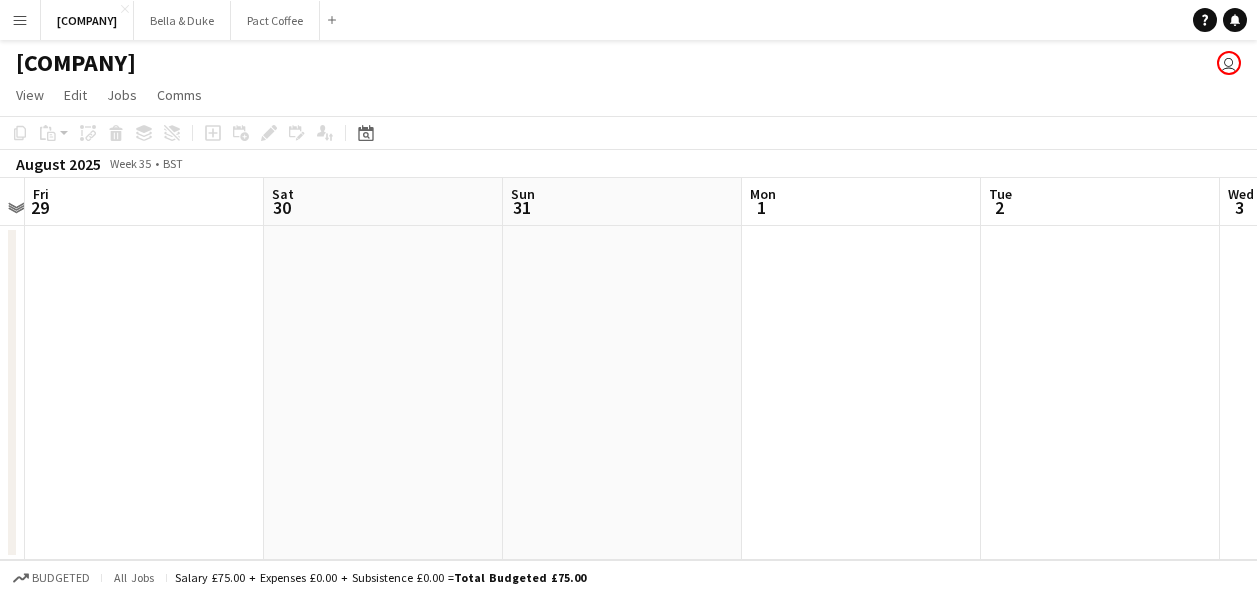 click on "Tue 26 Wed 27 Thu 28 Fri 29 Sat 30 Sun 31 Mon 1 Tue 2 Wed 3 Thu 4 Fri 5" at bounding box center (628, 369) 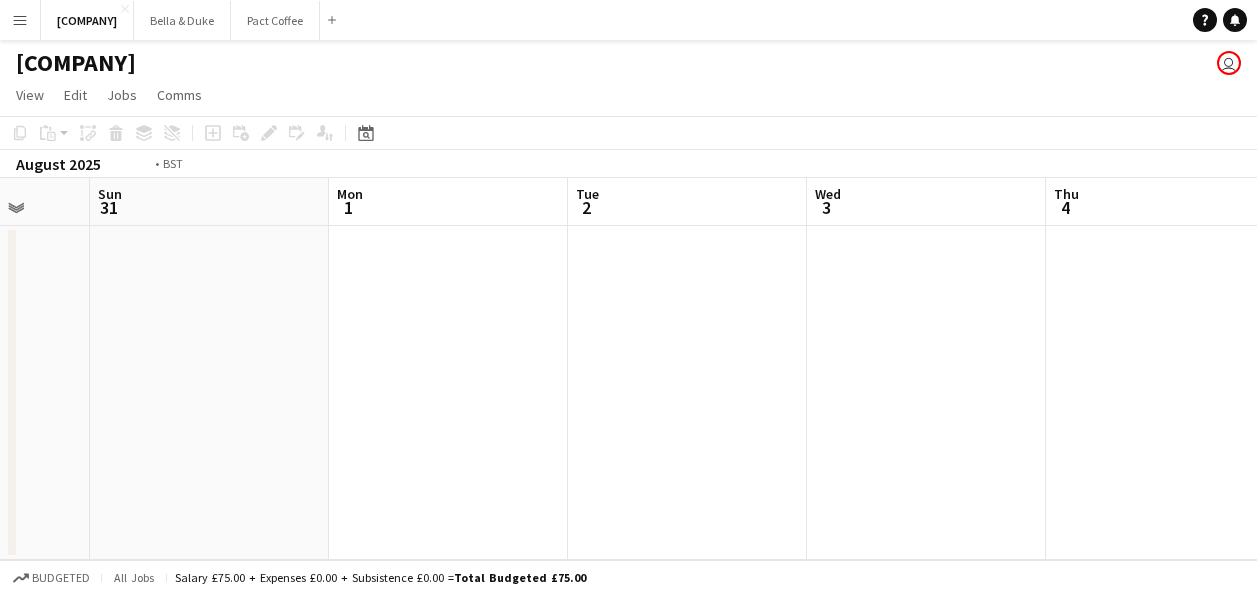 click on "Thu   28   Fri   29   Sat   30   Sun   31   Mon   1   Tue   2   Wed   3   Thu   4   Fri   5   Sat   6   Sun   7" at bounding box center [628, 369] 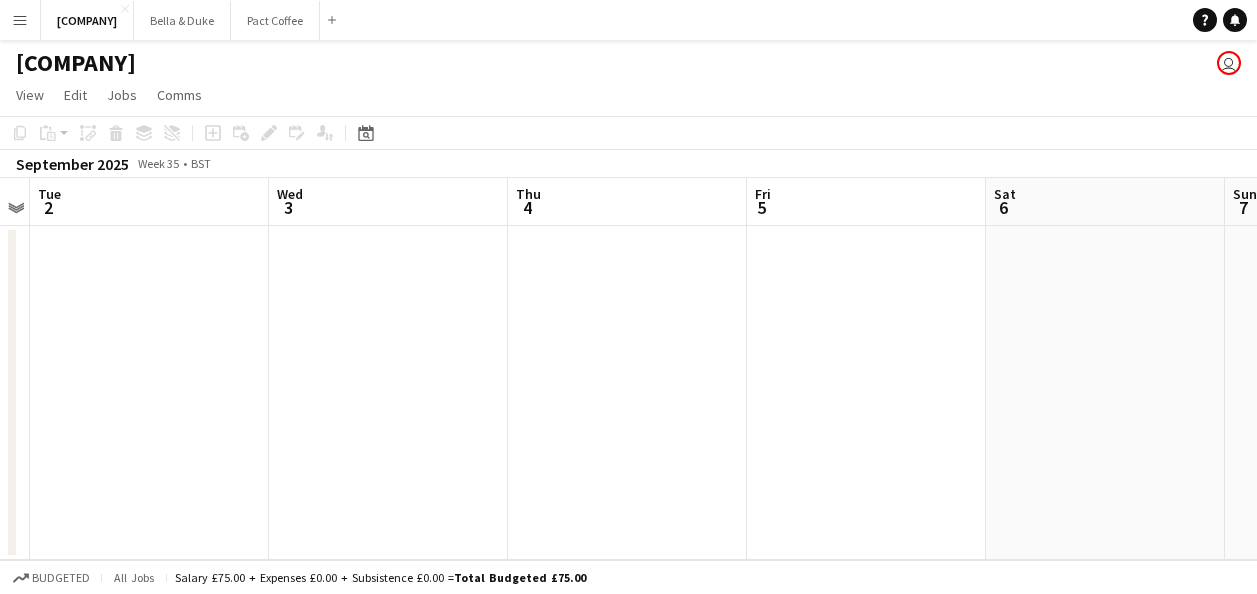click on "Sat   30   Sun   31   Mon   1   Tue   2   Wed   3   Thu   4   Fri   5   Sat   6   Sun   7   Mon   8   Tue   9" at bounding box center [628, 369] 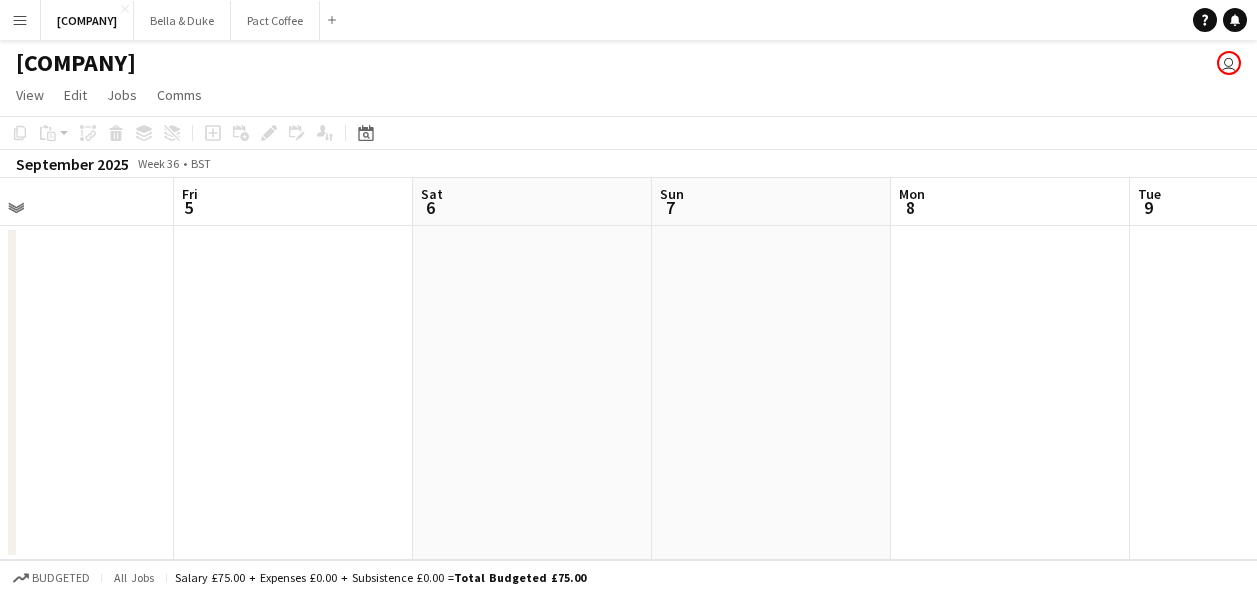 click on "Mon   1   Tue   2   Wed   3   Thu   4   Fri   5   Sat   6   Sun   7   Mon   8   Tue   9   Wed   10   Thu   11" at bounding box center [628, 369] 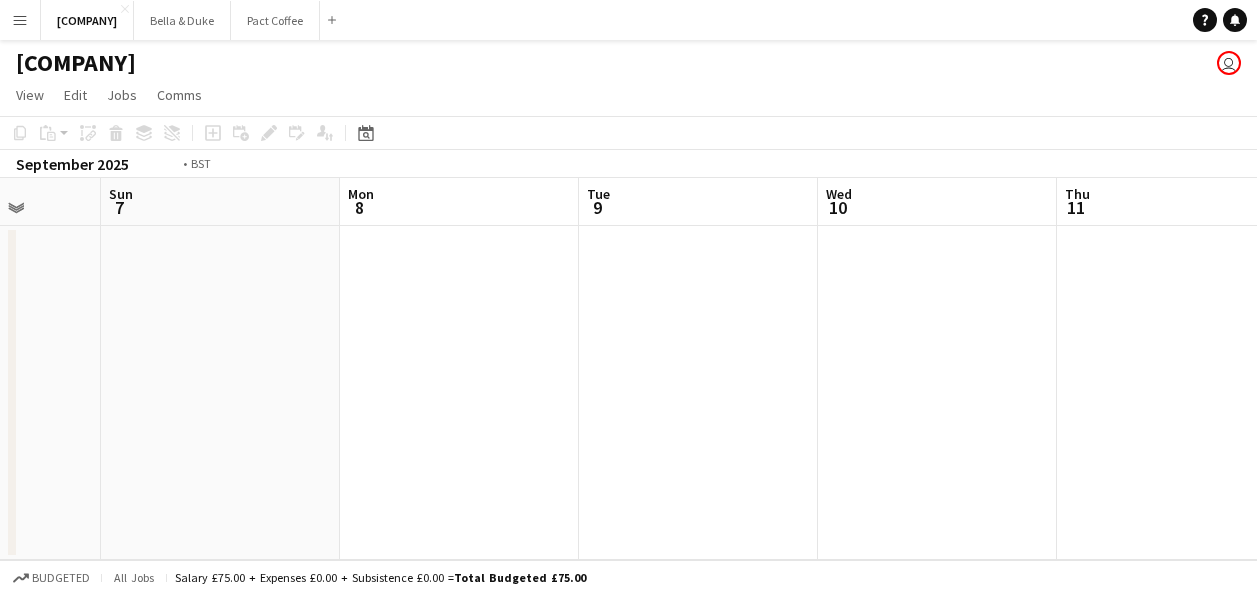 click on "Wed 3 Thu 4 Fri 5 Sat 6 Sun 7 Mon 8 Tue 9 Wed 10 Thu 11 Fri 12 Sat 13" at bounding box center [628, 369] 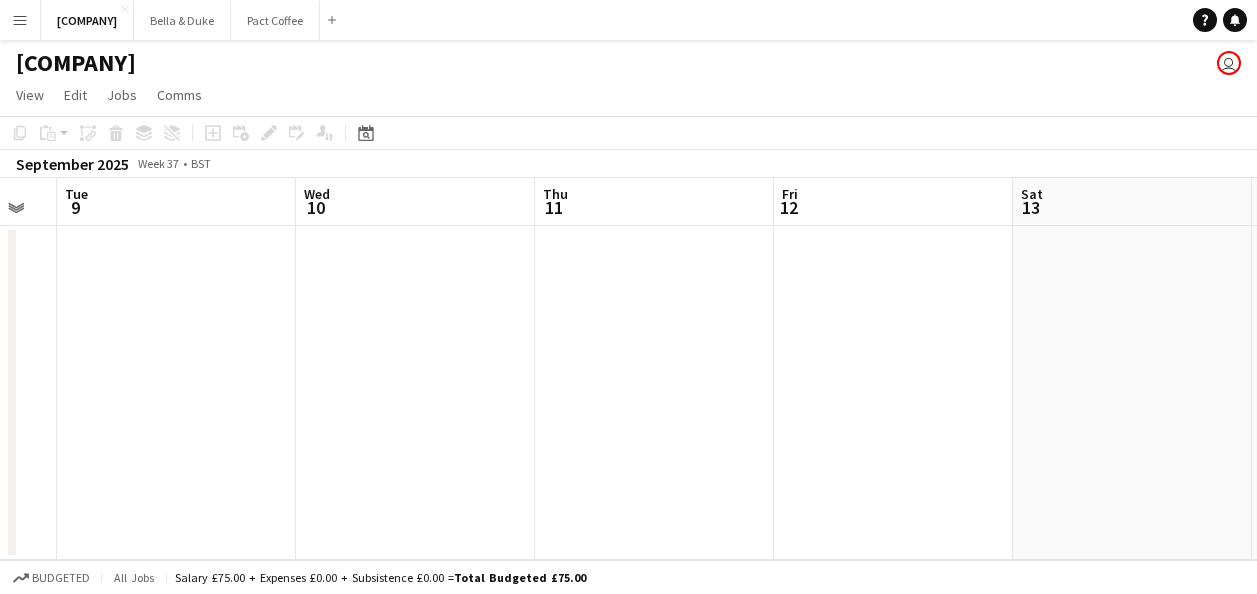 click on "Fri 5 Sat 6 Sun 7 Mon 8 Tue 9 Wed 10 Thu 11 Fri 12 Sat 13 Sun 14 Mon 15" at bounding box center (628, 369) 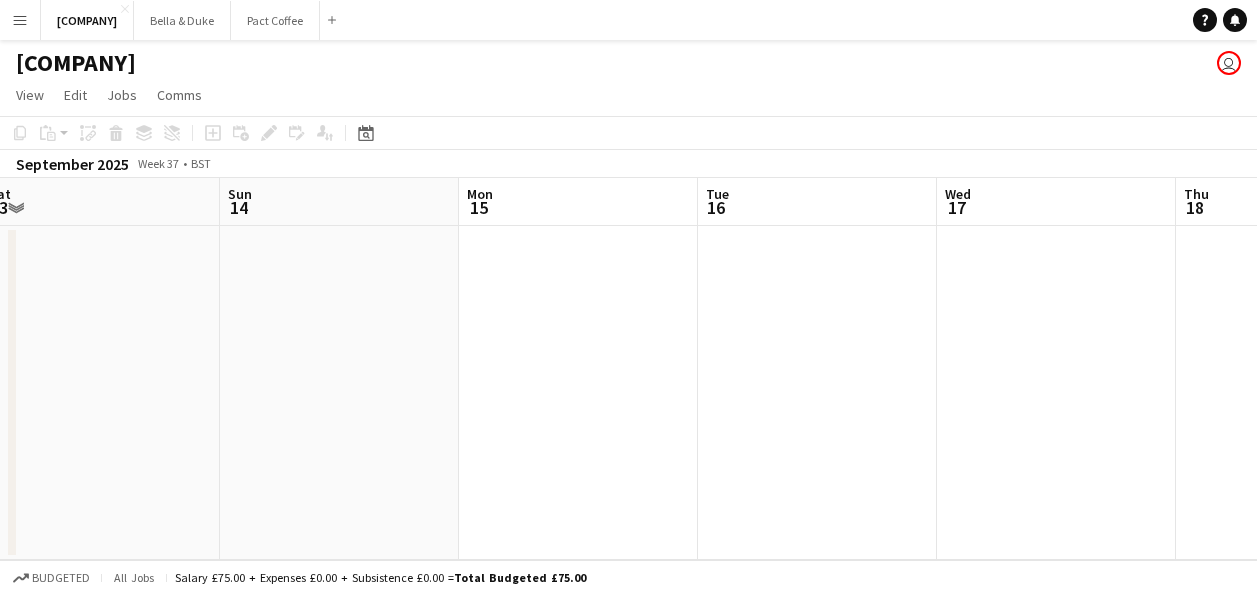 click on "Thu   11   Fri   12   Sat   13   Sun   14   Mon   15   Tue   16   Wed   17   Thu   18   Fri   19   Sat   20   Sun   21" at bounding box center [628, 369] 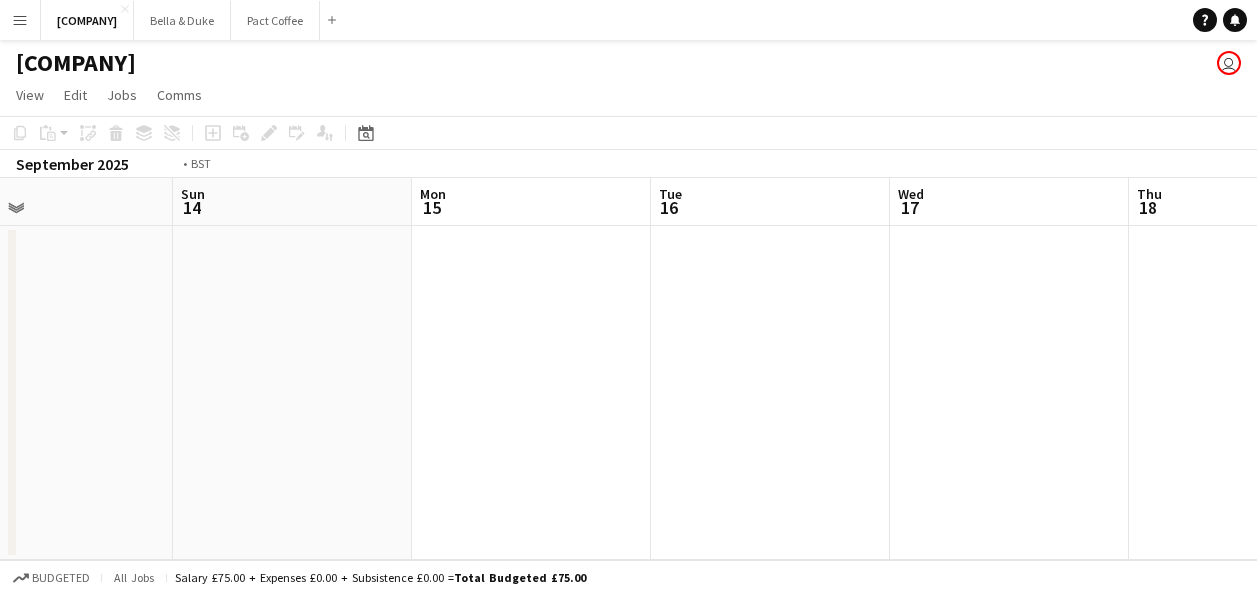click on "Thu 11 Fri 12 Sat 13 Sun 14 Mon 15 Tue 16 Wed 17 Thu 18 Fri 19 Sat 20 1/3 1 Job Sun 21 1/3 1 Job 09:30-17:00 (7h30m) 1/3 [COMPANY] - Paws in the Park - Detling Park 1 Role Brand Ambassador 1/3 09:30-17:00 (7h30m)
[FIRST] [LAST] single-neutral-actions single-neutral-actions 09:30-17:00 (7h30m) 1/3 [COMPANY] - Paws in the Park - Detling Park 1 Role Brand Ambassador 1/3 09:30-17:00 (7h30m)
[FIRST] [LAST] single-neutral-actions single-neutral-actions" at bounding box center (628, 369) 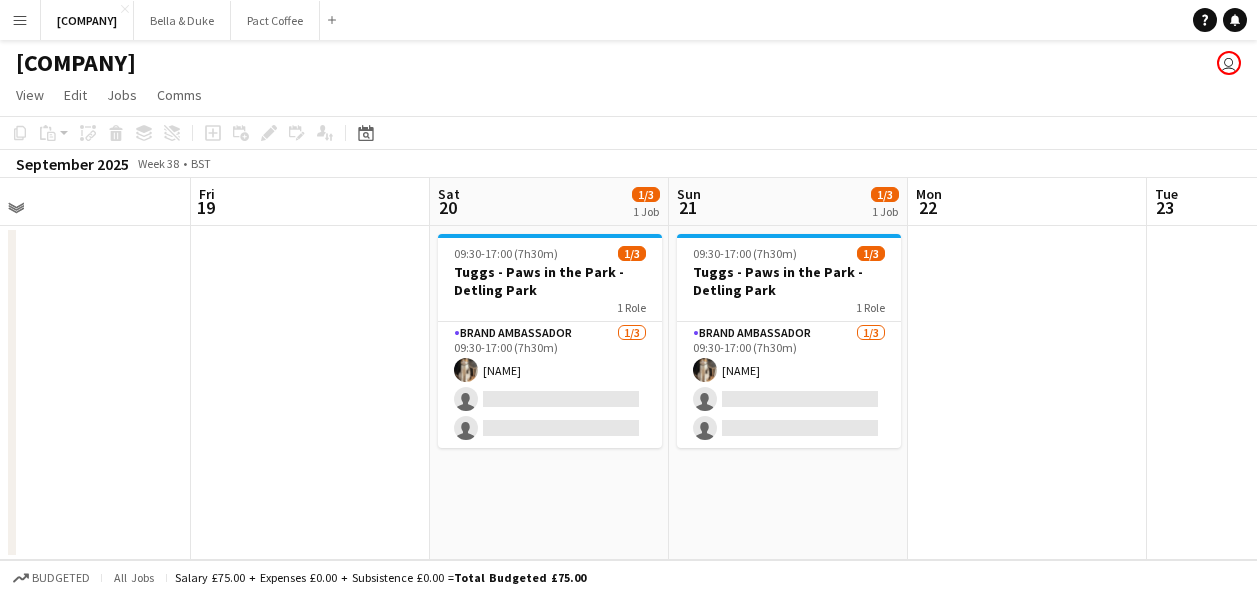 click on "Mon 15 Tue 16 Wed 17 Thu 18 Fri 19 Sat 20 1/3 1 Job Sun 21 1/3 1 Job Mon 22 Tue 23 Wed 24 Thu 25 09:30-17:00 (7h30m) 1/3 [COMPANY] - Paws in the Park - Detling Park 1 Role Brand Ambassador 1/3 09:30-17:00 (7h30m)
[FIRST] [LAST] single-neutral-actions single-neutral-actions 09:30-17:00 (7h30m) 1/3 [COMPANY] - Paws in the Park - Detling Park 1 Role Brand Ambassador 1/3 09:30-17:00 (7h30m)
[FIRST] [LAST] single-neutral-actions single-neutral-actions" at bounding box center (628, 369) 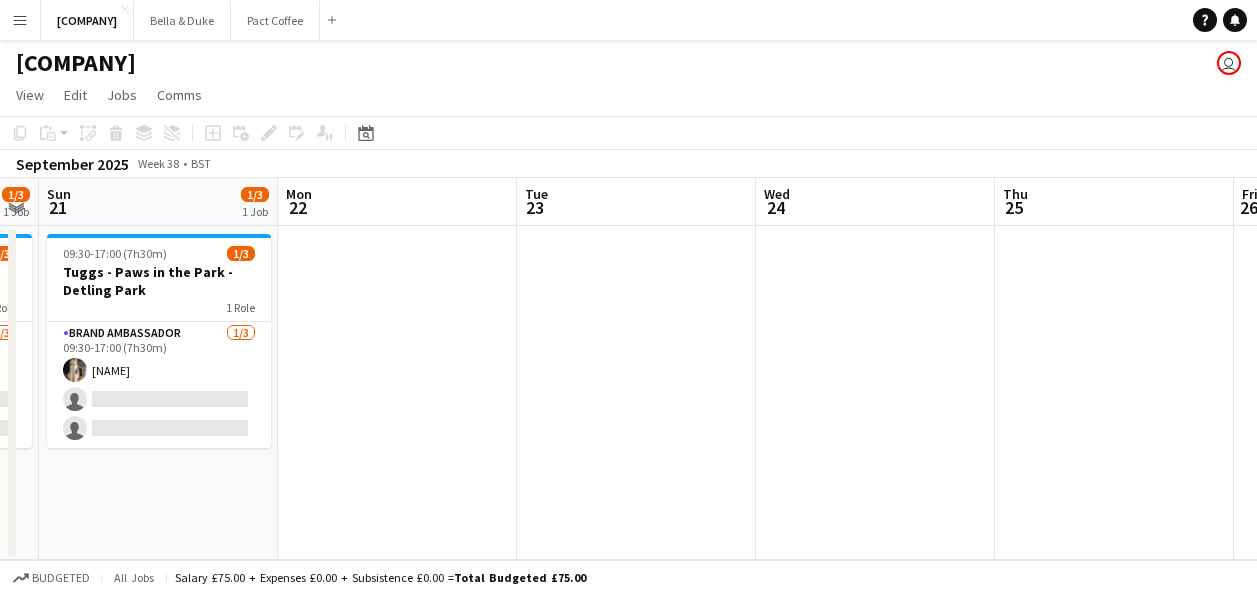 click on "Wed 17 Thu 18 Fri 19 Sat 20 1/3 1 Job Sun 21 1/3 1 Job Mon 22 Tue 23 Wed 24 Thu 25 Fri 26 Sat 27 09:30-17:00 (7h30m) 1/3 [COMPANY] - Paws in the Park - Detling Park 1 Role Brand Ambassador 1/3 09:30-17:00 (7h30m)
[FIRST] [LAST] single-neutral-actions single-neutral-actions 09:30-17:00 (7h30m) 1/3 [COMPANY] - Paws in the Park - Detling Park 1 Role Brand Ambassador 1/3 09:30-17:00 (7h30m)
[FIRST] [LAST] single-neutral-actions single-neutral-actions" at bounding box center (628, 369) 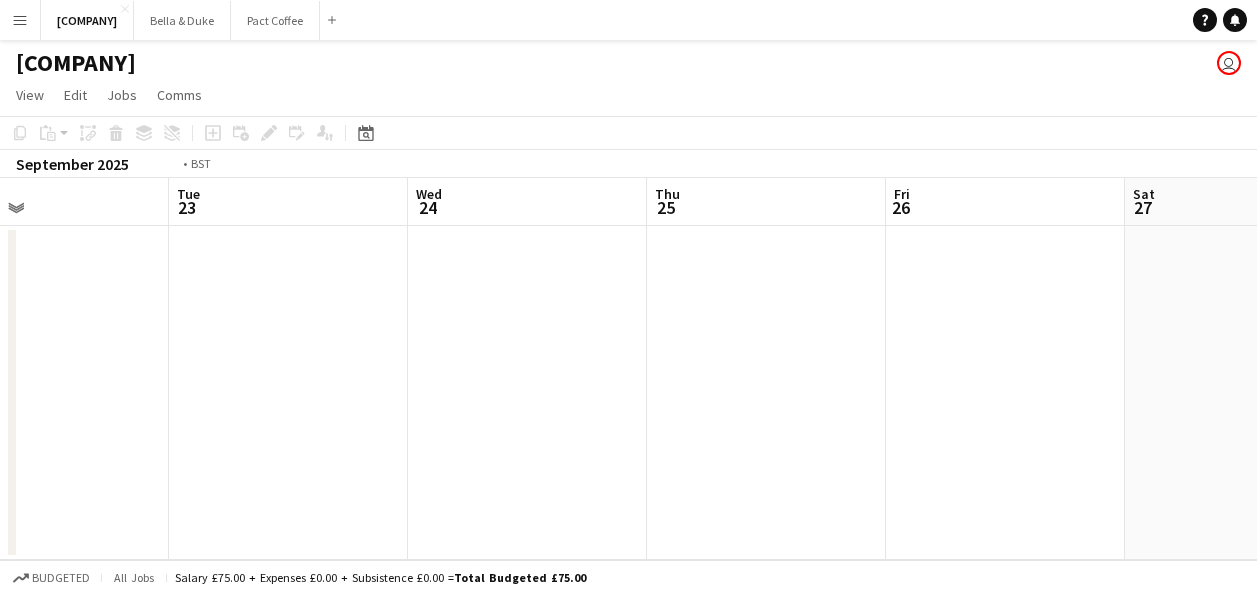 click on "Fri   19   Sat   20   1/3   1 Job   Sun   21   1/3   1 Job   Mon   22   Tue   23   Wed   24   Thu   25   Fri   26   Sat   27   Sun   28   Mon   29      09:30-17:00 (7h30m)    1/3   Tuggs - Paws in the Park - Detling Park   1 Role   Brand Ambassador   1/3   09:30-17:00 (7h30m)
[NAME]
single-neutral-actions
single-neutral-actions
09:30-17:00 (7h30m)    1/3   Tuggs - Paws in the Park - Detling Park   1 Role   Brand Ambassador   1/3   09:30-17:00 (7h30m)
[NAME]
single-neutral-actions
single-neutral-actions" at bounding box center (628, 369) 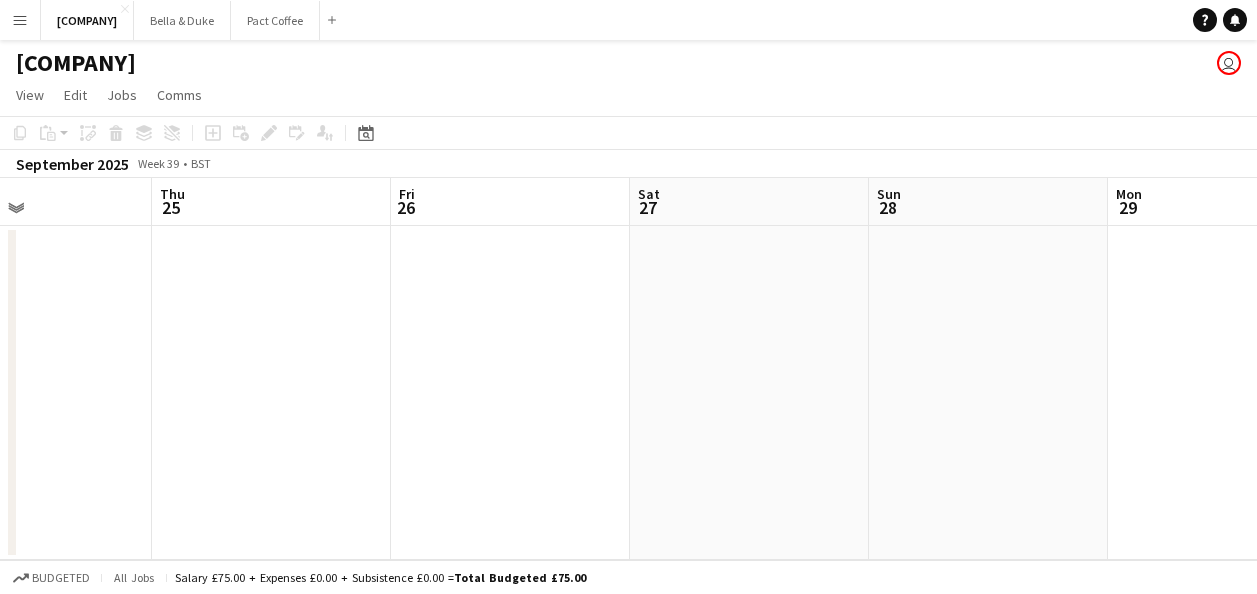 click on "Sun   21   1/3   1 Job   Mon   22   Tue   23   Wed   24   Thu   25   Fri   26   Sat   27   Sun   28   Mon   29   Tue   30   Wed   1      09:30-17:00 (7h30m)    1/3   Tuggs - Paws in the Park - Detling Park   1 Role   Brand Ambassador   1/3   09:30-17:00 (7h30m)
[NAME]
single-neutral-actions
single-neutral-actions" at bounding box center (628, 369) 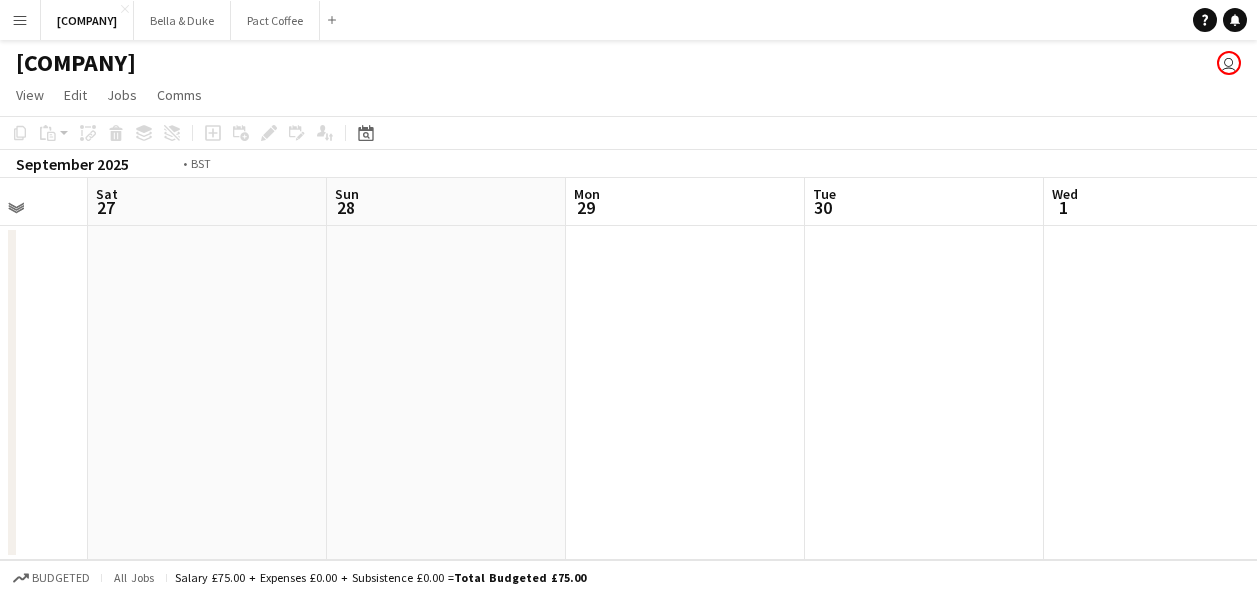 click on "Wed 24 Thu 25 Fri 26 Sat 27 Sun 28 Mon 29 Tue 30 Wed 1 Thu 2 Fri 3 Sat 4" at bounding box center [628, 369] 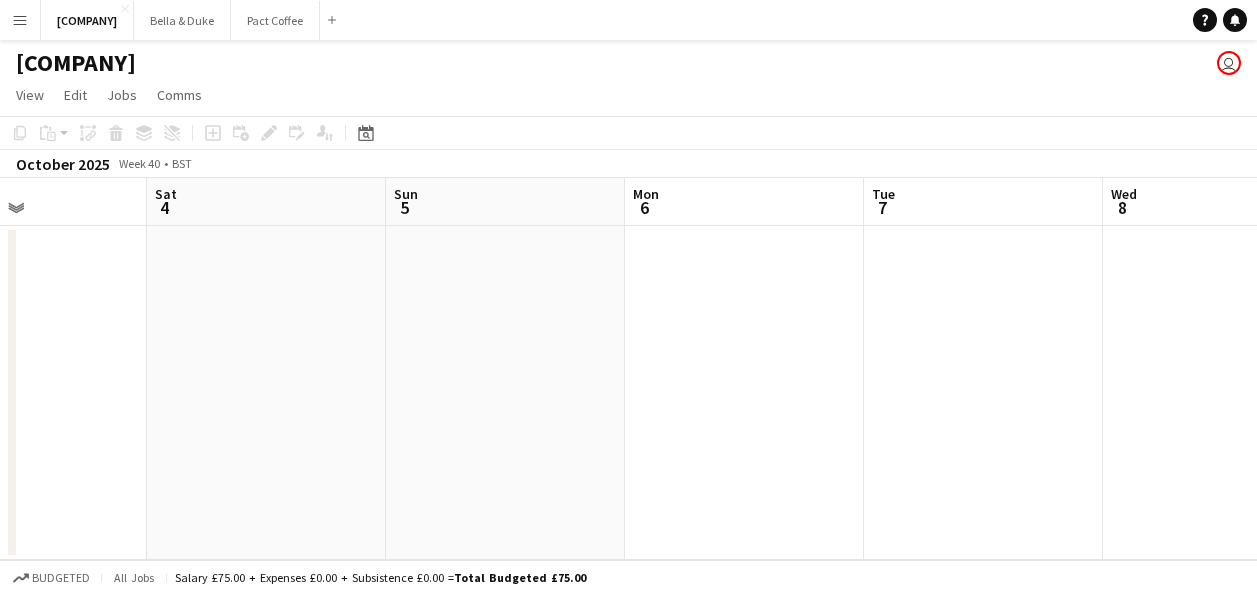 click on "Tue   30   Wed   1   Thu   2   Fri   3   Sat   4   Sun   5   Mon   6   Tue   7   Wed   8   Thu   9   Fri   10" at bounding box center [628, 369] 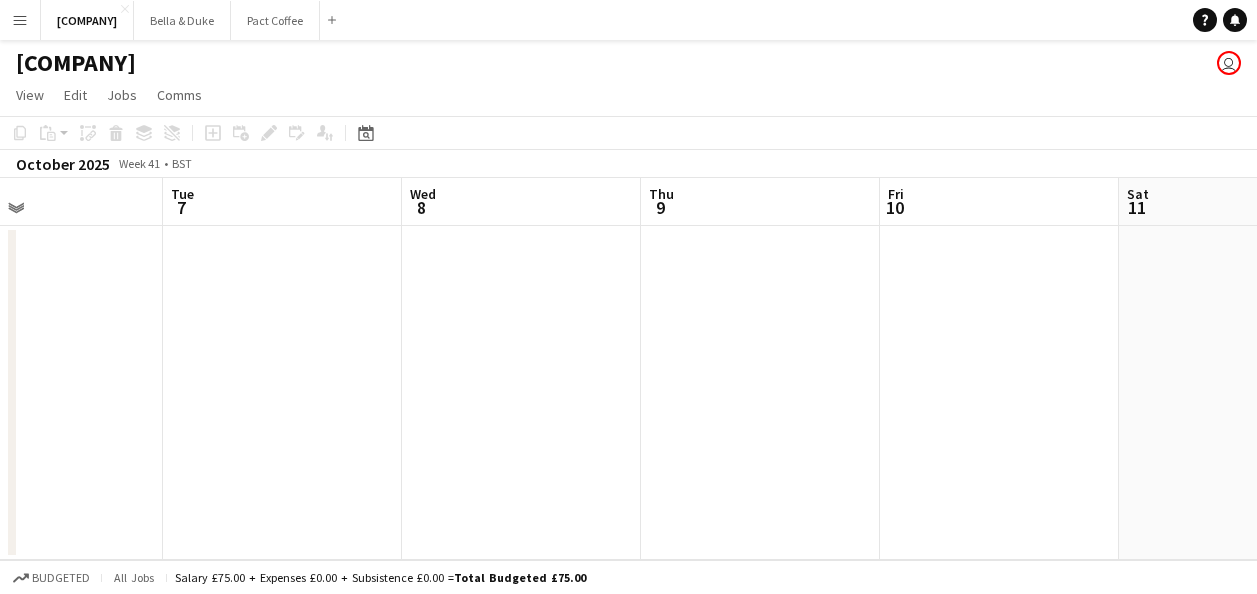 click on "Fri 3 Sat 4 Sun 5 Mon 6 Tue 7 Wed 8 Thu 9 Fri 10 Sat 11 Sun 12 Mon 13" at bounding box center (628, 369) 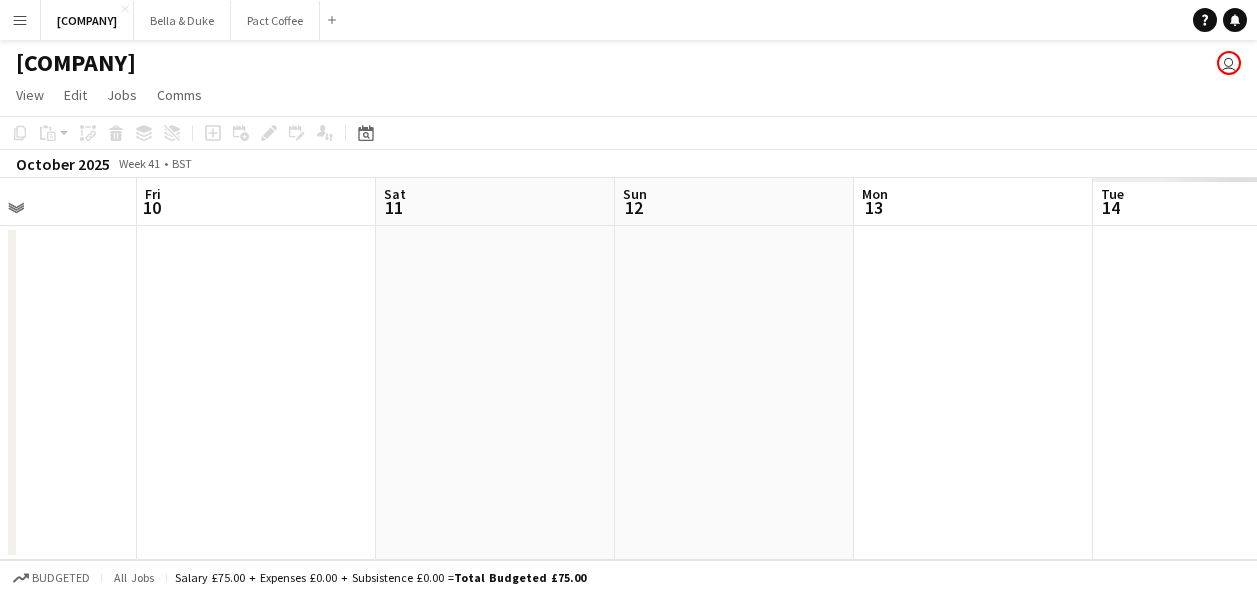 click on "Mon   6   Tue   7   Wed   8   Thu   9   Fri   10   Sat   11   Sun   12   Mon   13   Tue   14   Wed   15   Thu   16" at bounding box center (628, 369) 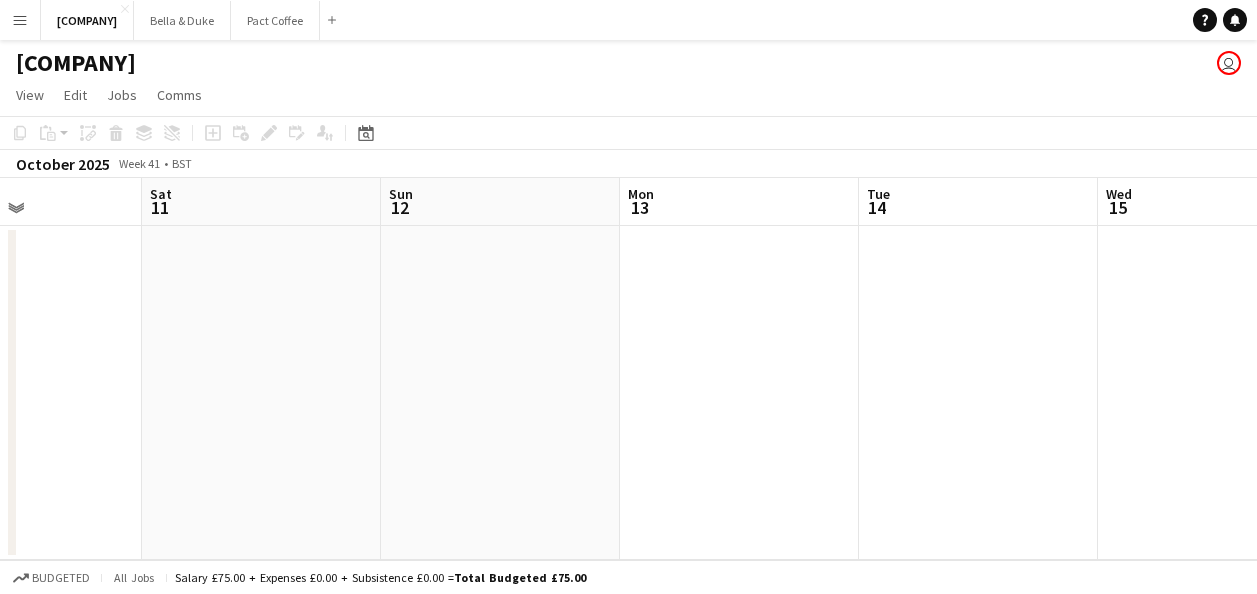 click on "Wed 8 Thu 9 Fri 10 Sat 11 Sun 12 Mon 13 Tue 14 Wed 15 Thu 16 Fri 17 Sat 18" at bounding box center [628, 369] 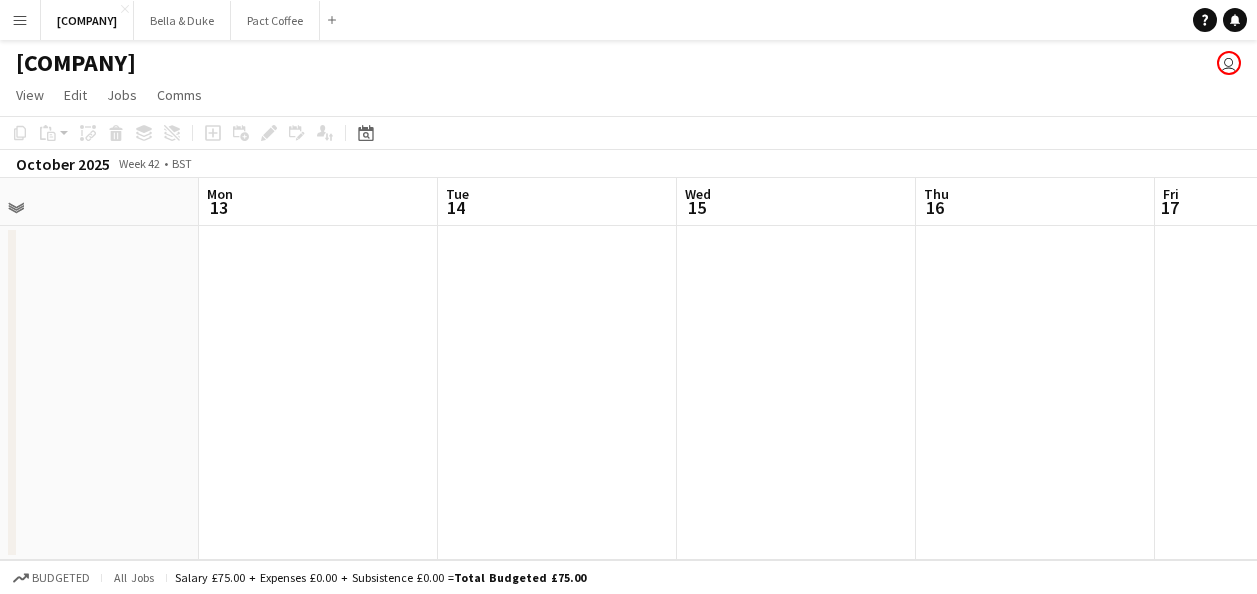 click on "Fri 10 Sat 11 Sun 12 Mon 13 Tue 14 Wed 15 Thu 16 Fri 17 Sat 18 Sun 19 Mon 20" at bounding box center (628, 369) 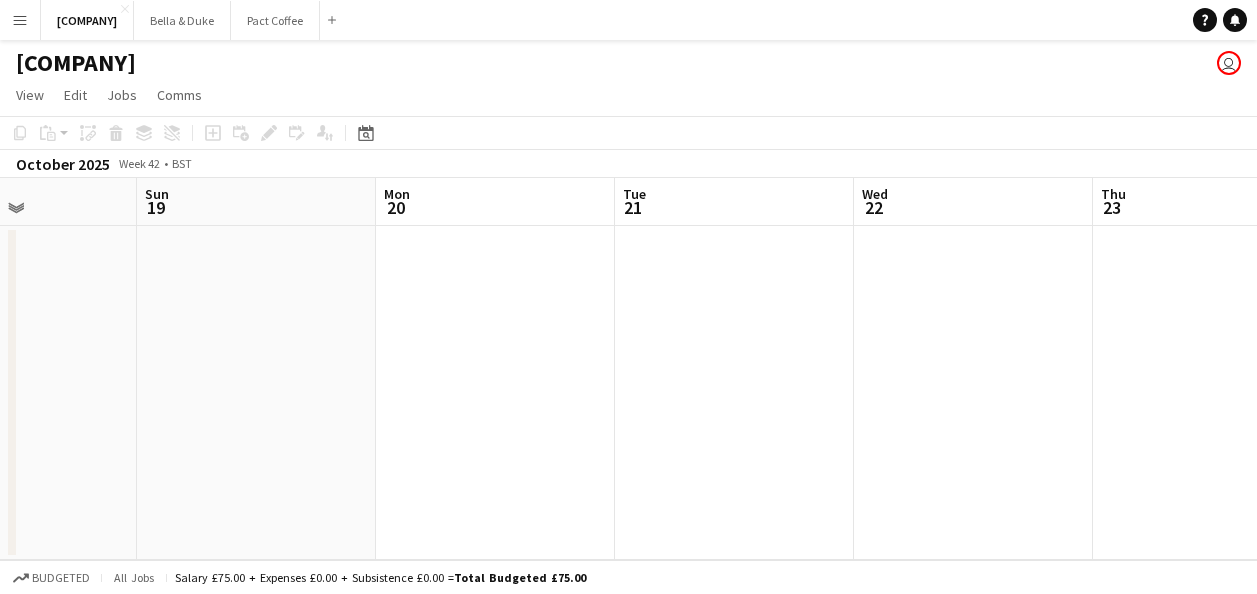 click on "Wed 15 Thu 16 Fri 17 Sat 18 Sun 19 Mon 20 Tue 21 Wed 22 Thu 23 Fri 24 Sat 25" at bounding box center (628, 369) 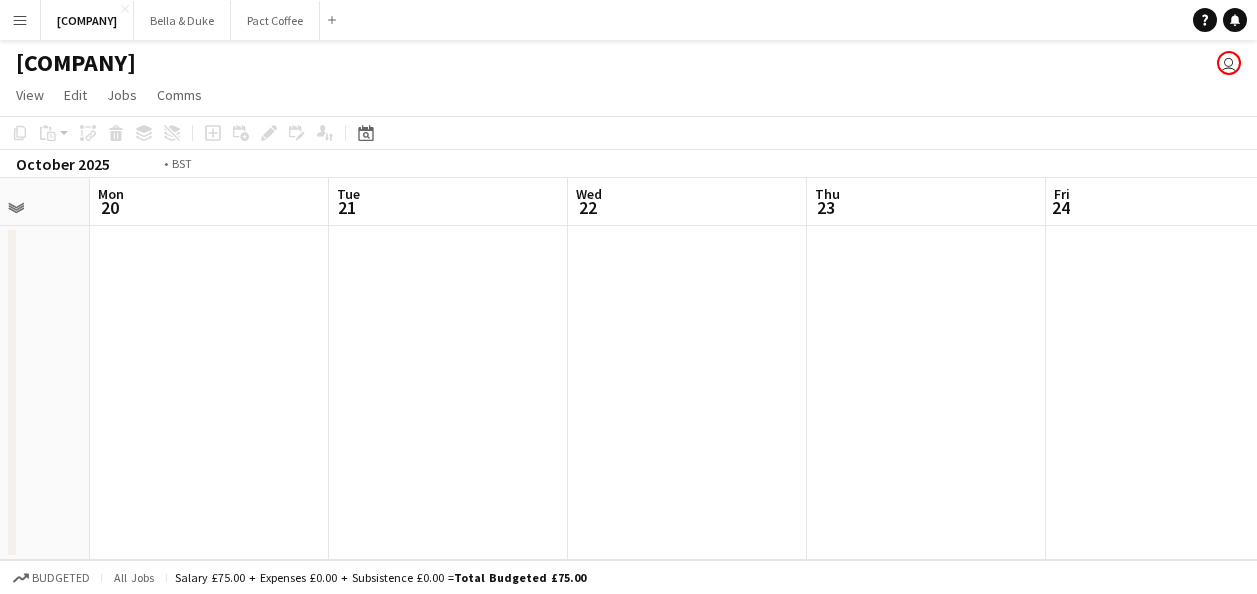 click on "Fri   17   Sat   18   Sun   19   Mon   20   Tue   21   Wed   22   Thu   23   Fri   24   Sat   25   Sun   26   Mon   27" at bounding box center [628, 369] 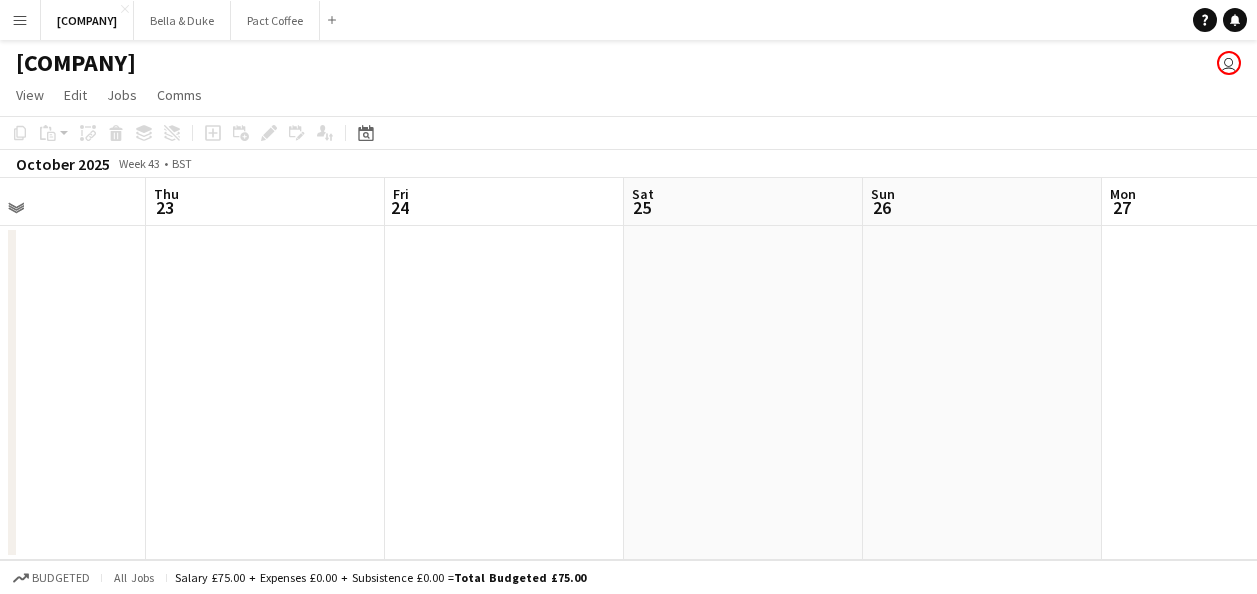 click on "Sun 19 Mon 20 Tue 21 Wed 22 Thu 23 Fri 24 Sat 25 Sun 26 Mon 27 Tue 28 Wed 29" at bounding box center [628, 369] 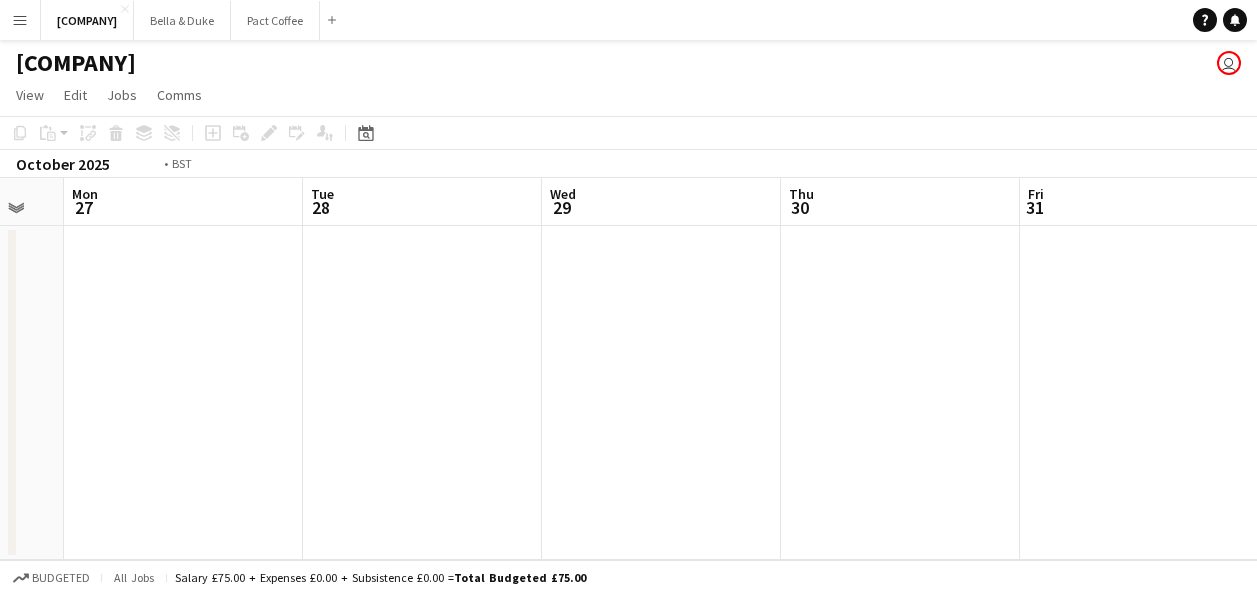 click on "Thu 23 Fri 24 Sat 25 Sun 26 Mon 27 Tue 28 Wed 29 Thu 30 Fri 31 Sat 1 Sun 2" at bounding box center (628, 369) 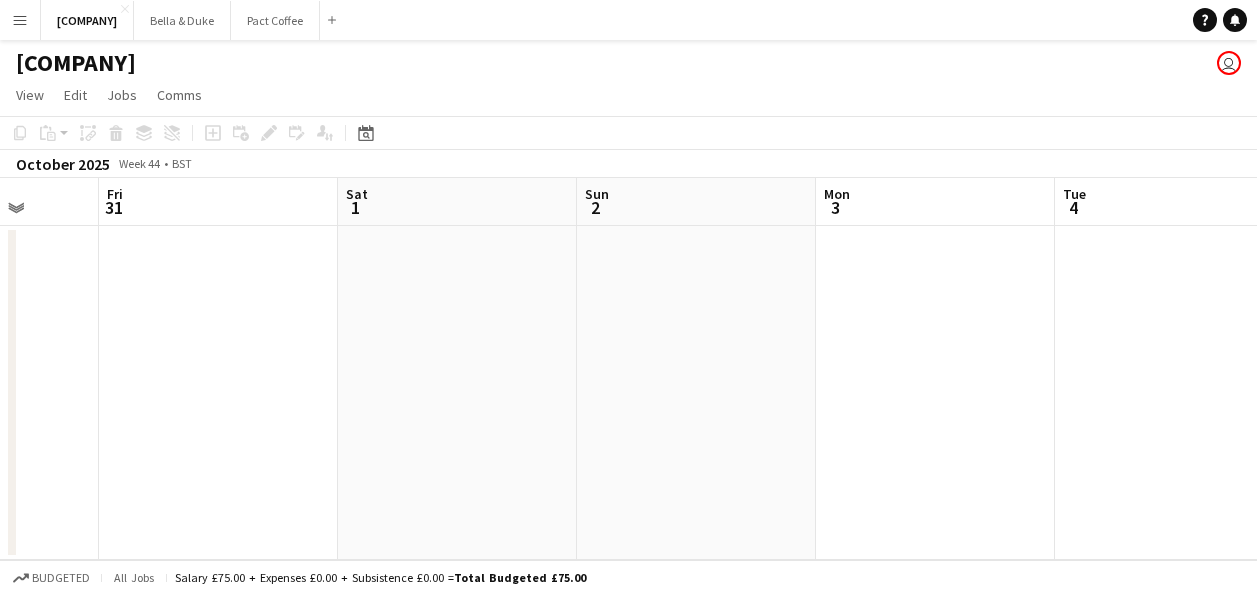 click on "Mon 27 Tue 28 Wed 29 Thu 30 Fri 31 Sat 1 Sun 2 Mon 3 Tue 4 Wed 5 Thu 6" at bounding box center (628, 369) 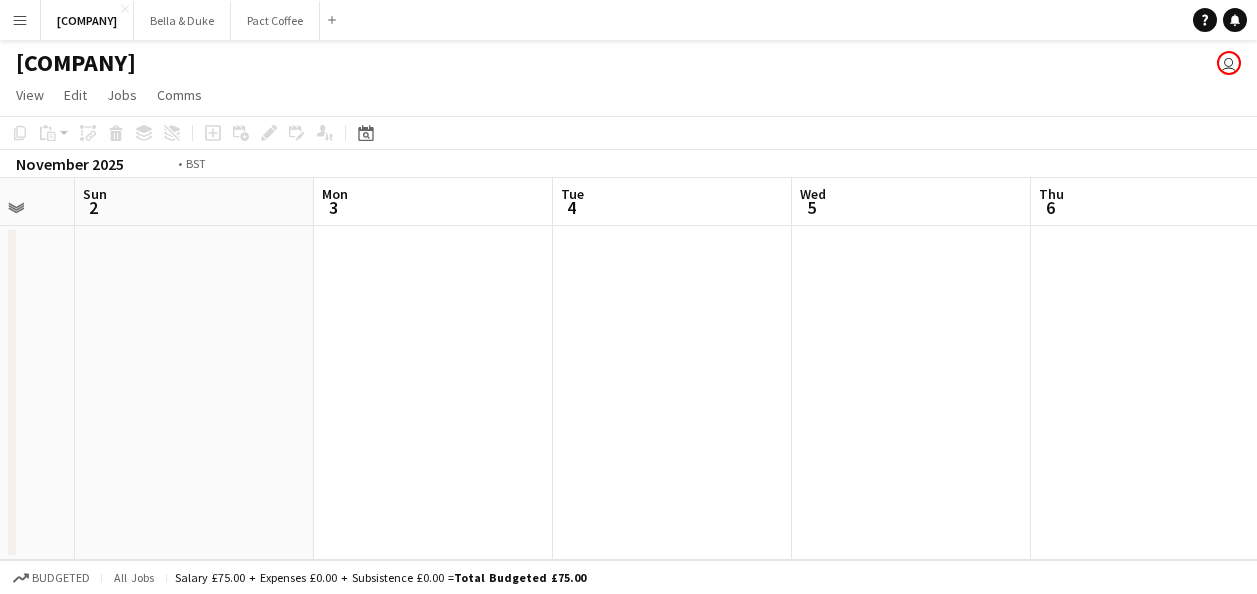 click on "Wed   29   Thu   30   Fri   31   Sat   1   Sun   2   Mon   3   Tue   4   Wed   5   Thu   6   Fri   7   Sat   8" at bounding box center (628, 369) 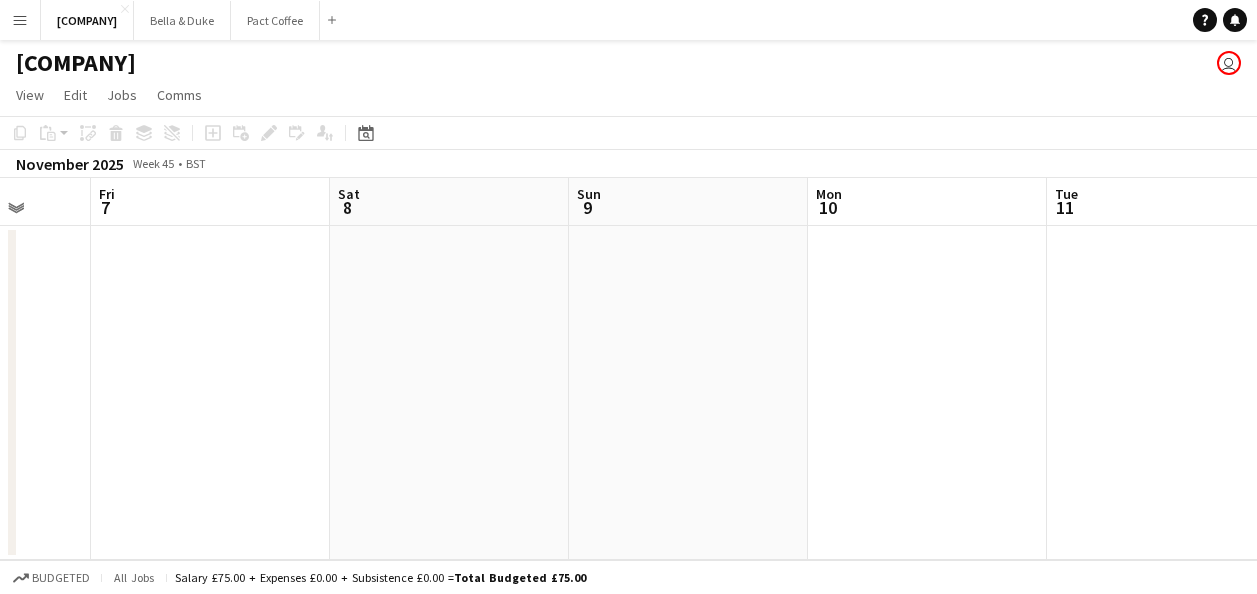 click on "Tue   4   Wed   5   Thu   6   Fri   7   Sat   8   Sun   9   Mon   10   Tue   11   Wed   12   Thu   13   Fri   14" at bounding box center (628, 369) 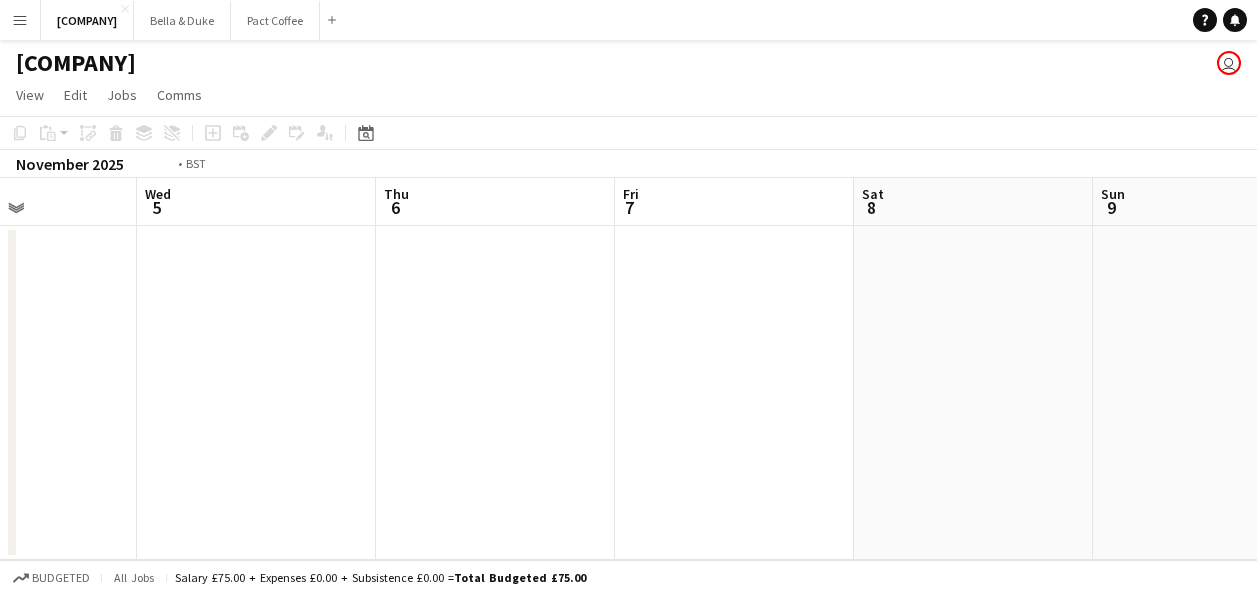 click on "Sun 2 Mon 3 Tue 4 Wed 5 Thu 6 Fri 7 Sat 8 Sun 9 Mon 10 Tue 11 Wed 12" at bounding box center [628, 369] 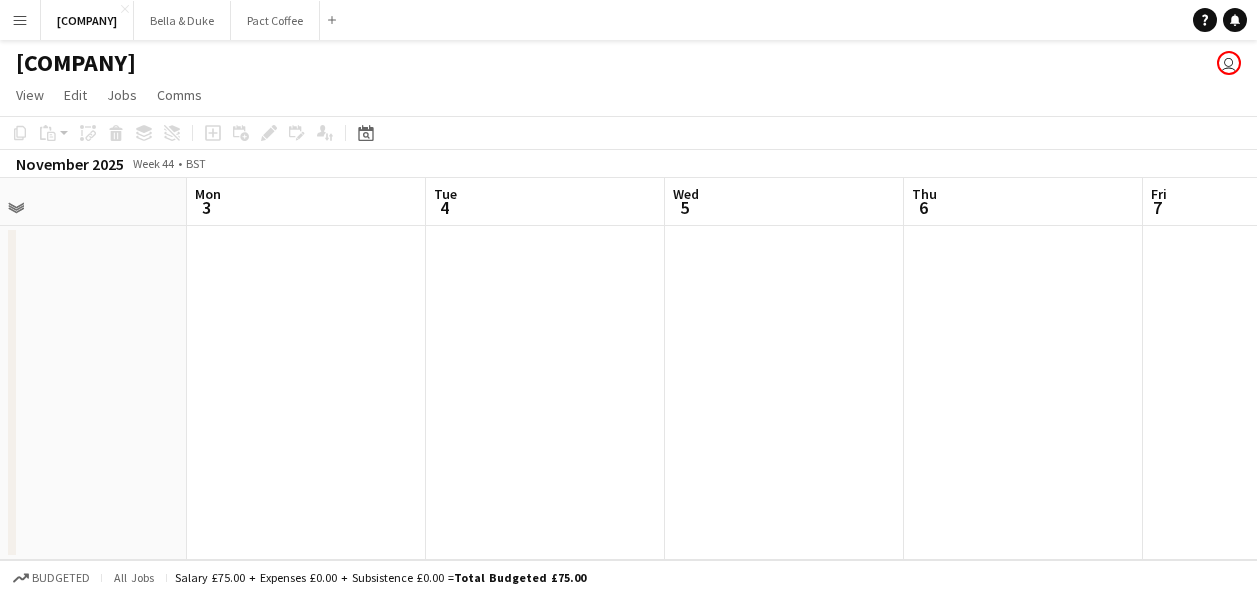 click on "Fri   31   Sat   1   Sun   2   Mon   3   Tue   4   Wed   5   Thu   6   Fri   7   Sat   8   Sun   9   Mon   10" at bounding box center [628, 369] 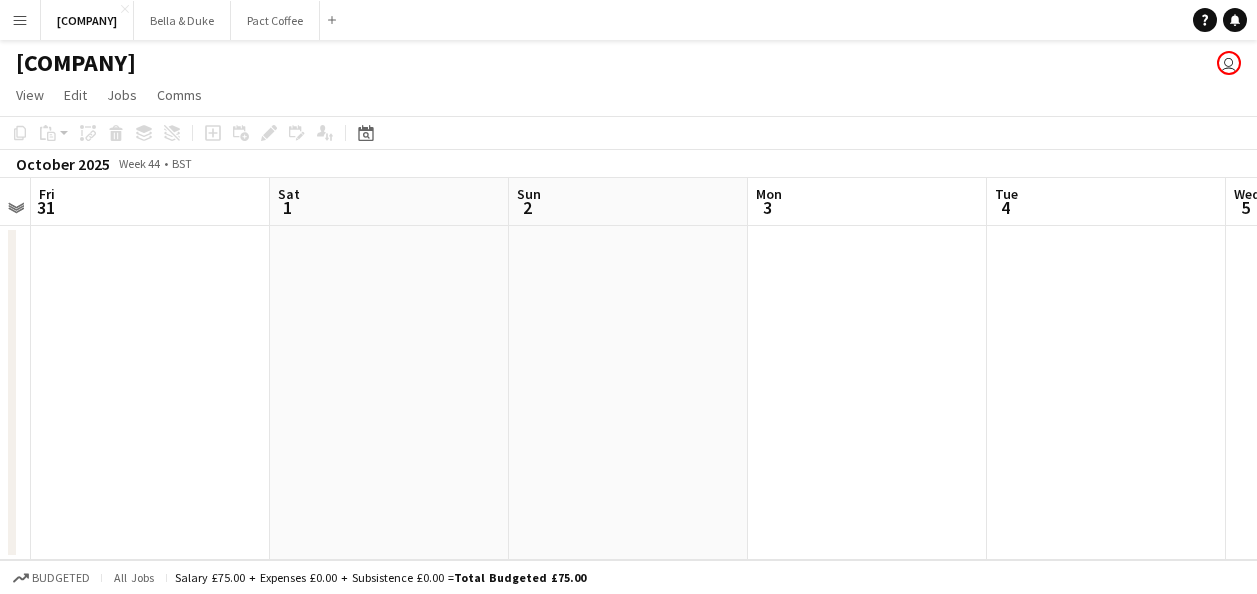 click on "Wed   29   Thu   30   Fri   31   Sat   1   Sun   2   Mon   3   Tue   4   Wed   5   Thu   6   Fri   7   Sat   8" at bounding box center [628, 369] 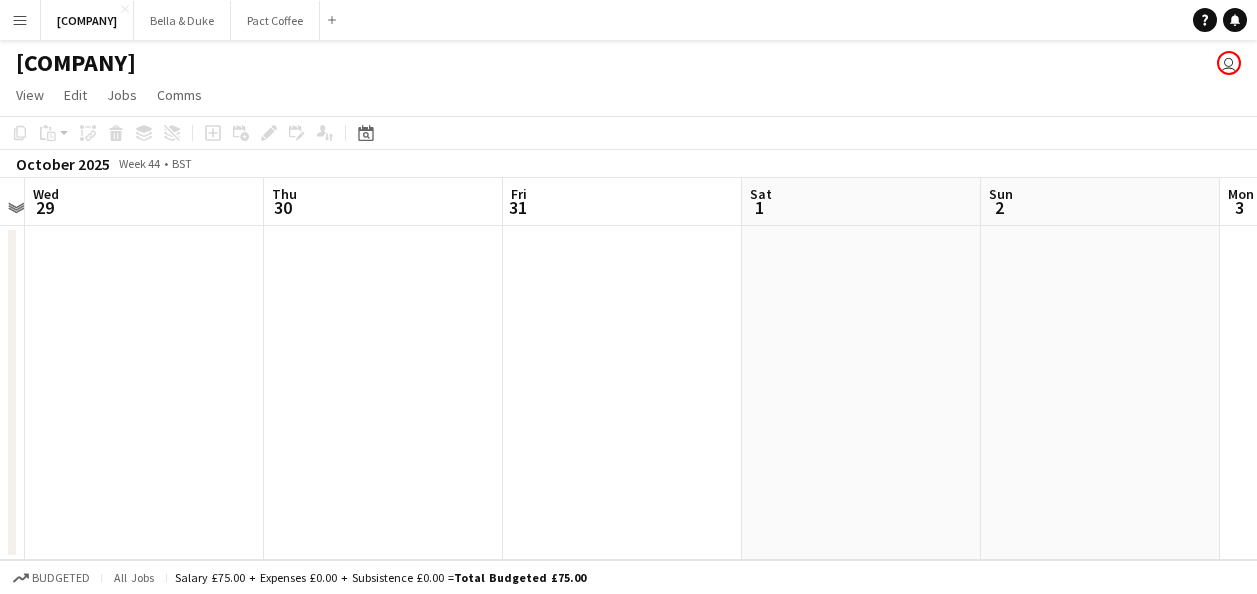 click on "Mon 27 Tue 28 Wed 29 Thu 30 Fri 31 Sat 1 Sun 2 Mon 3 Tue 4 Wed 5 Thu 6" at bounding box center [628, 369] 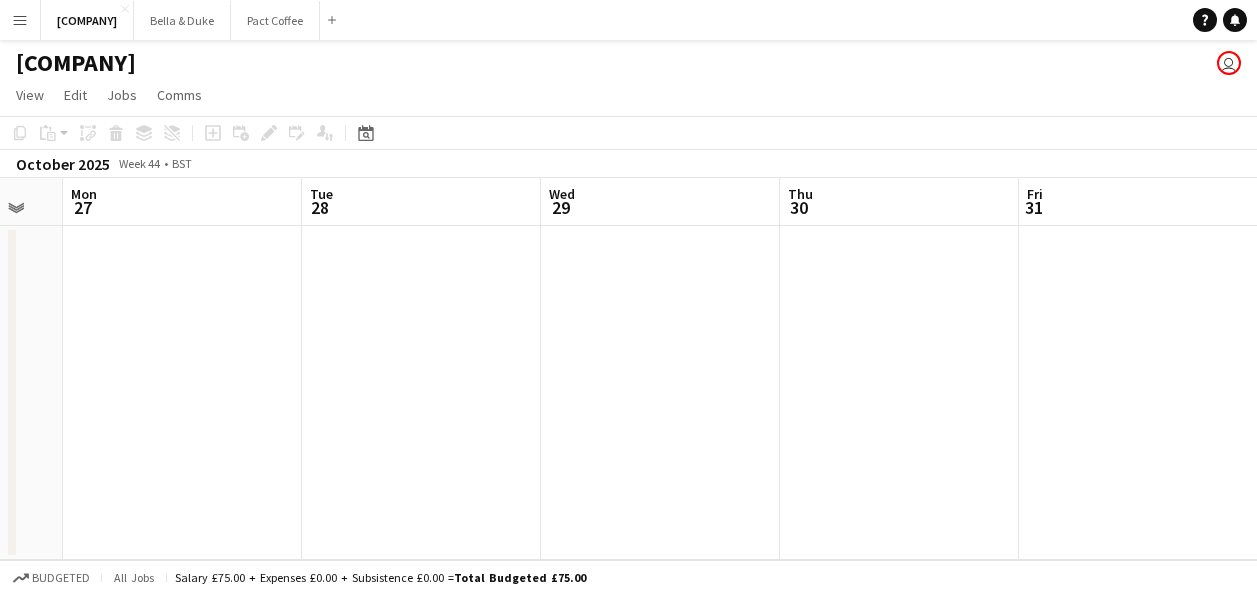 click on "Sat 25 Sun 26 Mon 27 Tue 28 Wed 29 Thu 30 Fri 31 Sat 1 Sun 2 Mon 3 Tue 4" at bounding box center (628, 369) 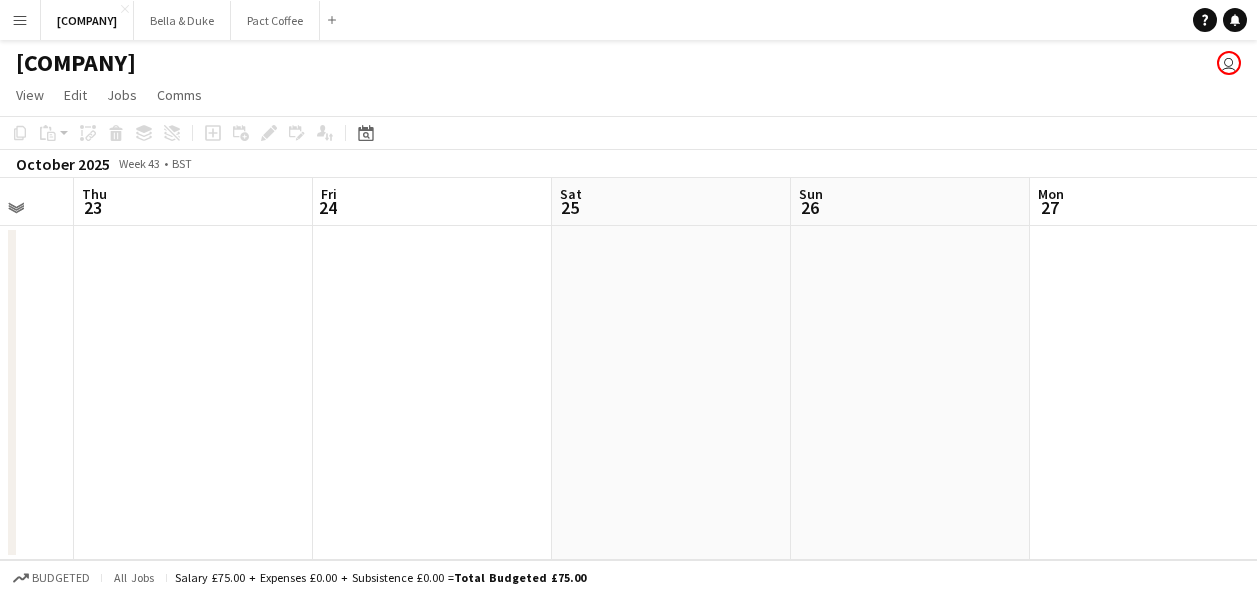 click on "Tue   21   Wed   22   Thu   23   Fri   24   Sat   25   Sun   26   Mon   27   Tue   28   Wed   29   Thu   30   Fri   31" at bounding box center (628, 369) 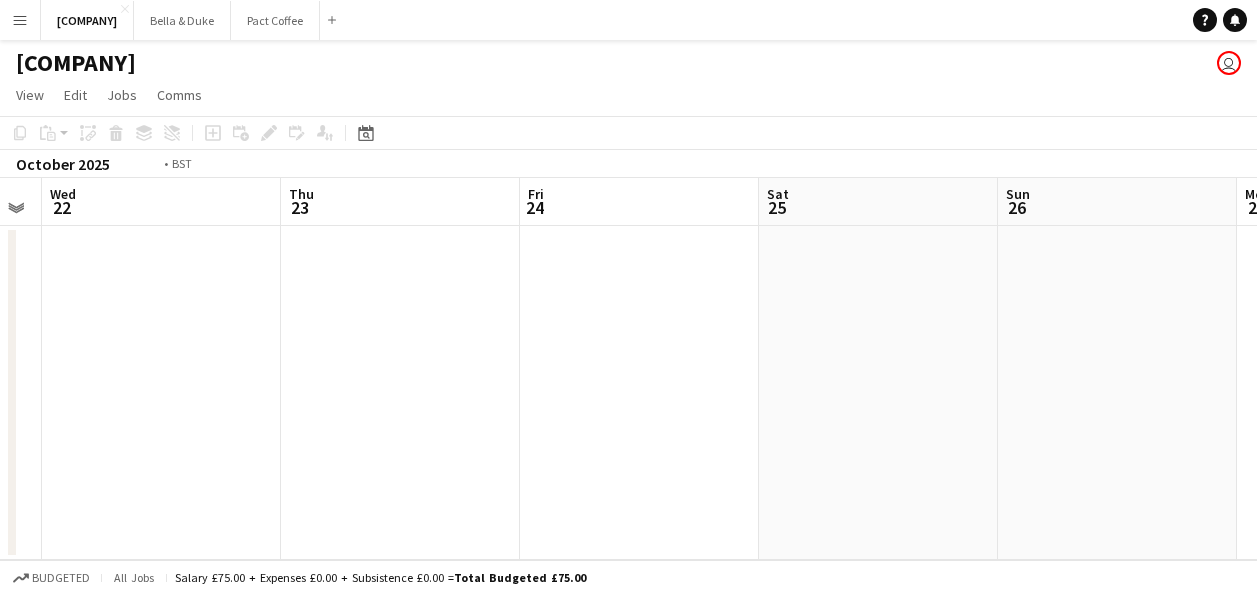 click on "Sun 19 Mon 20 Tue 21 Wed 22 Thu 23 Fri 24 Sat 25 Sun 26 Mon 27 Tue 28 Wed 29" at bounding box center (628, 369) 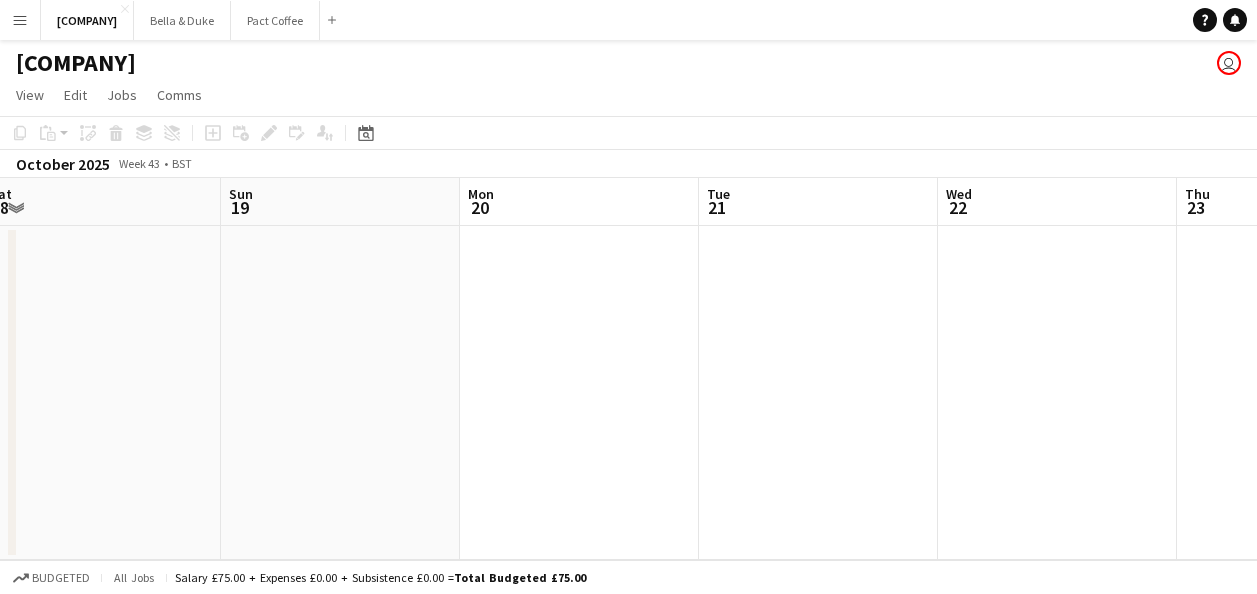 click on "Thu 16 Fri 17 Sat 18 Sun 19 Mon 20 Tue 21 Wed 22 Thu 23 Fri 24 Sat 25 Sun 26" at bounding box center (628, 369) 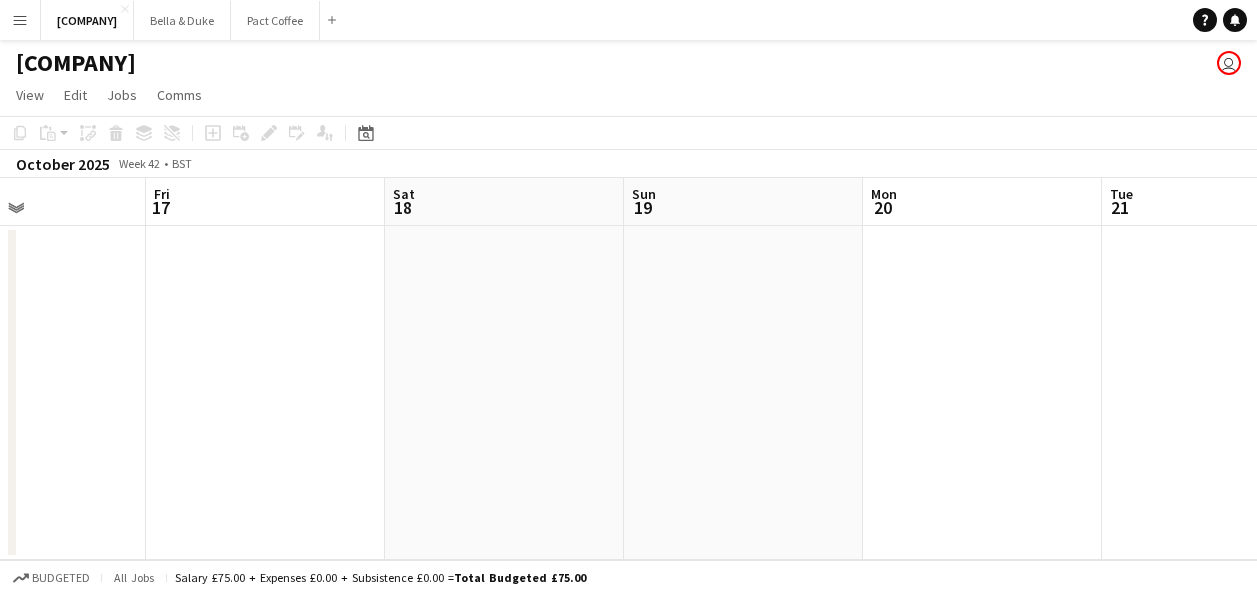 click on "Tue   14   Wed   15   Thu   16   Fri   17   Sat   18   Sun   19   Mon   20   Tue   21   Wed   22   Thu   23   Fri   24" at bounding box center (628, 369) 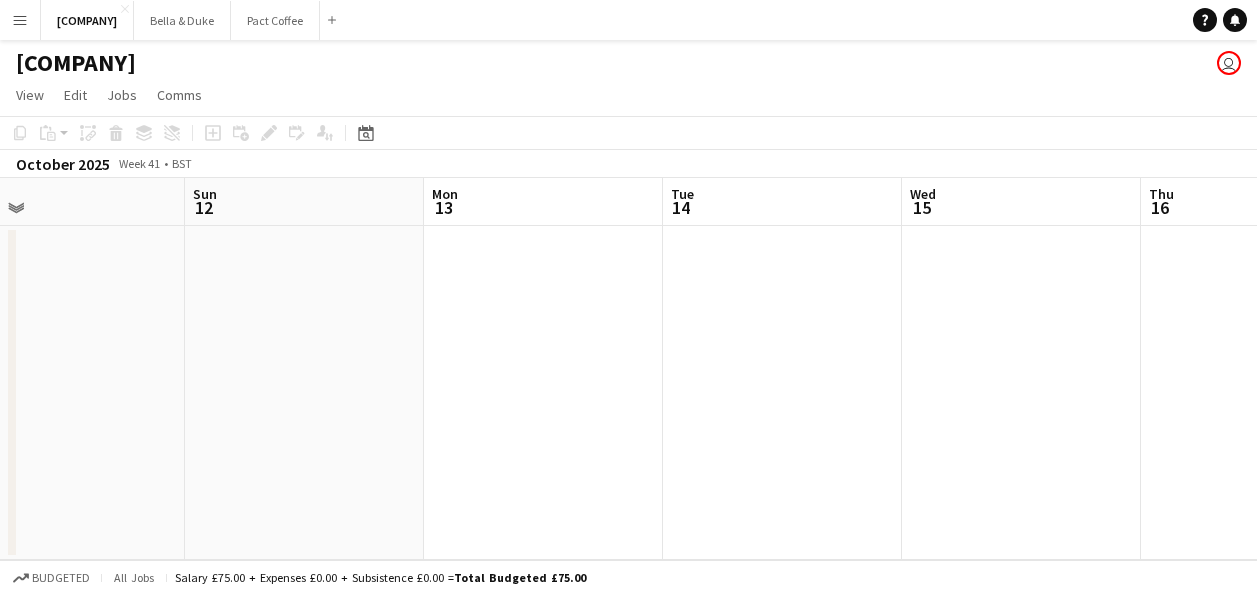 click on "Thu   9   Fri   10   Sat   11   Sun   12   Mon   13   Tue   14   Wed   15   Thu   16   Fri   17   Sat   18   Sun   19" at bounding box center (628, 369) 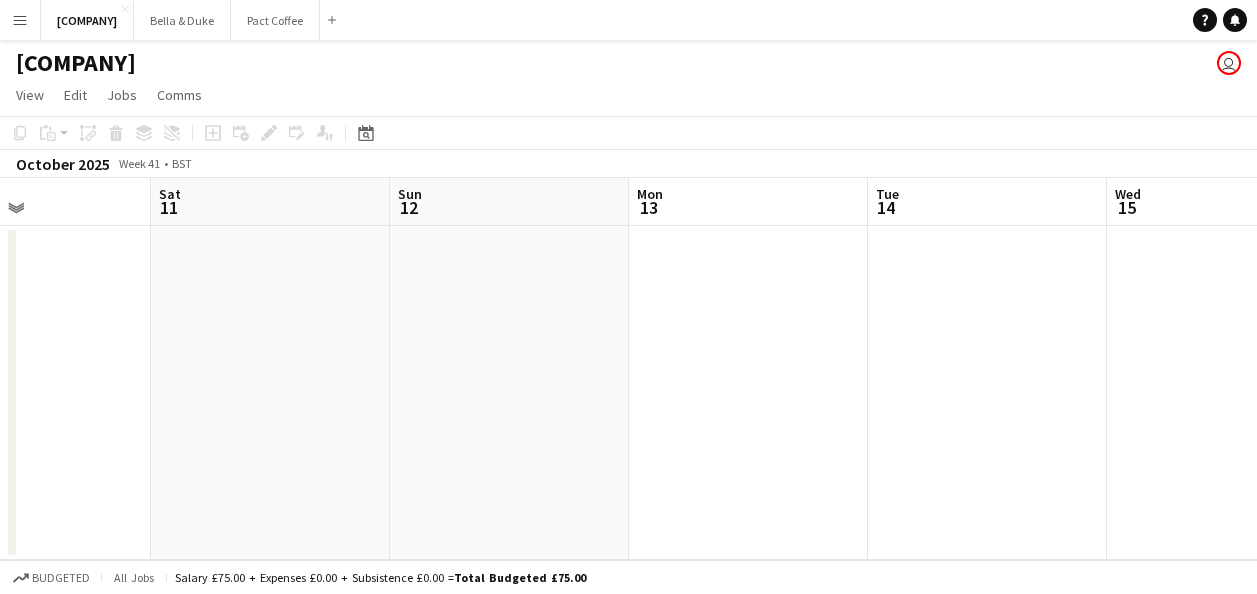 click on "Wed 8 Thu 9 Fri 10 Sat 11 Sun 12 Mon 13 Tue 14 Wed 15 Thu 16 Fri 17 Sat 18" at bounding box center (628, 369) 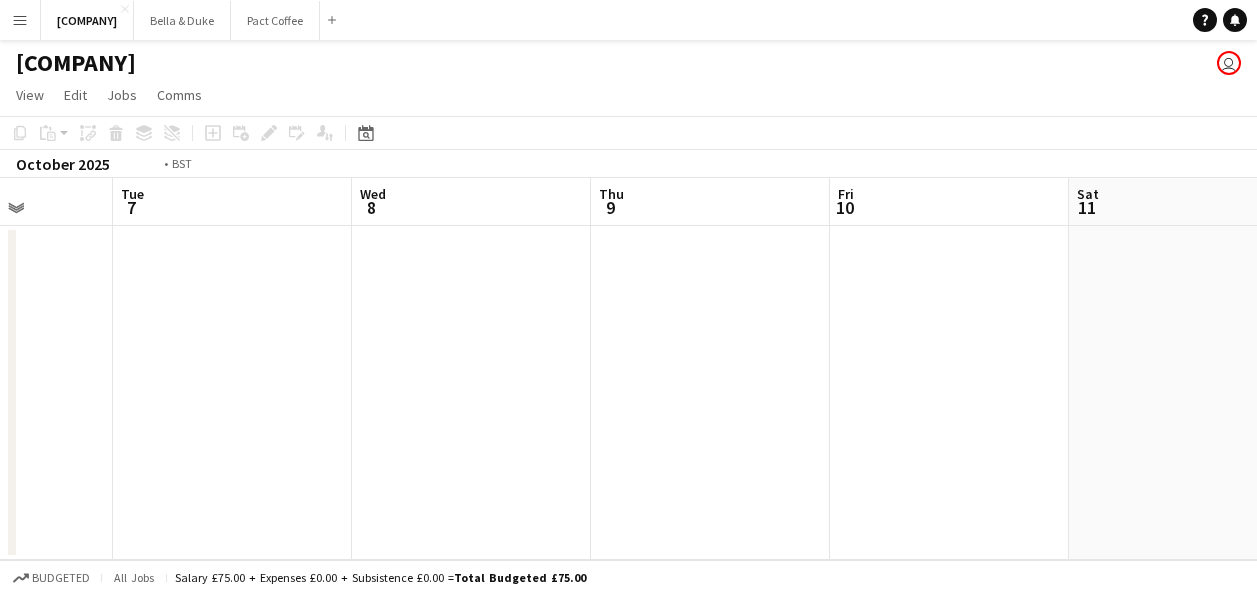 click on "Sat 4 Sun 5 Mon 6 Tue 7 Wed 8 Thu 9 Fri 10 Sat 11 Sun 12 Mon 13 Tue 14" at bounding box center [628, 369] 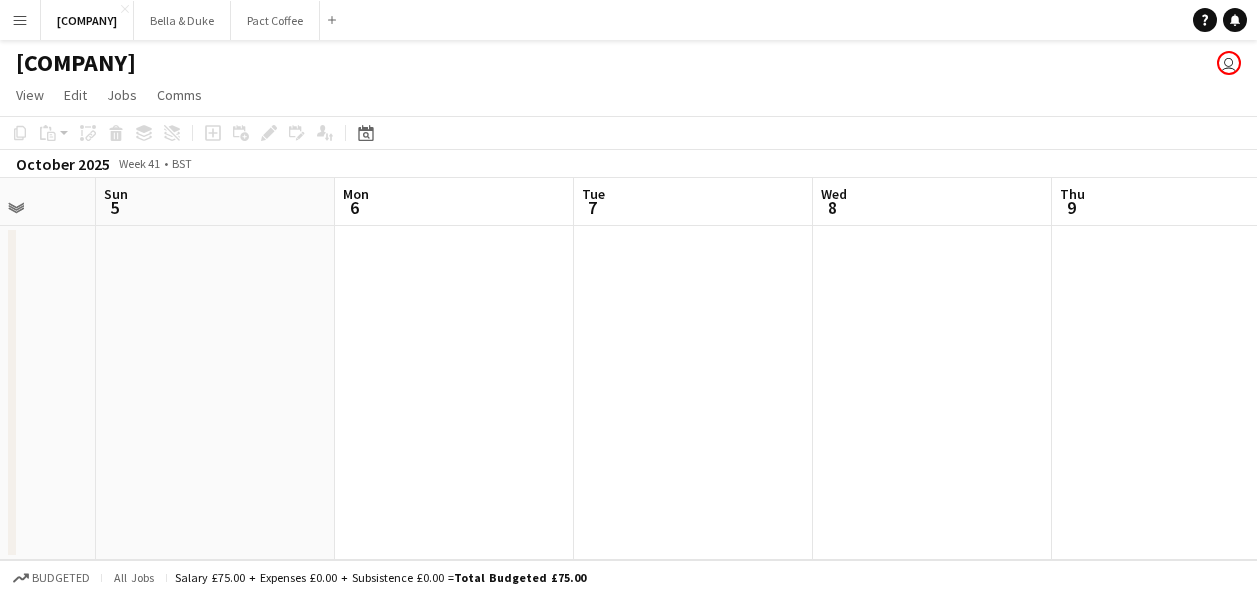 click on "Thu 2 Fri 3 Sat 4 Sun 5 Mon 6 Tue 7 Wed 8 Thu 9 Fri 10 Sat 11 Sun 12" at bounding box center (628, 369) 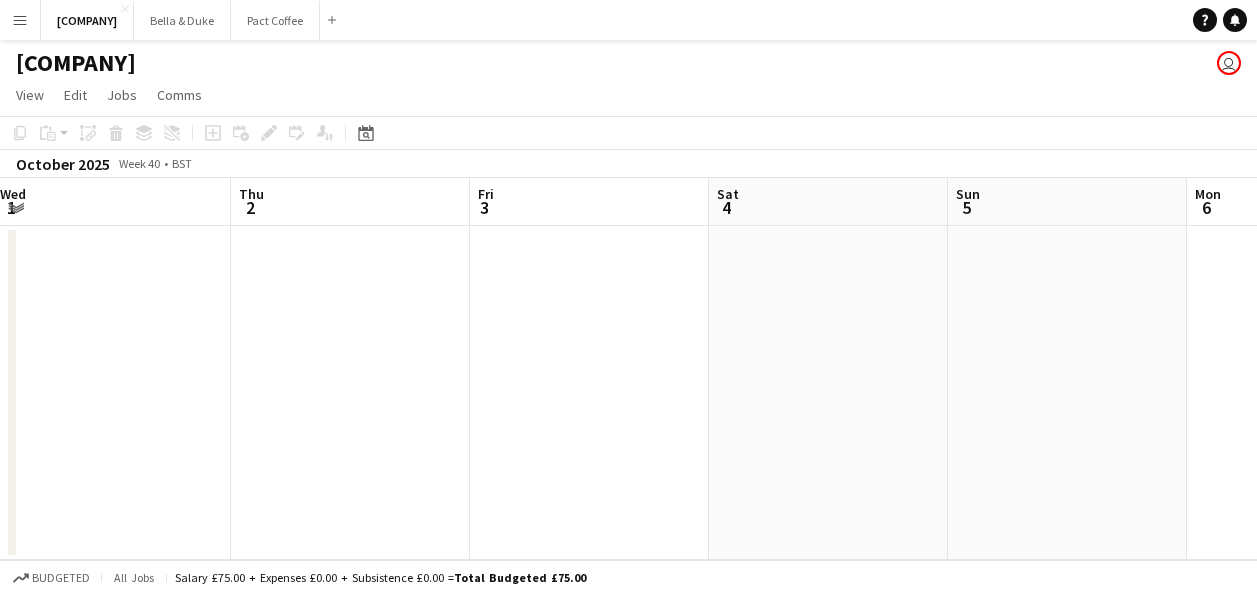 click on "Mon 29 Tue 30 Wed 1 Thu 2 Fri 3 Sat 4 Sun 5 Mon 6 Tue 7 Wed 8 Thu 9" at bounding box center [628, 369] 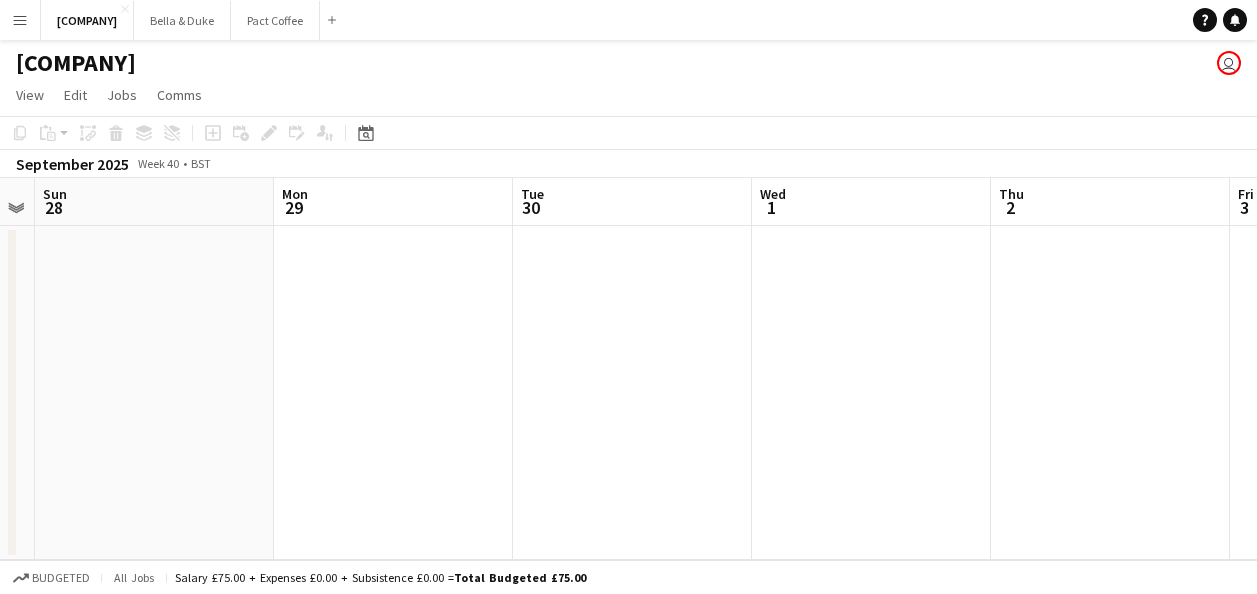 click on "Fri 26 Sat 27 Sun 28 Mon 29 Tue 30 Wed 1 Thu 2 Fri 3 Sat 4 Sun 5 Mon 6" at bounding box center (628, 369) 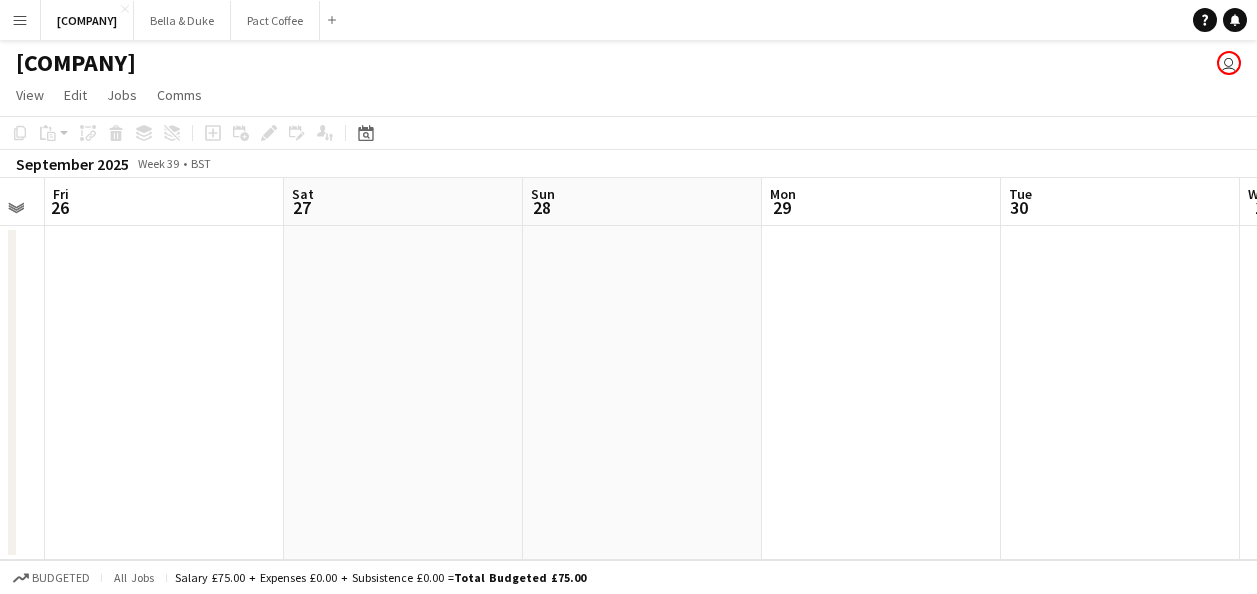 click on "Wed 24 Thu 25 Fri 26 Sat 27 Sun 28 Mon 29 Tue 30 Wed 1 Thu 2 Fri 3 Sat 4" at bounding box center (628, 369) 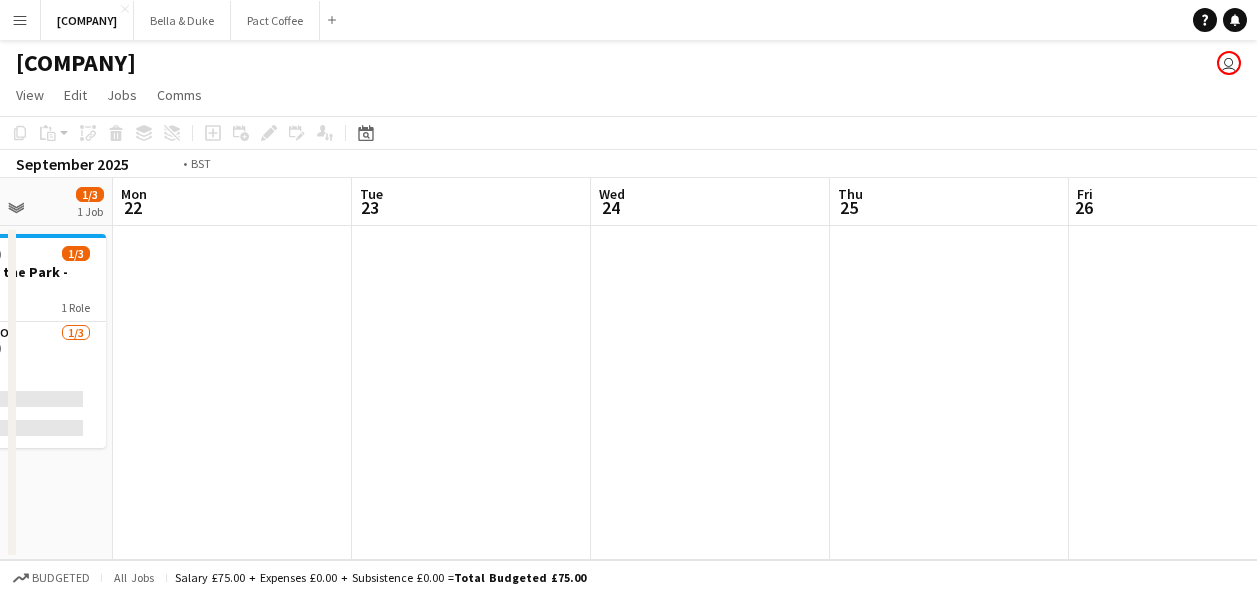 click on "Sat   20   1/3   1 Job   Sun   21   1/3   1 Job   Mon   22   Tue   23   Wed   24   Thu   25   Fri   26   Sat   27   Sun   28   Mon   29   Tue   30      09:30-17:00 (7h30m)    1/3   Tuggs - Paws in the Park - Detling Park   1 Role   Brand Ambassador   1/3   09:30-17:00 (7h30m)
[FIRST] [LAST]
single-neutral-actions
single-neutral-actions
09:30-17:00 (7h30m)    1/3   Tuggs - Paws in the Park - Detling Park   1 Role   Brand Ambassador   1/3   09:30-17:00 (7h30m)
[FIRST] [LAST]
single-neutral-actions
single-neutral-actions" at bounding box center [628, 369] 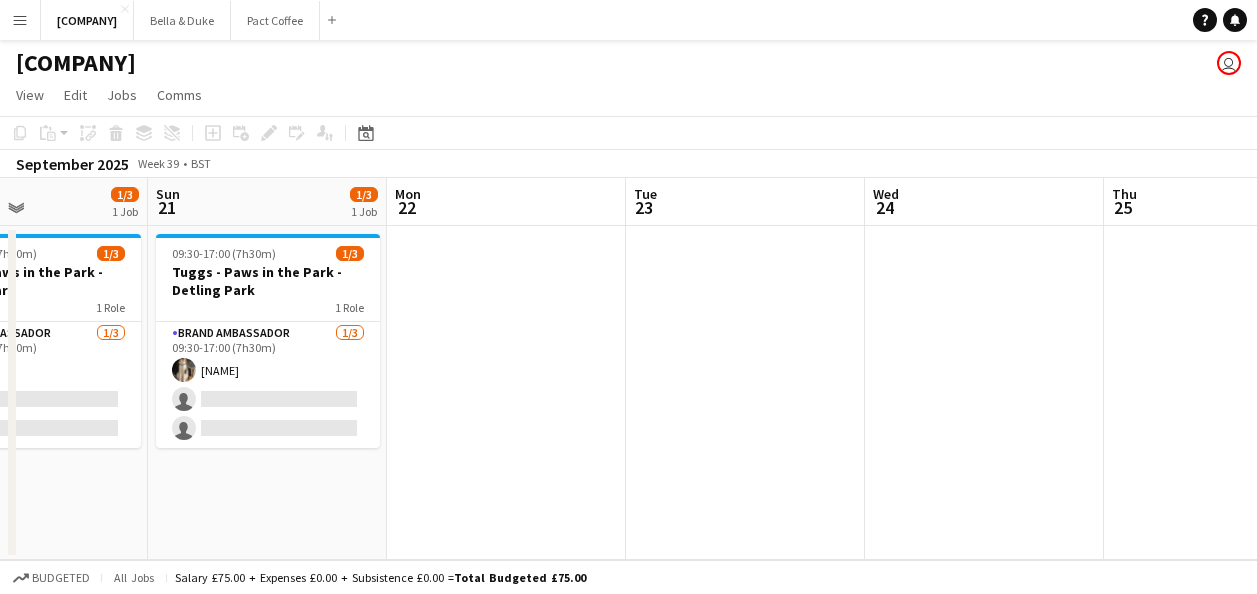 click on "Thu   18   Fri   19   Sat   20   1/3   1 Job   Sun   21   1/3   1 Job   Mon   22   Tue   23   Wed   24   Thu   25   Fri   26   Sat   27   Sun   28      09:30-17:00 (7h30m)    1/3   Tuggs - Paws in the Park - Detling Park   1 Role   Brand Ambassador   1/3   09:30-17:00 (7h30m)
[NAME]
single-neutral-actions
single-neutral-actions
09:30-17:00 (7h30m)    1/3   Tuggs - Paws in the Park - Detling Park   1 Role   Brand Ambassador   1/3   09:30-17:00 (7h30m)
[NAME]
single-neutral-actions
single-neutral-actions" at bounding box center (628, 369) 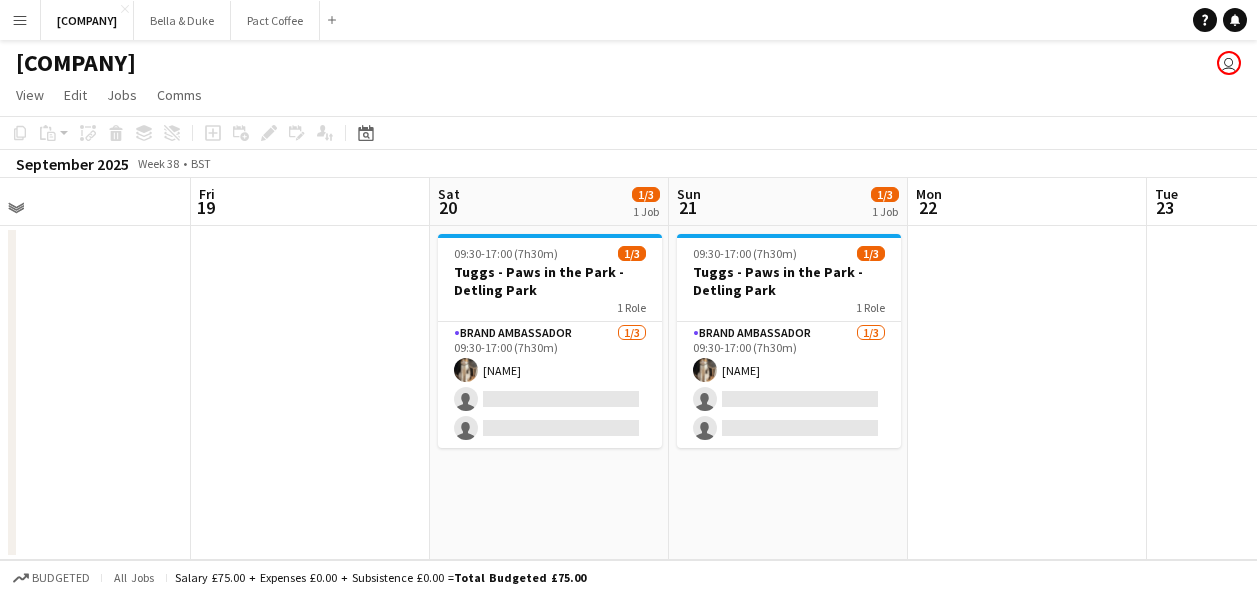 click on "Tue 16 Wed 17 Thu 18 Fri 19 Sat 20 1/3 1 Job Sun 21 1/3 1 Job Mon 22 Tue 23 Wed 24 Thu 25 Fri 26 09:30-17:00 (7h30m) 1/3 [COMPANY] - Paws in the Park - Detling Park 1 Role Brand Ambassador 1/3 09:30-17:00 (7h30m)
[FIRST] [LAST] single-neutral-actions single-neutral-actions 09:30-17:00 (7h30m) 1/3 [COMPANY] - Paws in the Park - Detling Park 1 Role Brand Ambassador 1/3 09:30-17:00 (7h30m)
[FIRST] [LAST] single-neutral-actions single-neutral-actions" at bounding box center [628, 369] 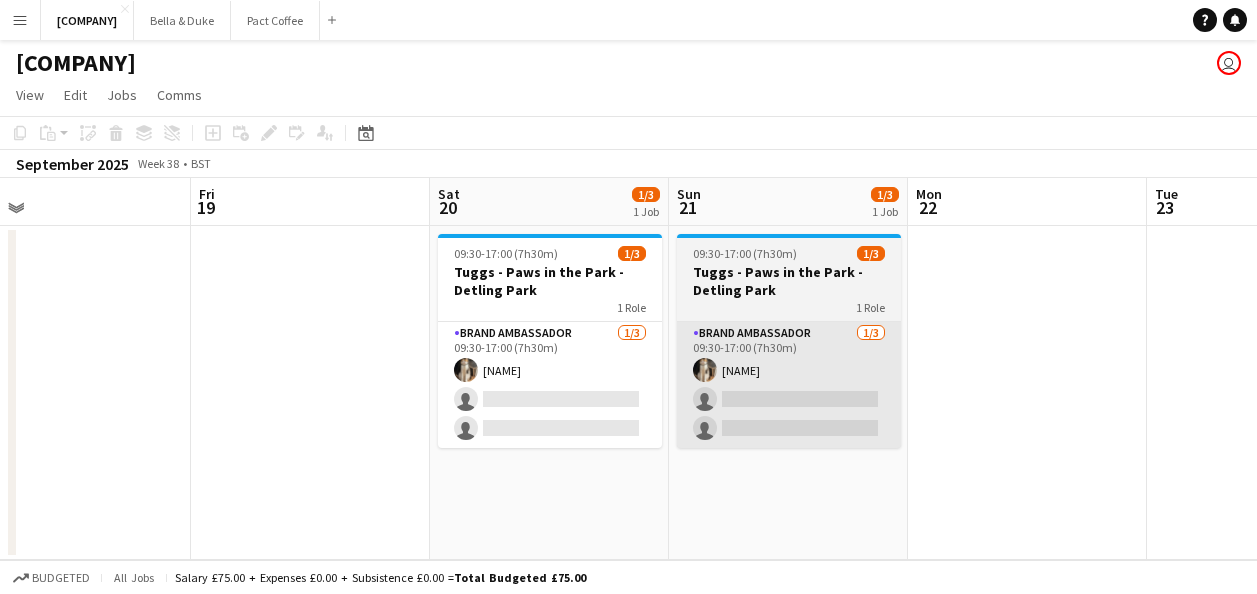 scroll, scrollTop: 0, scrollLeft: 619, axis: horizontal 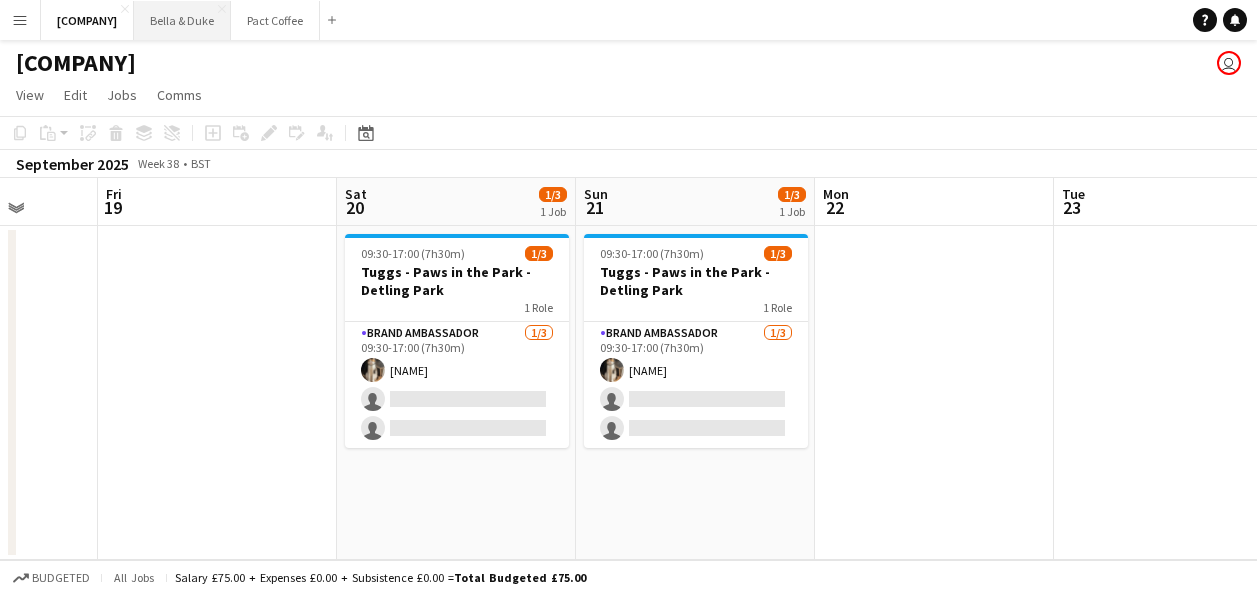 click on "[COMPANY] Close" at bounding box center (182, 20) 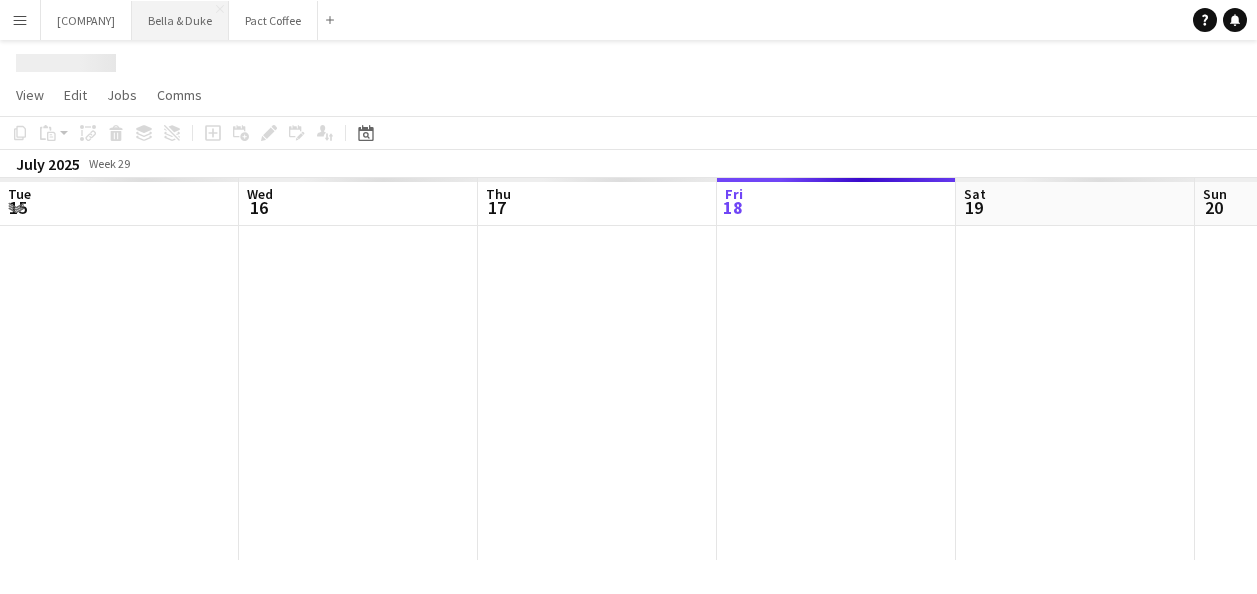 scroll, scrollTop: 0, scrollLeft: 478, axis: horizontal 